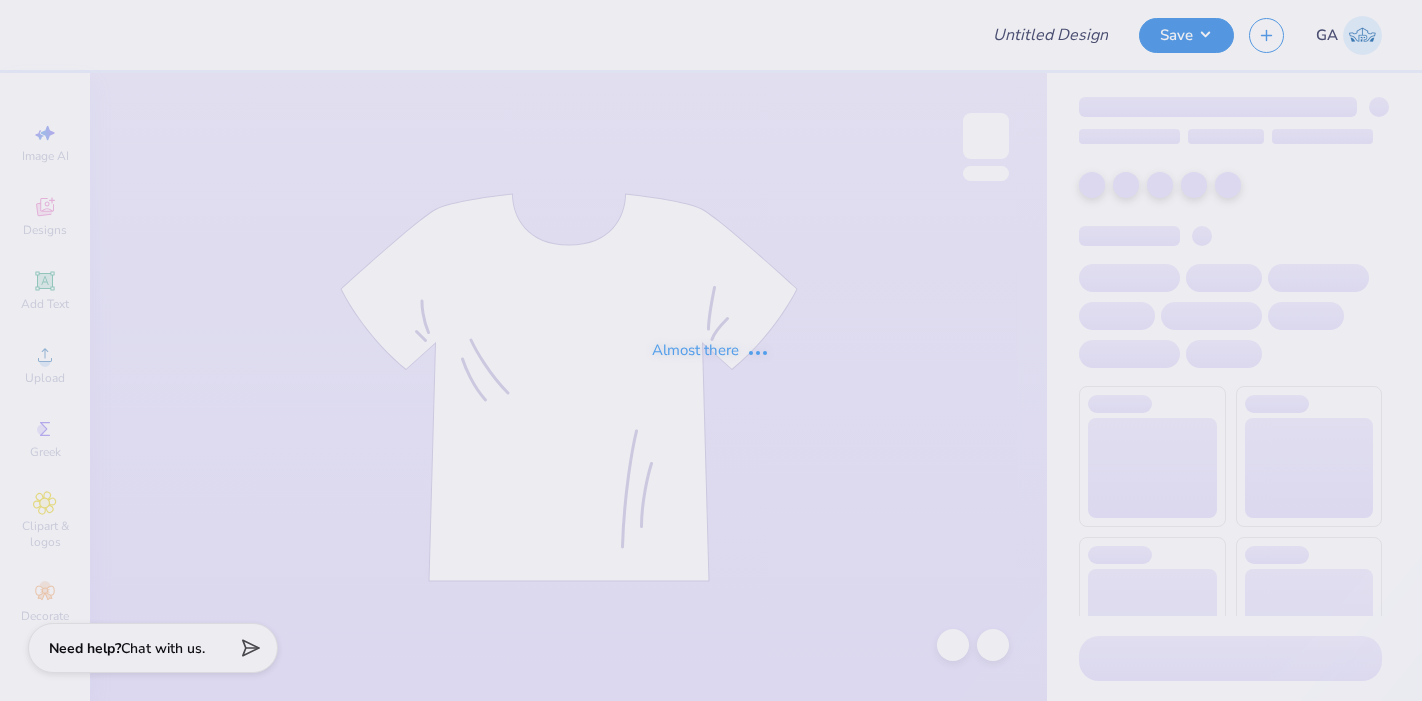 scroll, scrollTop: 0, scrollLeft: 0, axis: both 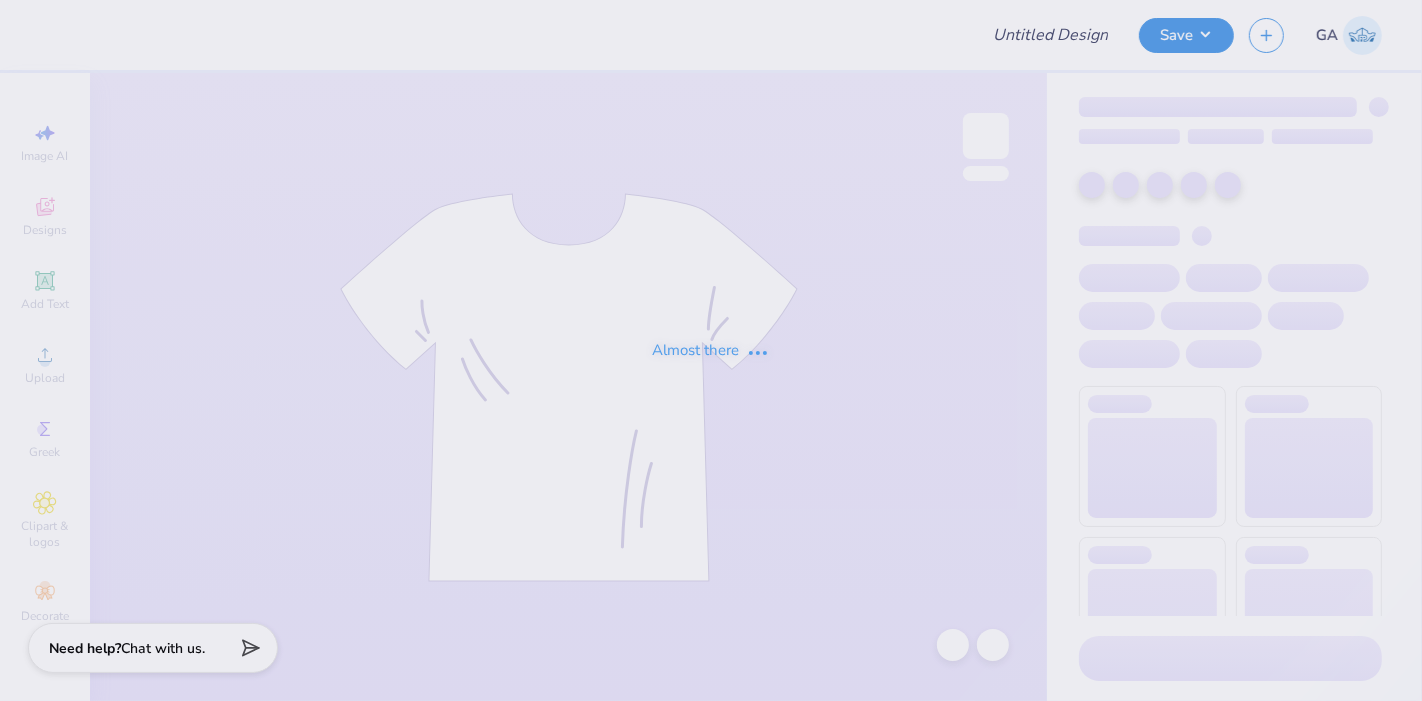 type on "Merch for Booster Club" 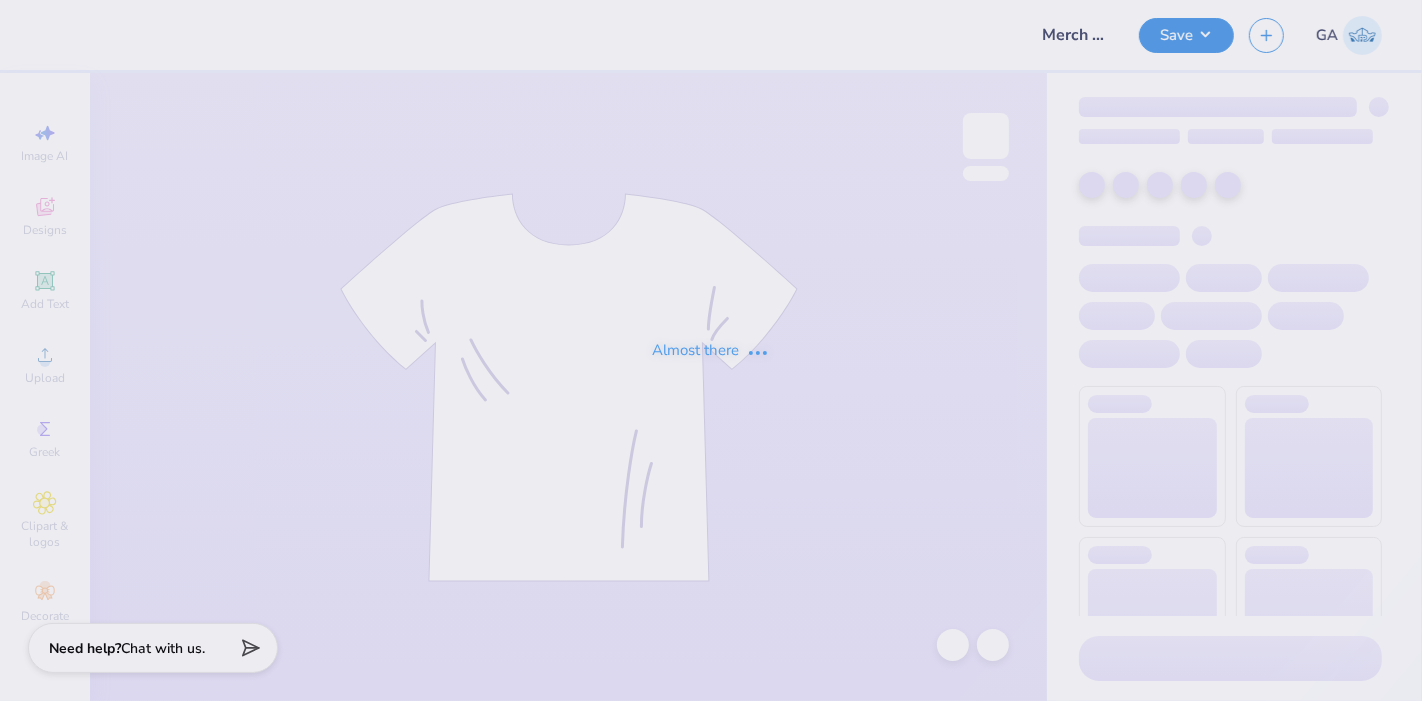 scroll, scrollTop: 0, scrollLeft: 0, axis: both 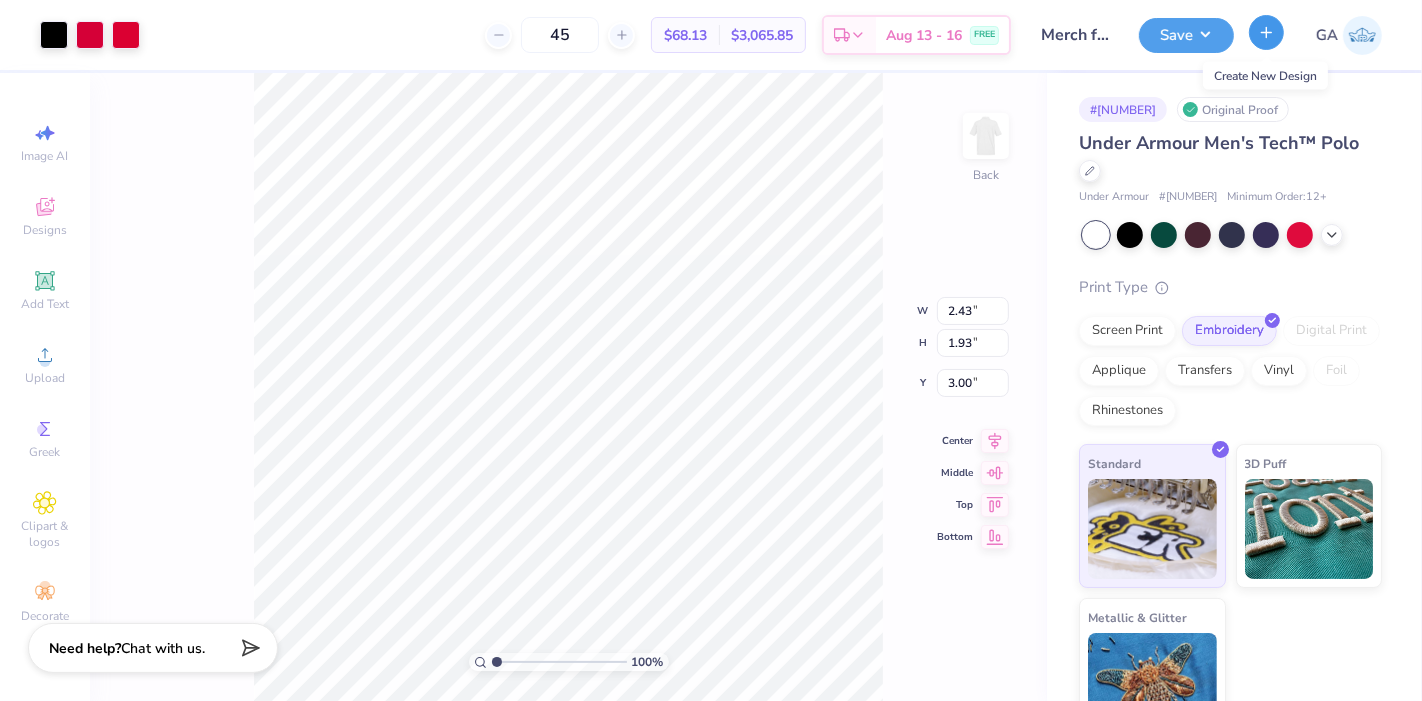click 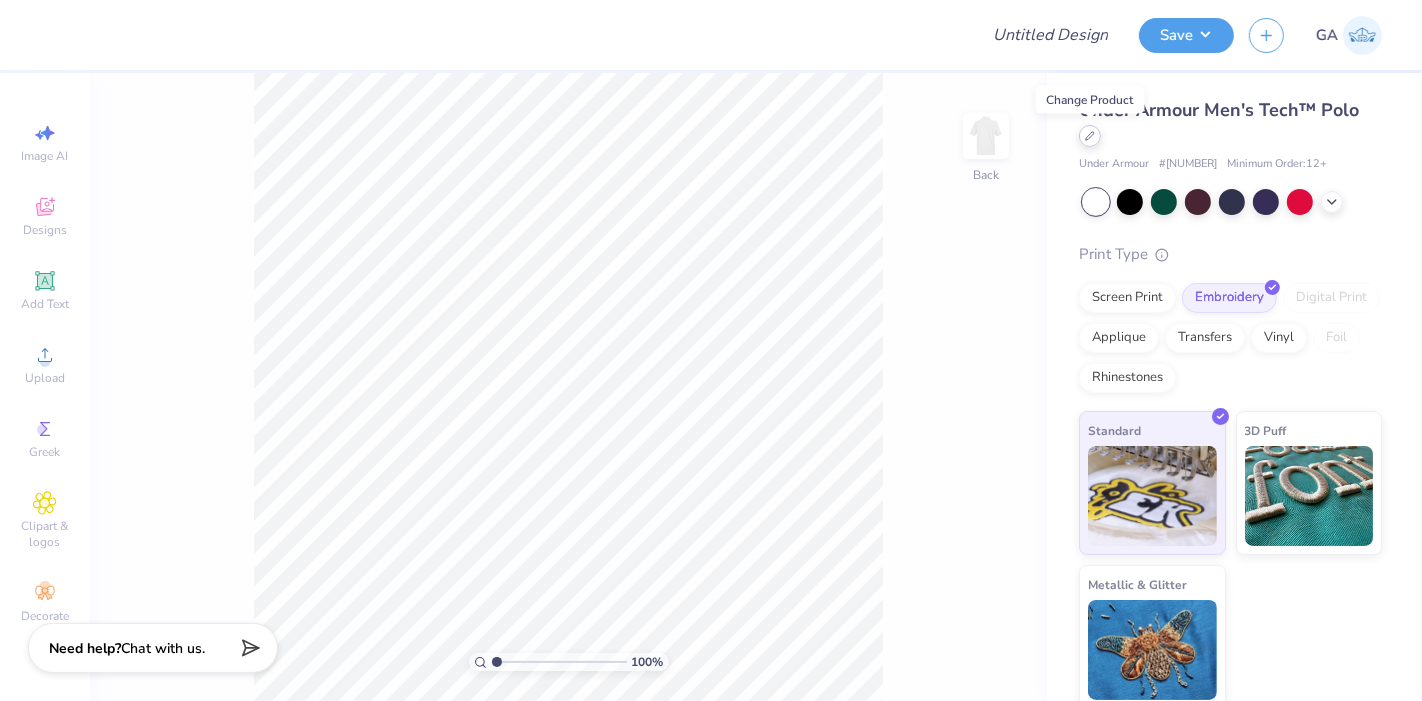 click 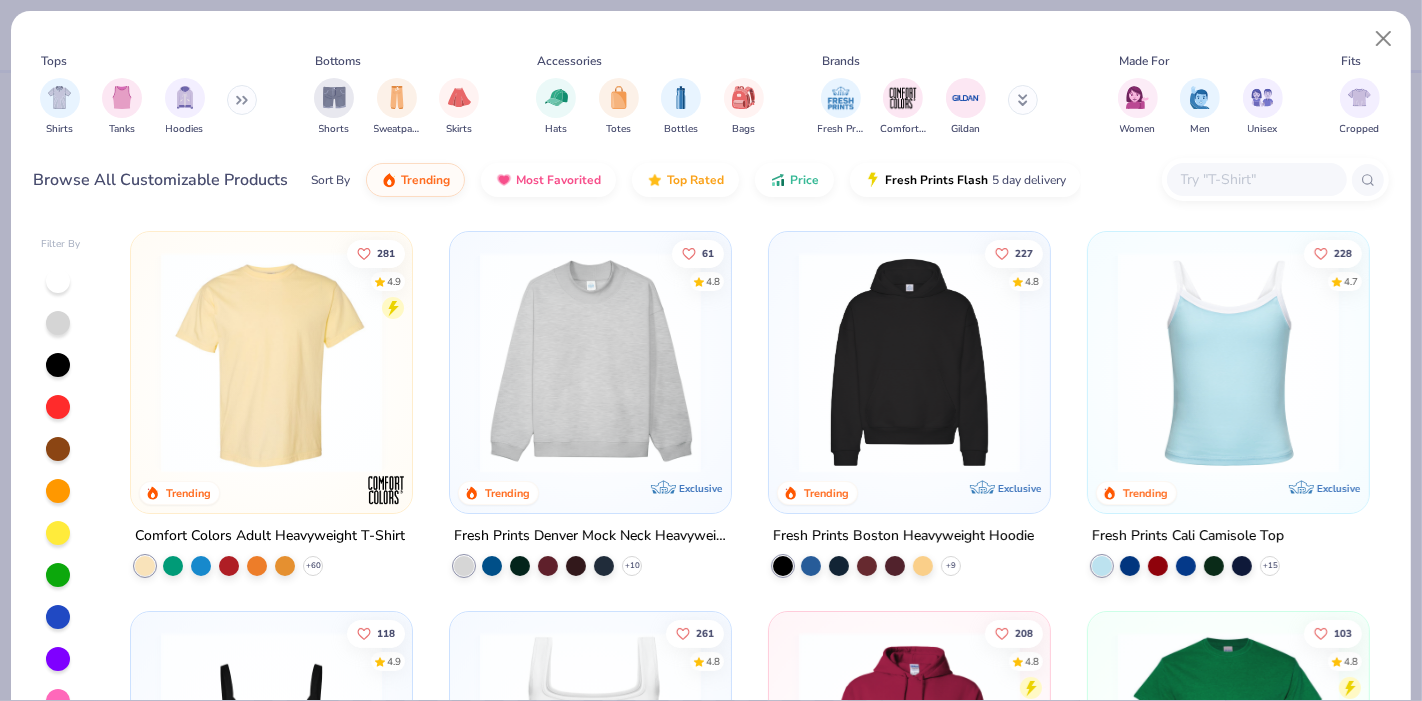 click on "Shirts Tanks Hoodies" at bounding box center (149, 107) 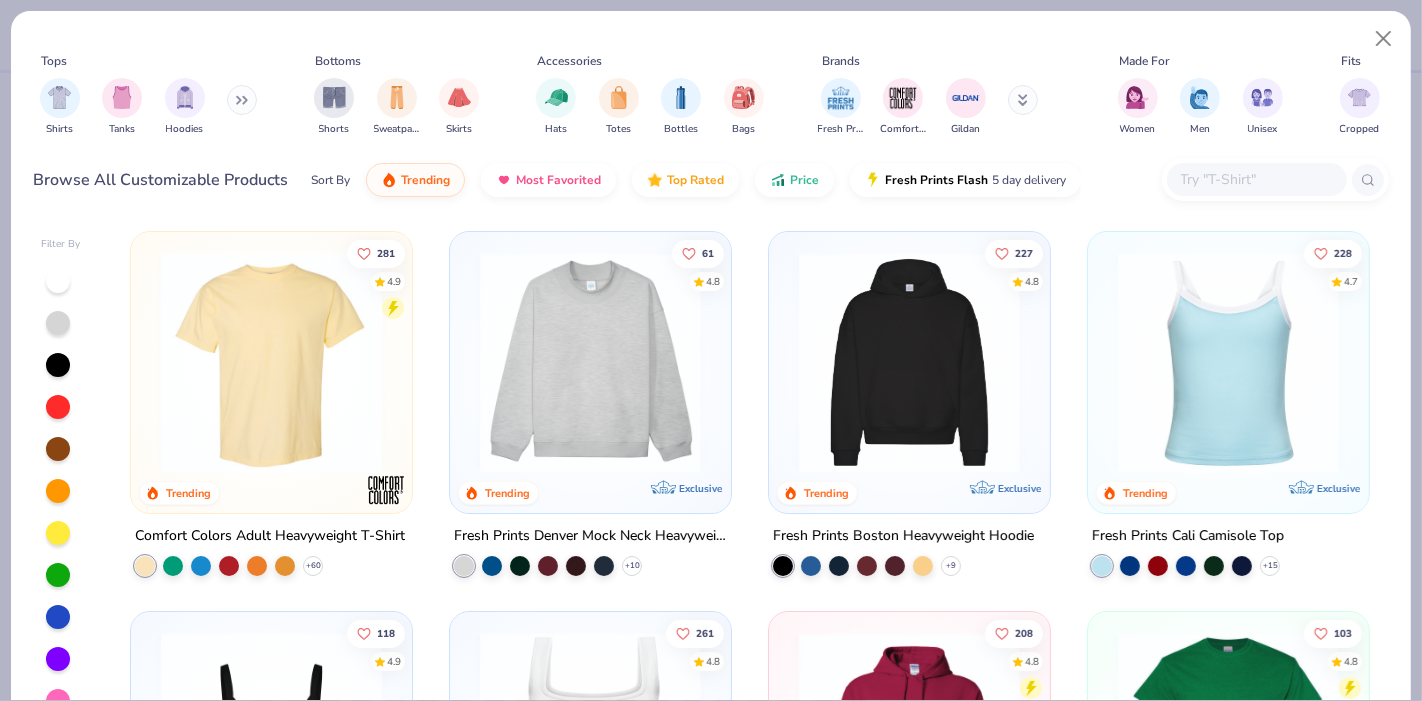 click at bounding box center [242, 100] 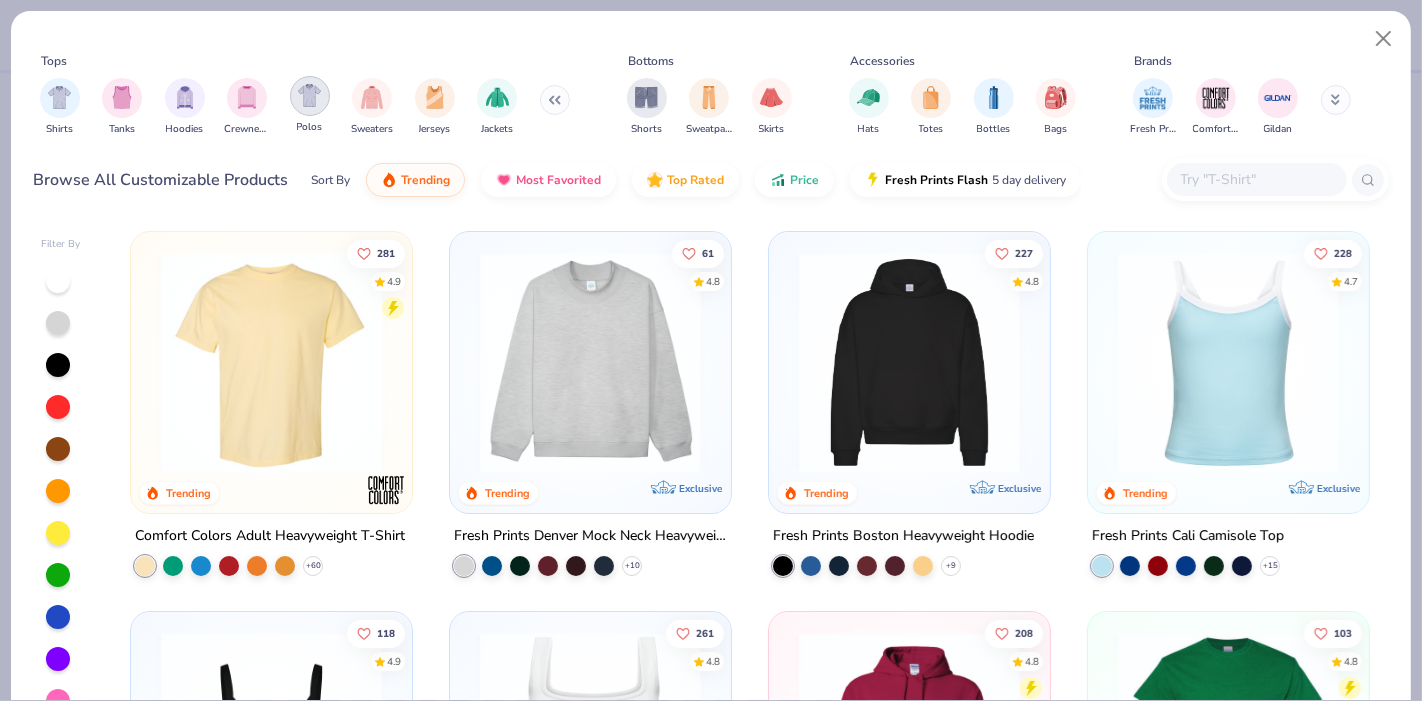 click at bounding box center (310, 96) 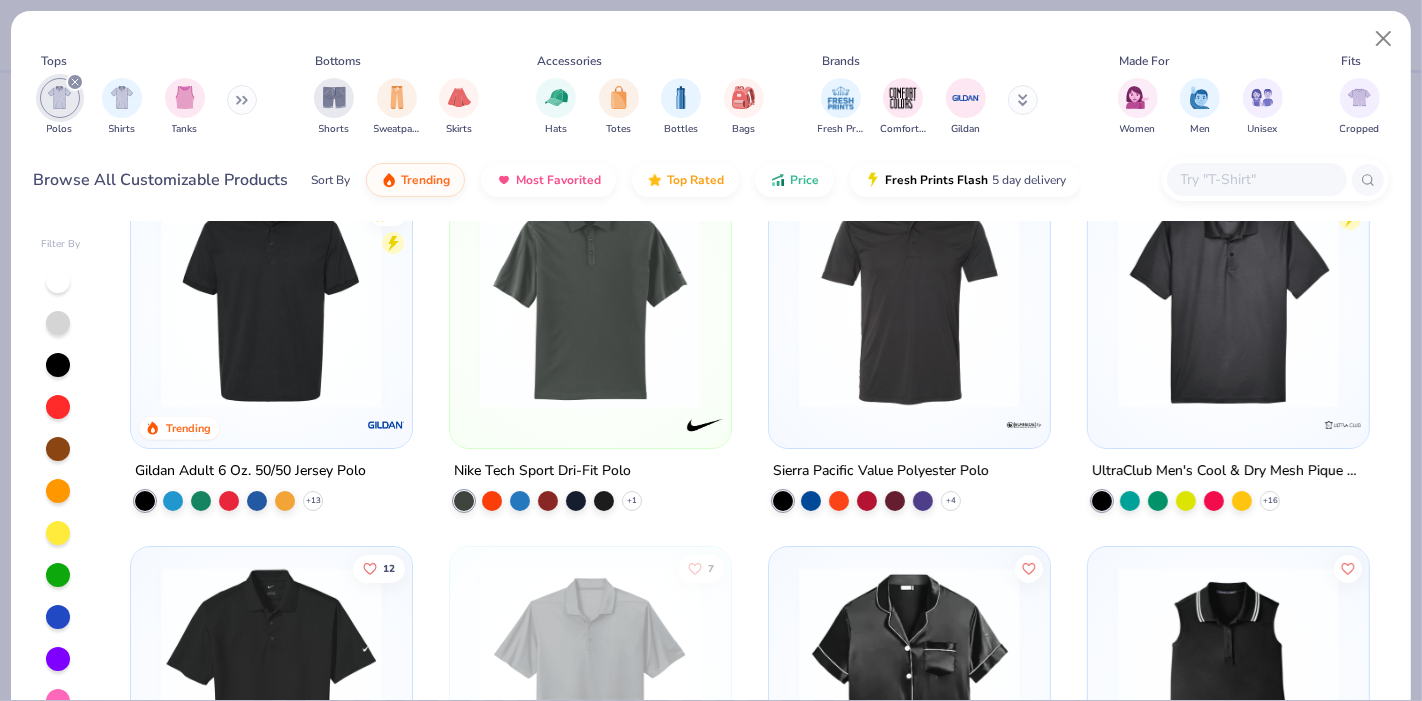 scroll, scrollTop: 0, scrollLeft: 0, axis: both 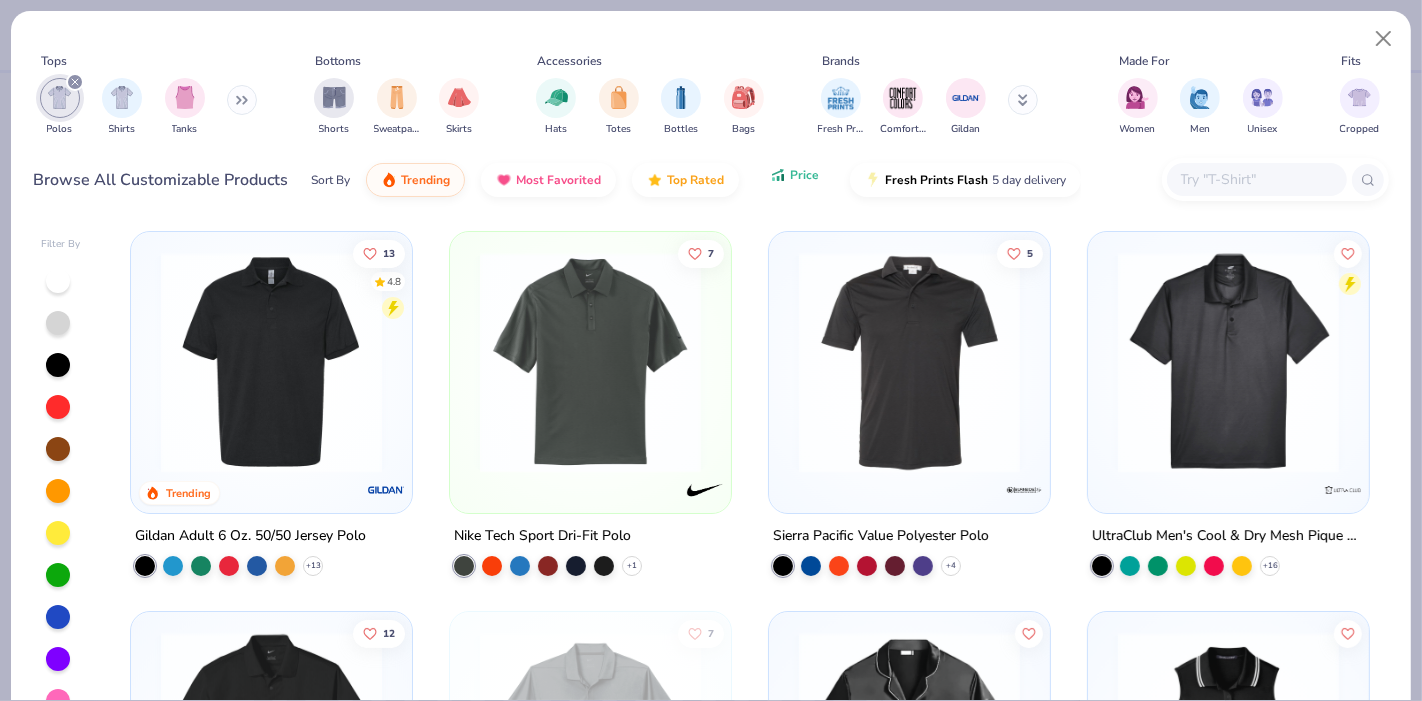click on "Price" at bounding box center (804, 175) 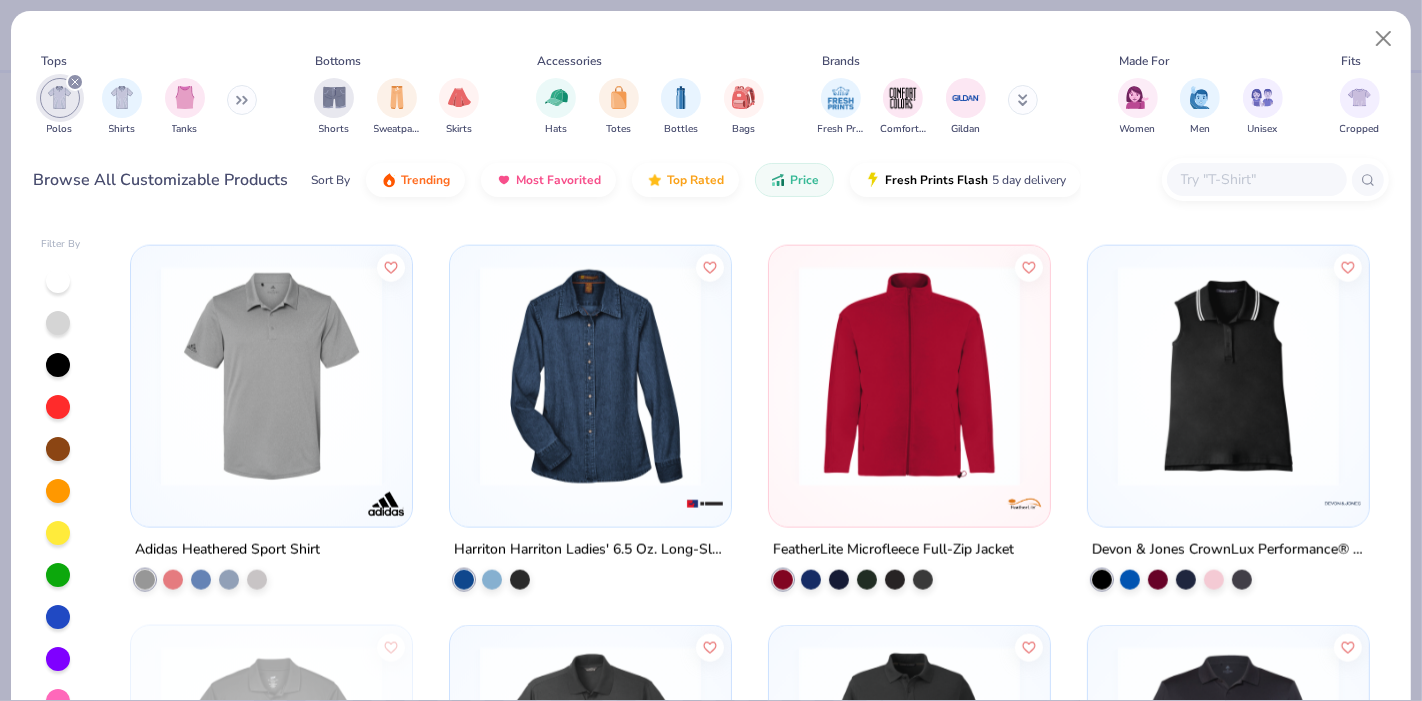 scroll, scrollTop: 2266, scrollLeft: 0, axis: vertical 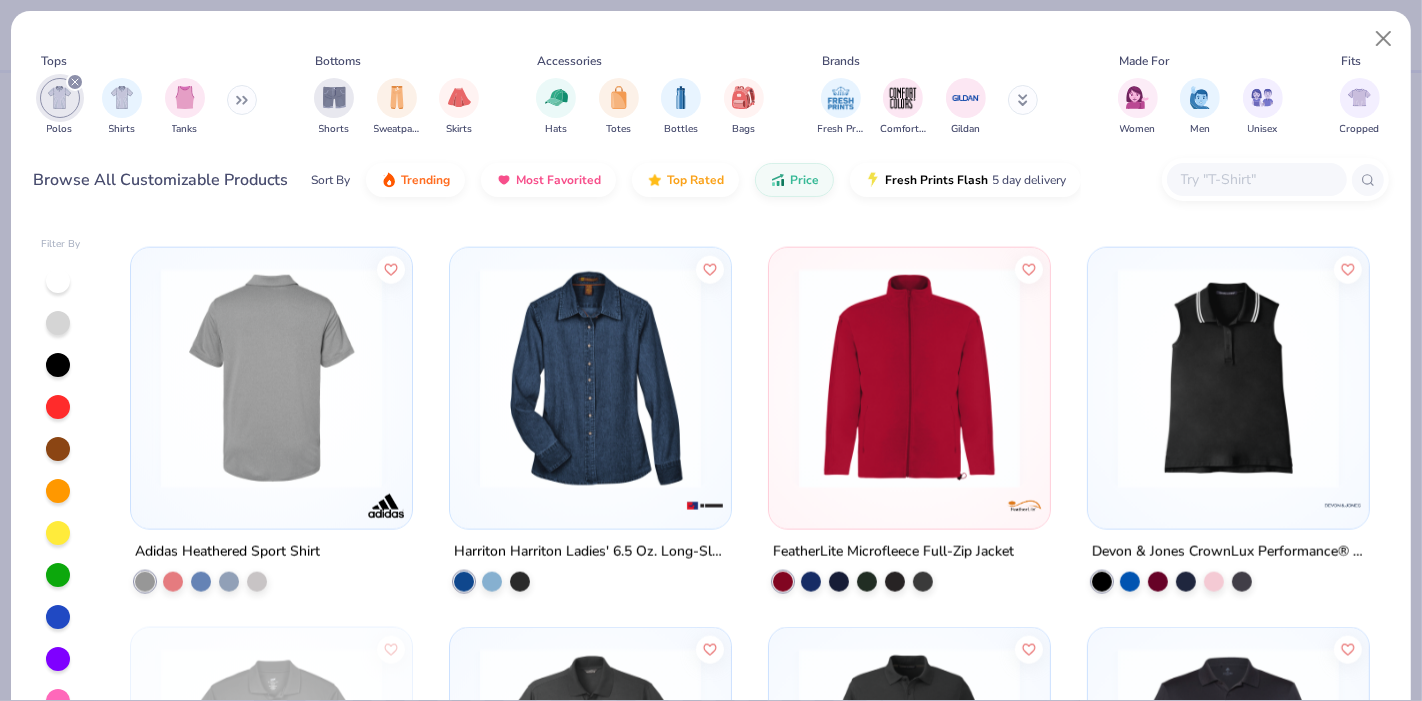 click at bounding box center [271, 377] 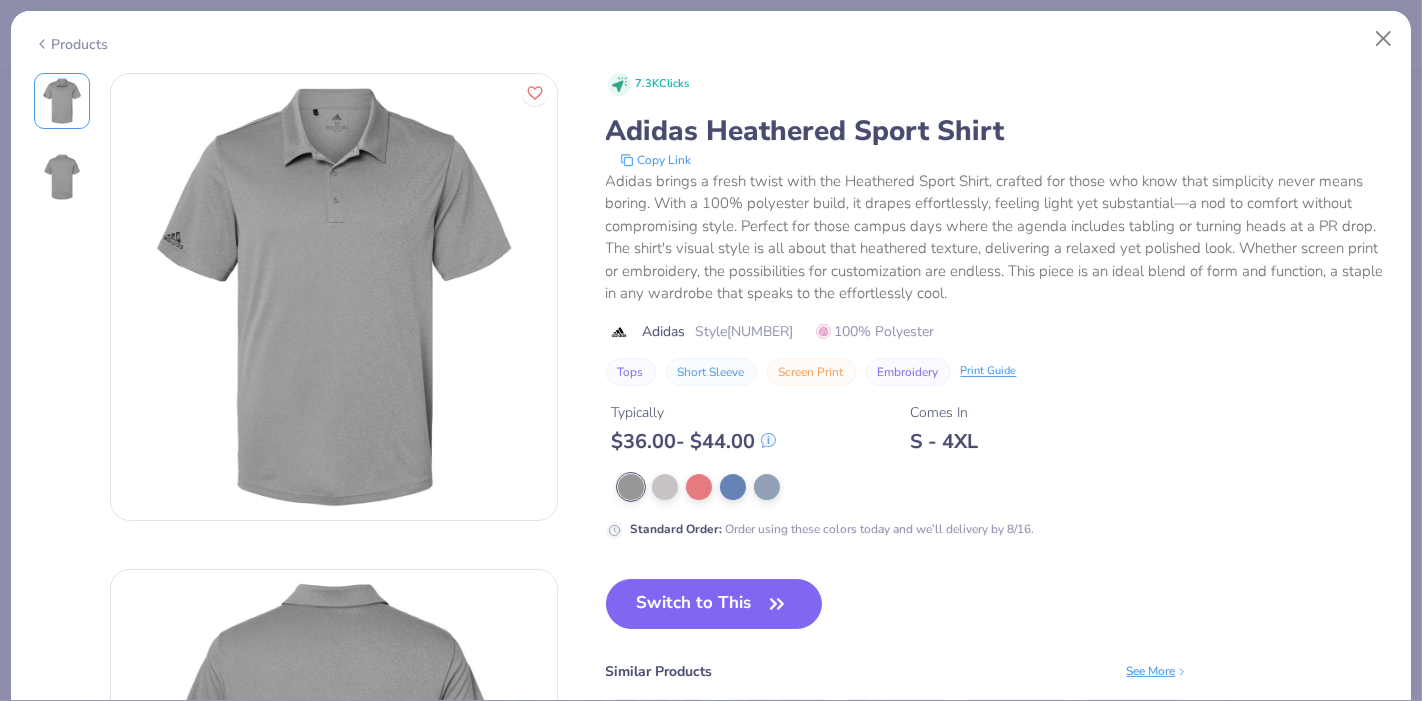 click on "Products" at bounding box center (711, 37) 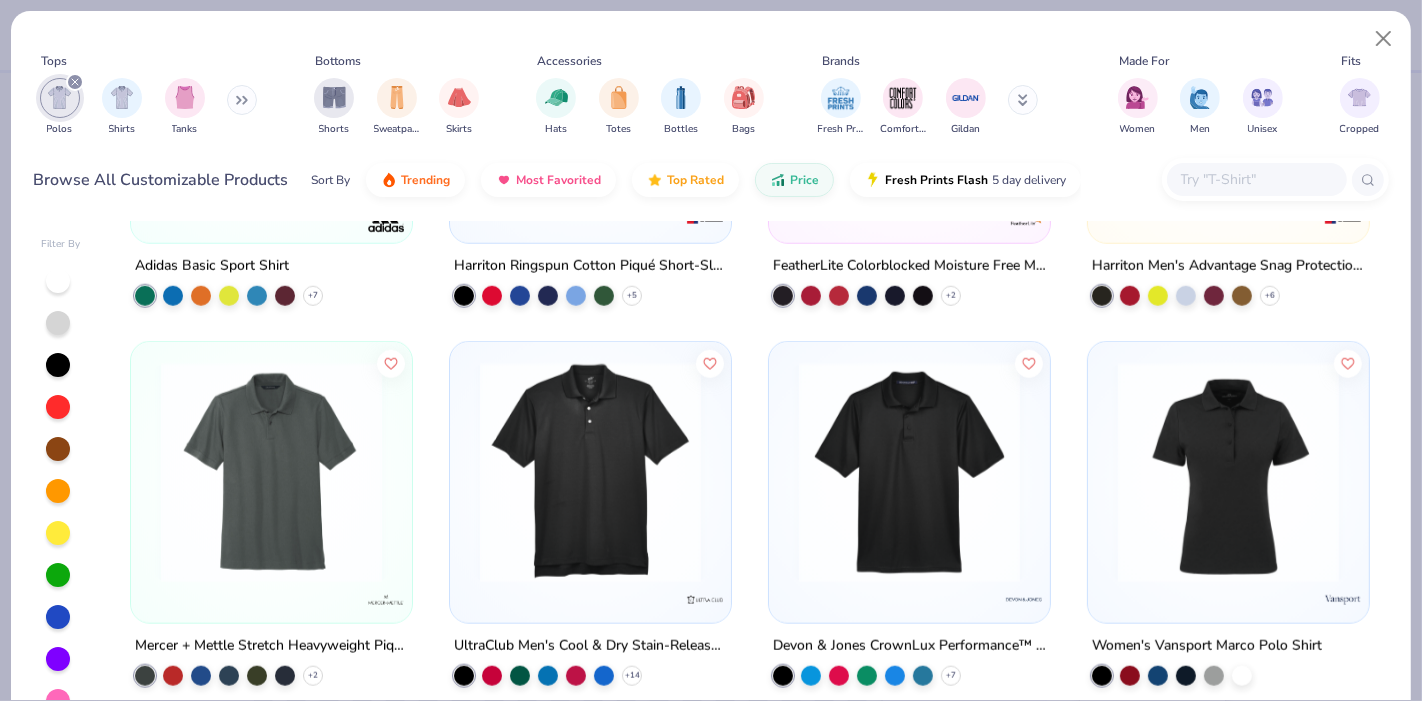 scroll, scrollTop: 1790, scrollLeft: 0, axis: vertical 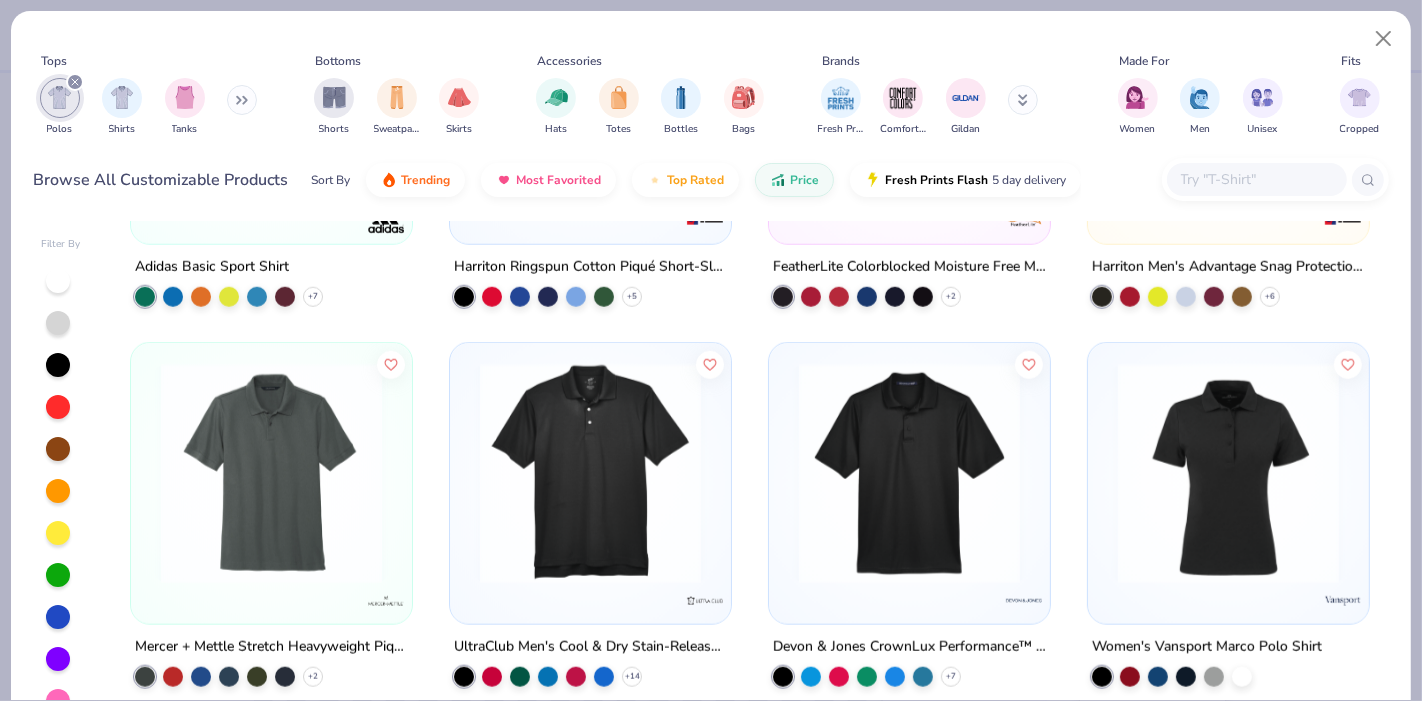 click at bounding box center [271, 473] 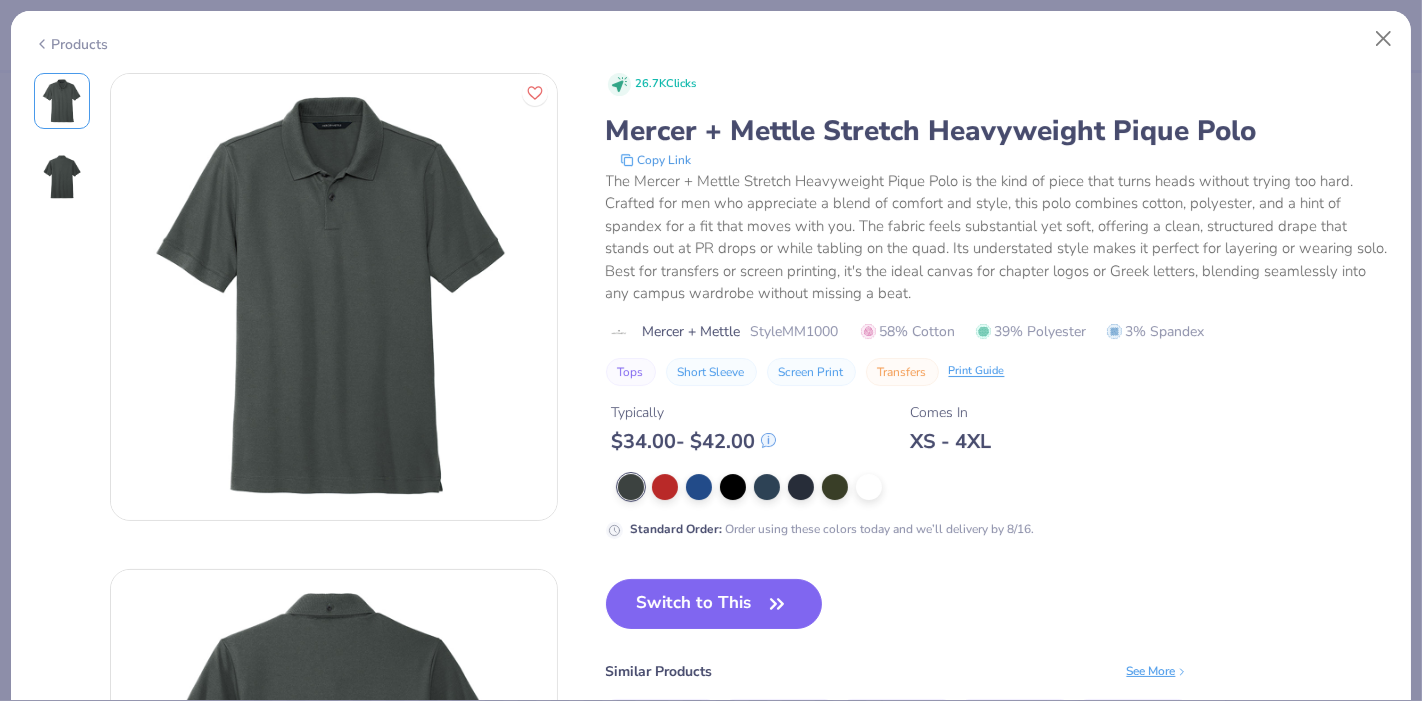 click on "Products" at bounding box center [71, 44] 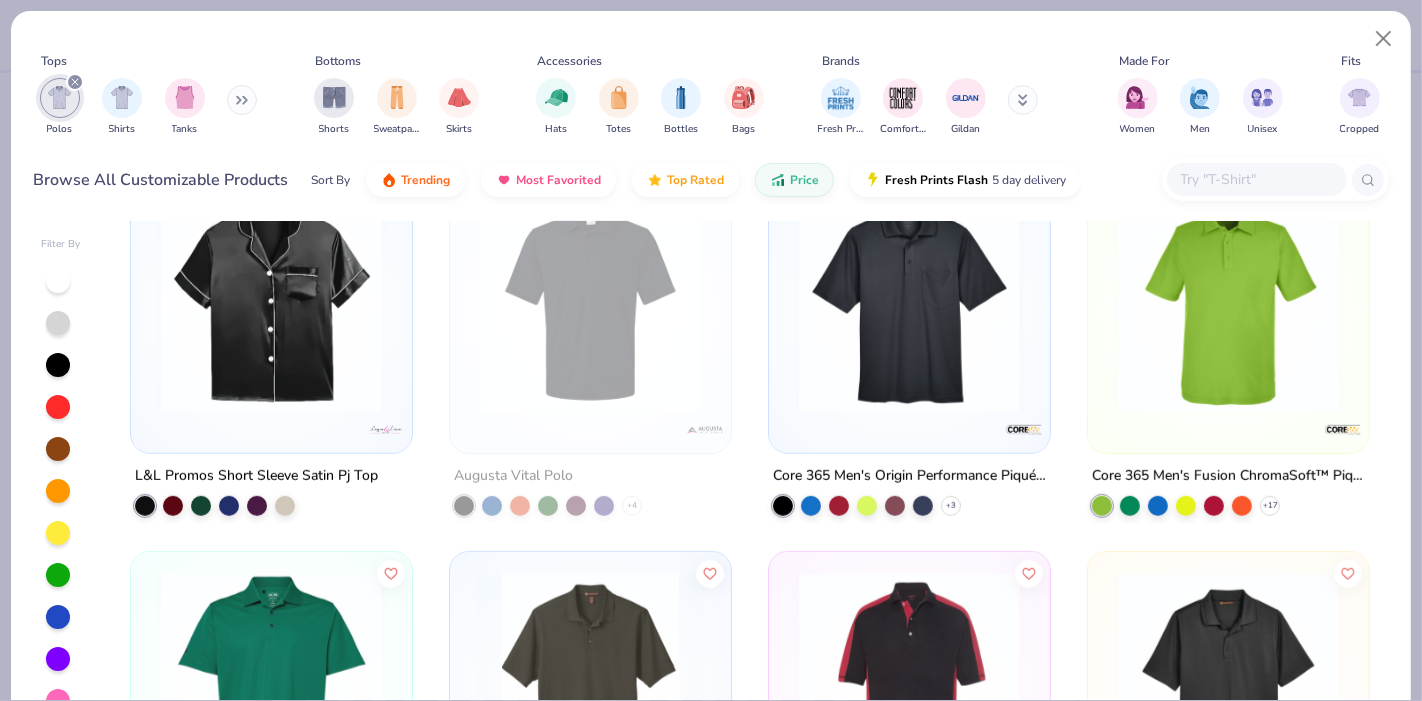 scroll, scrollTop: 1200, scrollLeft: 0, axis: vertical 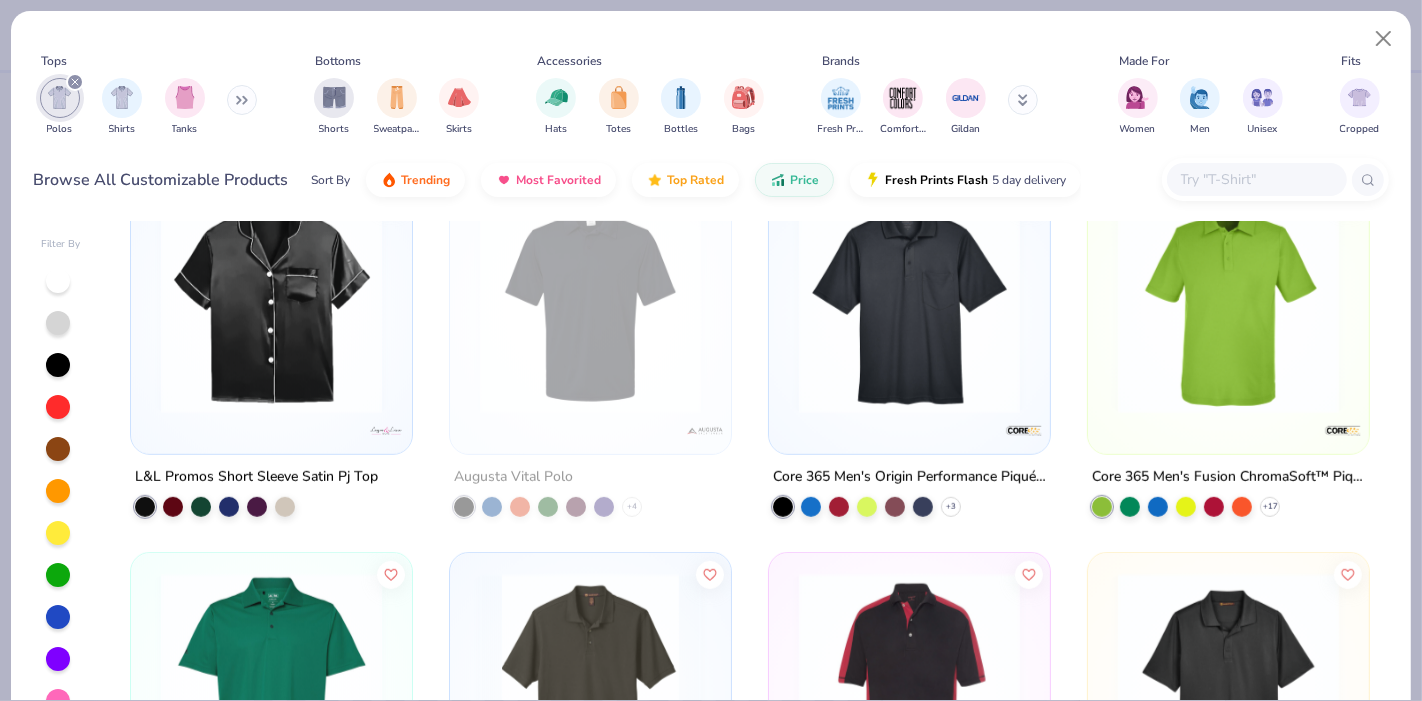 click at bounding box center (909, 303) 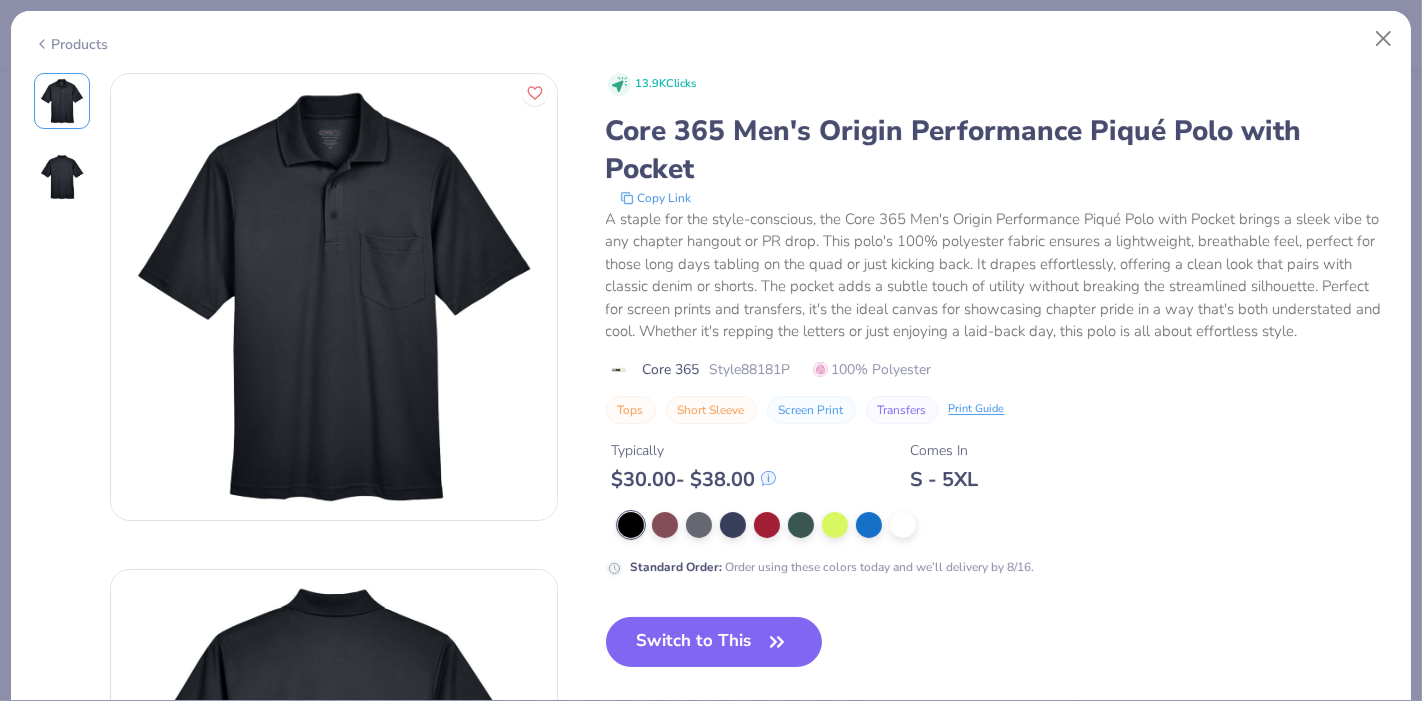 click on "Products" at bounding box center (711, 37) 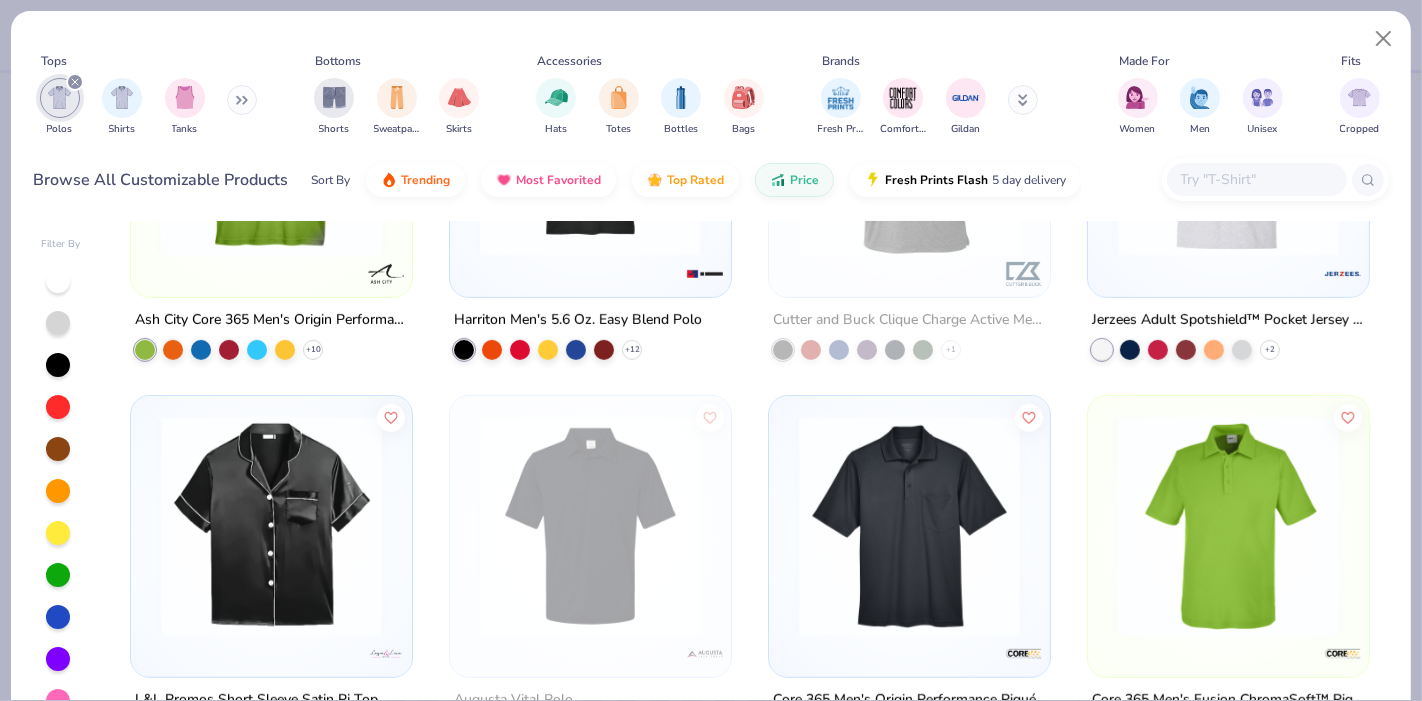 scroll, scrollTop: 1072, scrollLeft: 0, axis: vertical 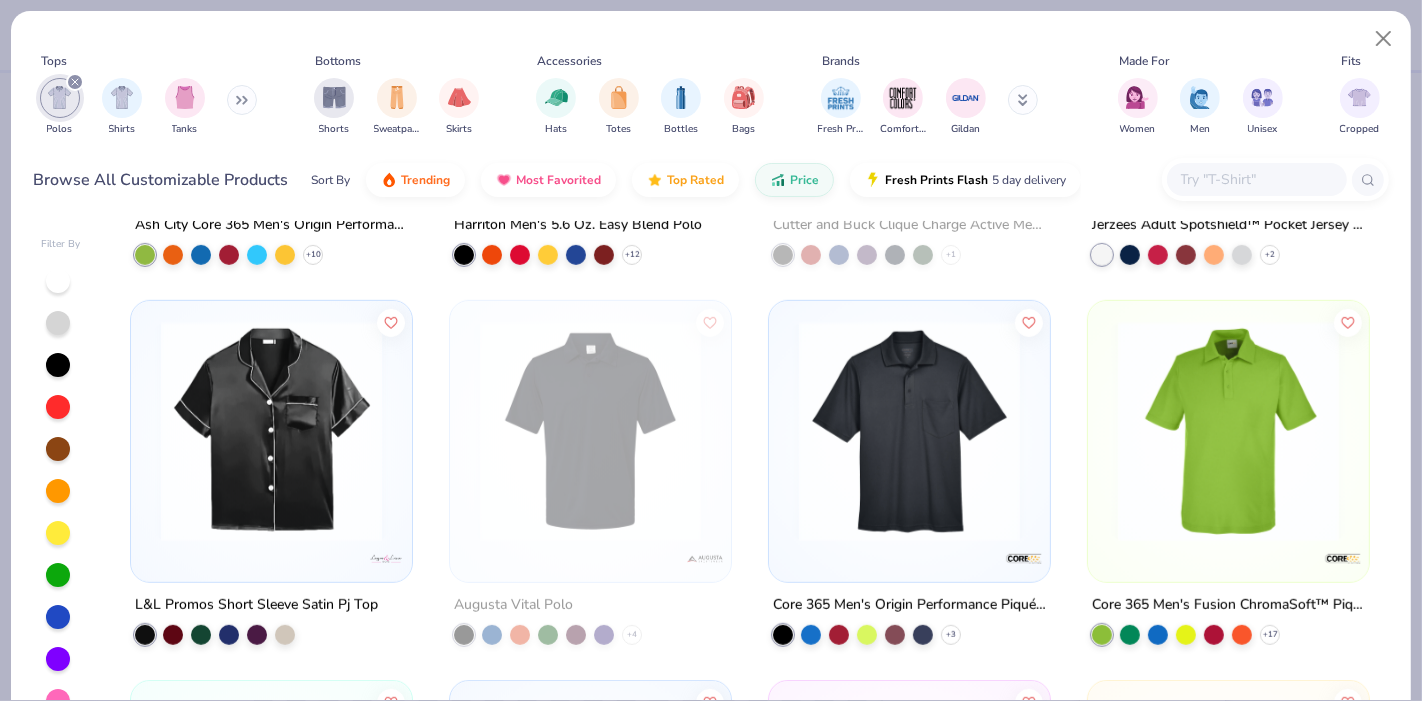 click at bounding box center [1228, 431] 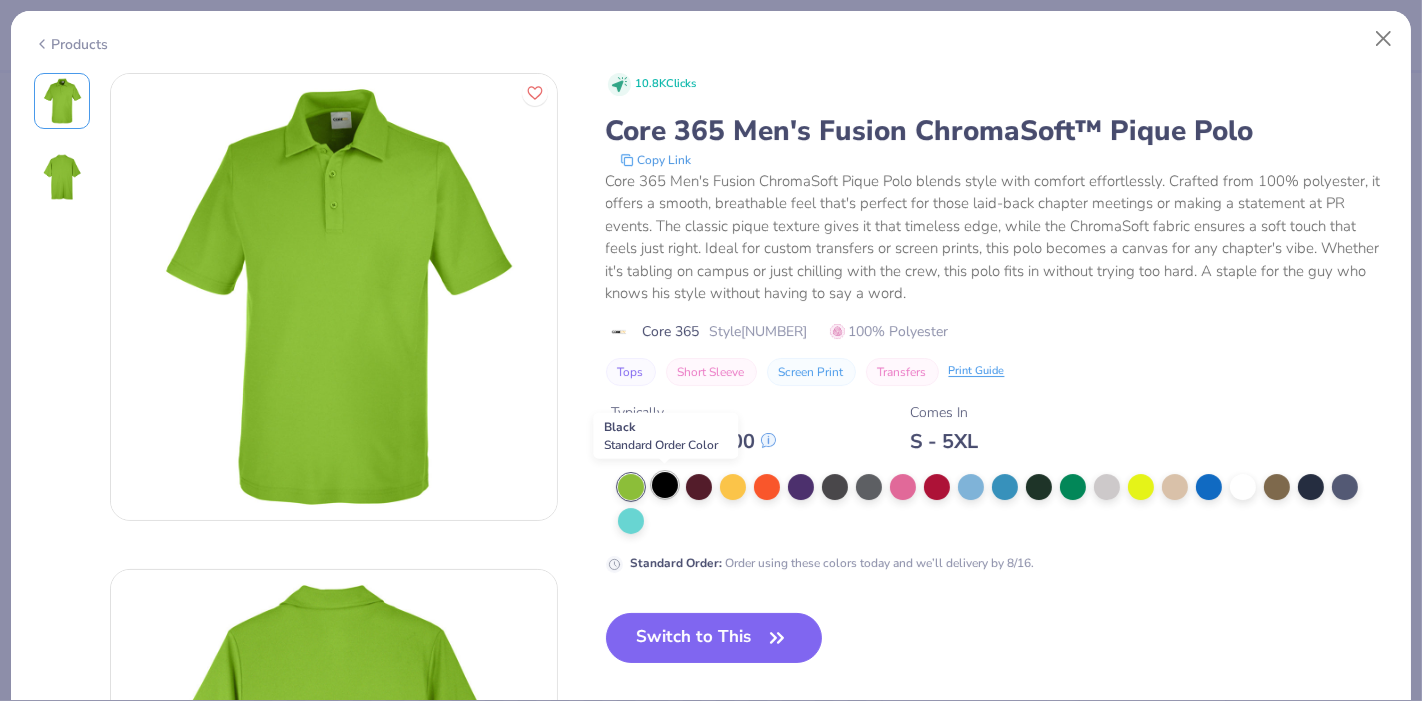 click at bounding box center (665, 485) 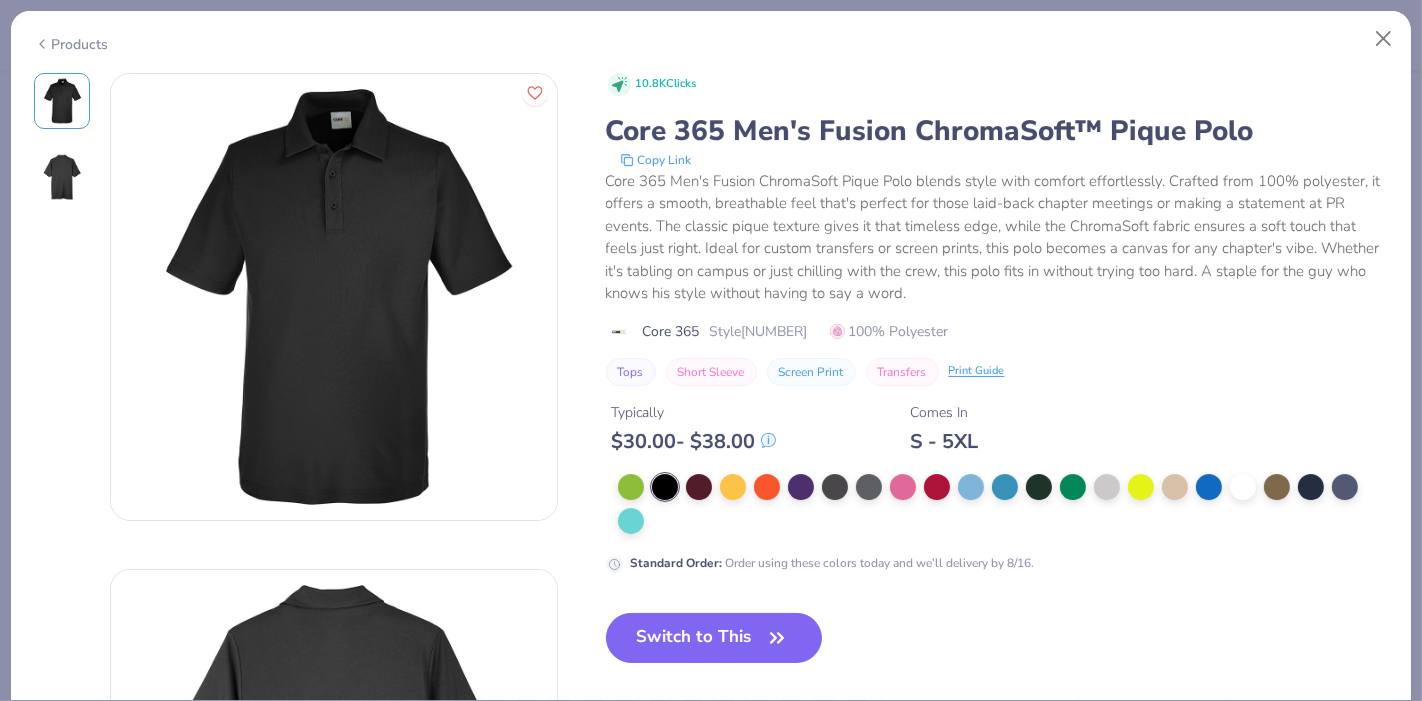 click on "Products" at bounding box center [71, 44] 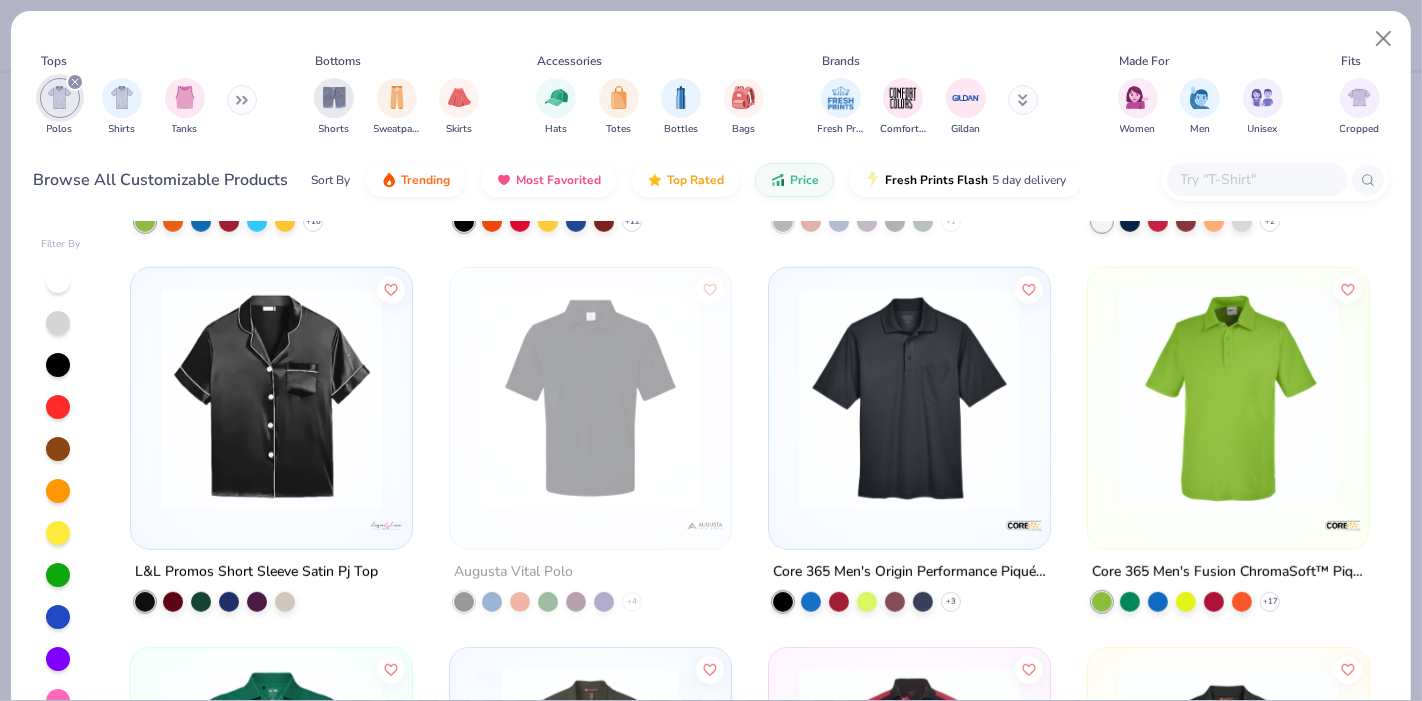 scroll, scrollTop: 1104, scrollLeft: 0, axis: vertical 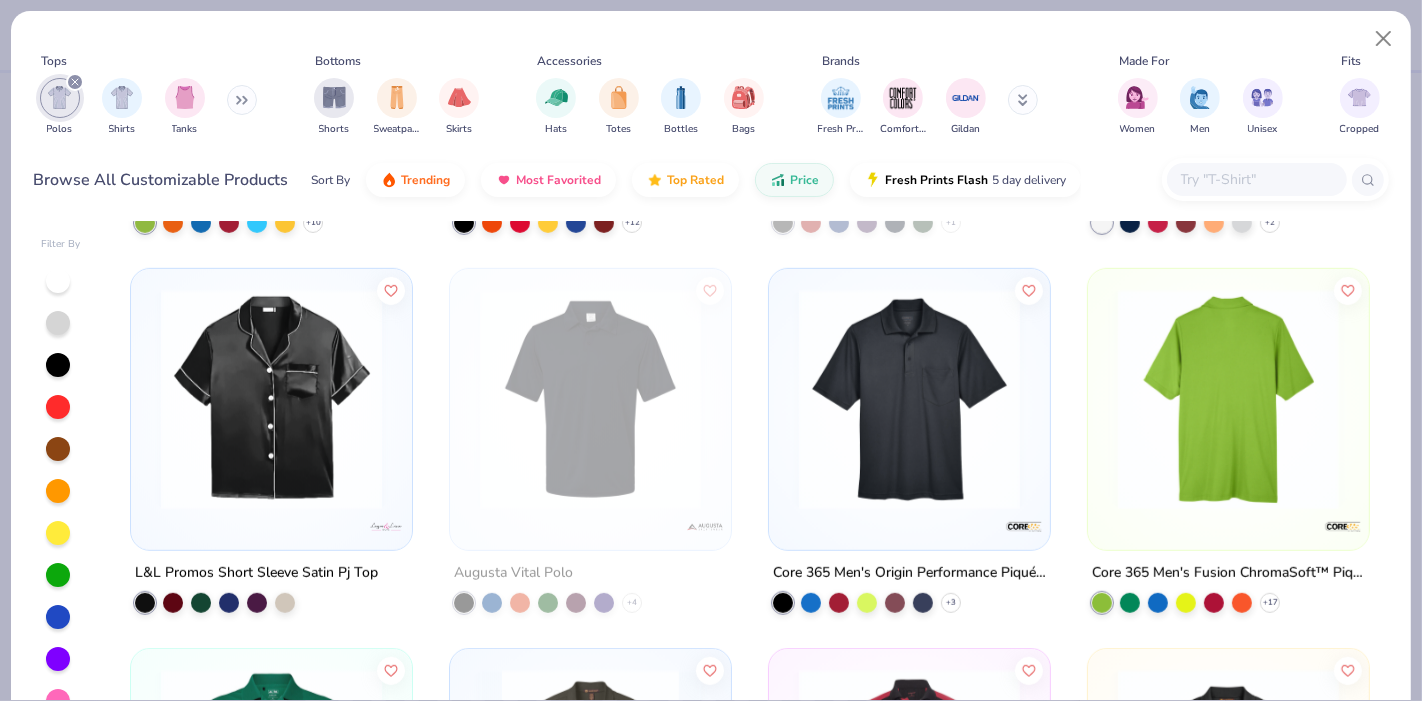 click at bounding box center (1228, 399) 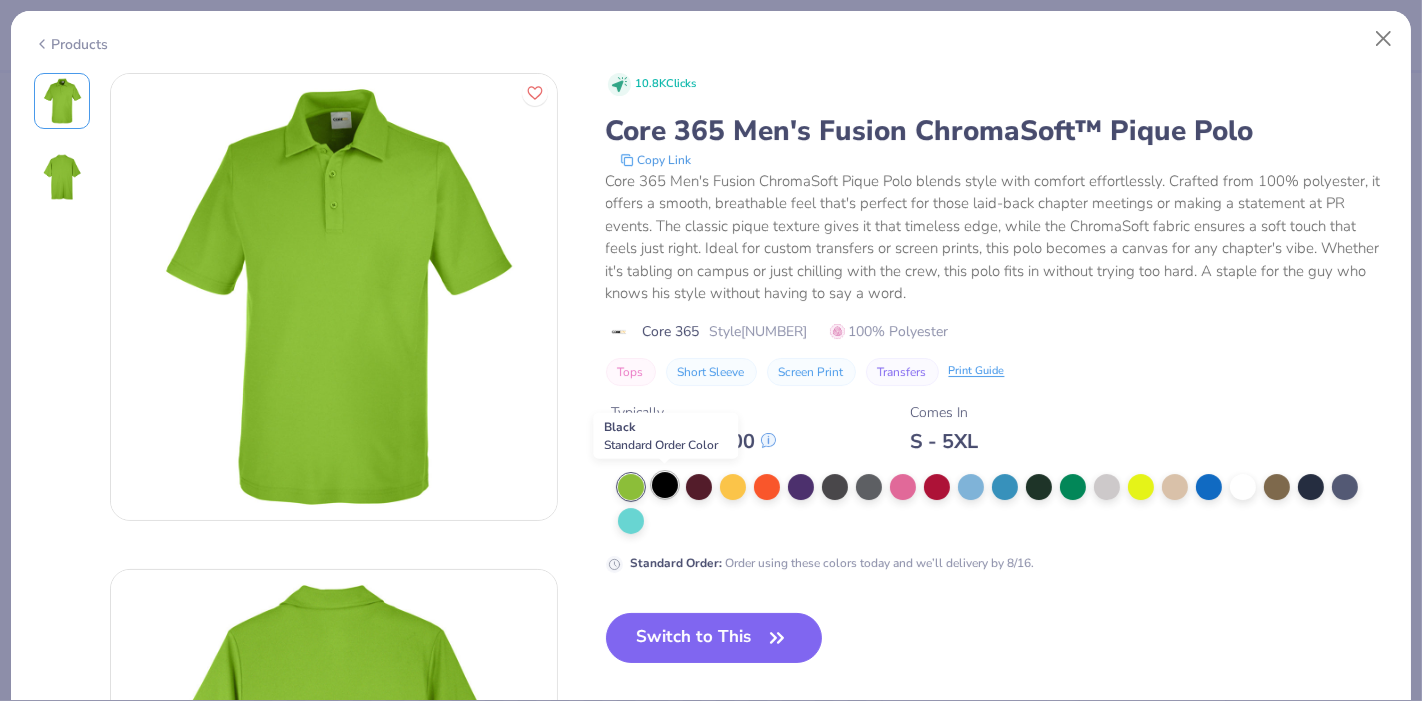 click at bounding box center [665, 485] 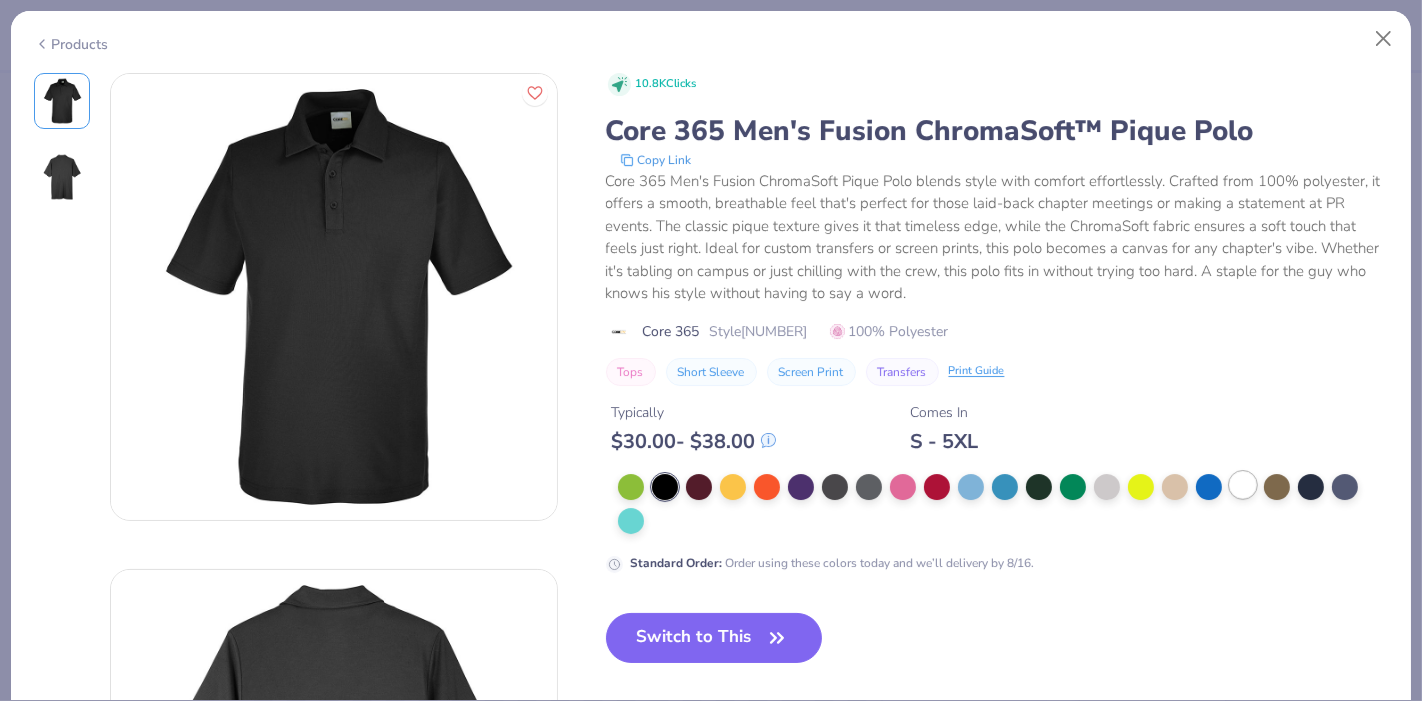 click at bounding box center (1243, 485) 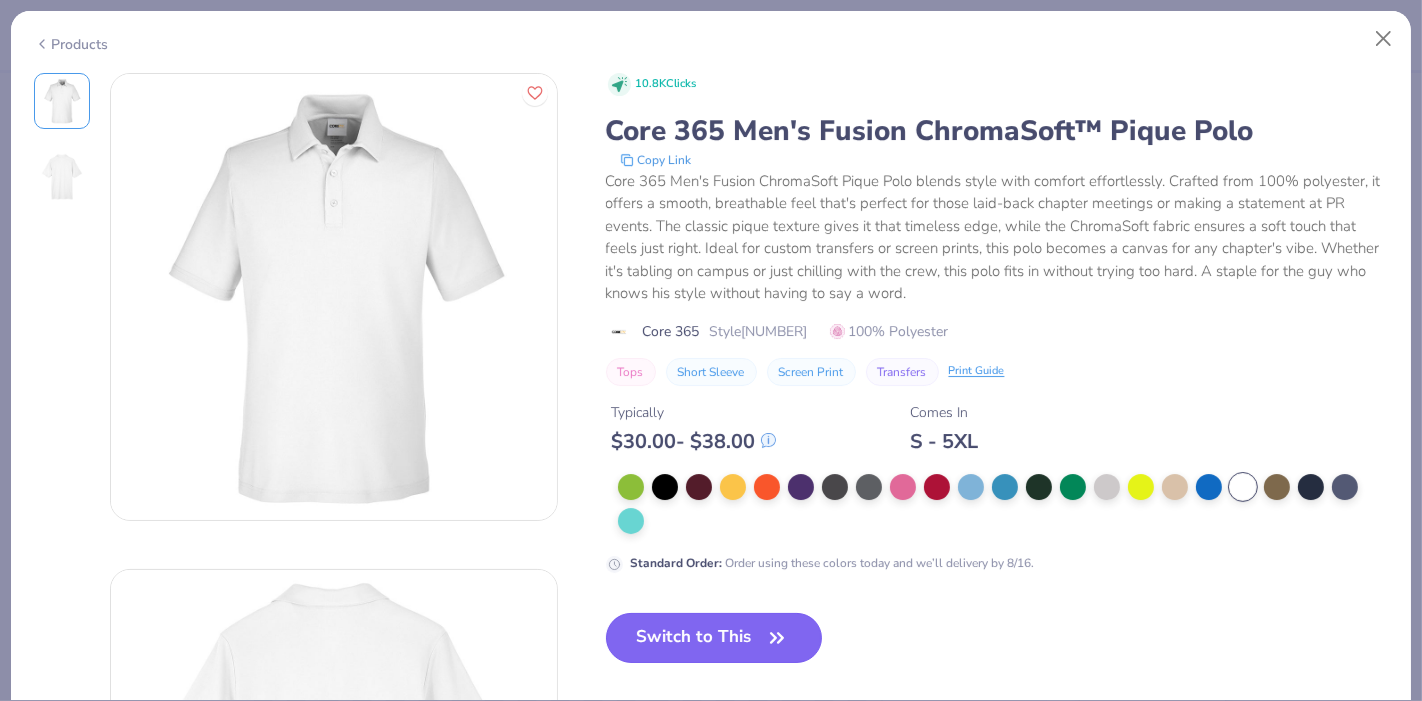 click on "Switch to This" at bounding box center (714, 638) 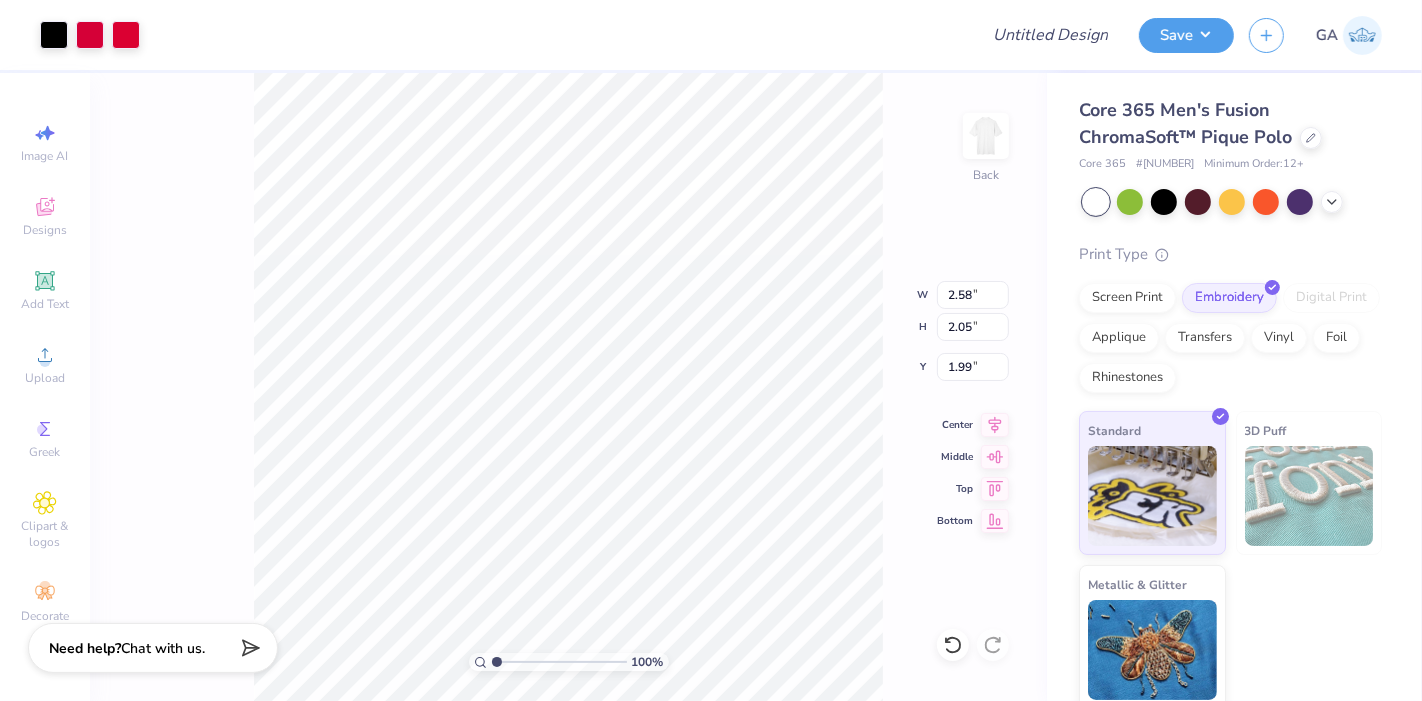 type on "3.49" 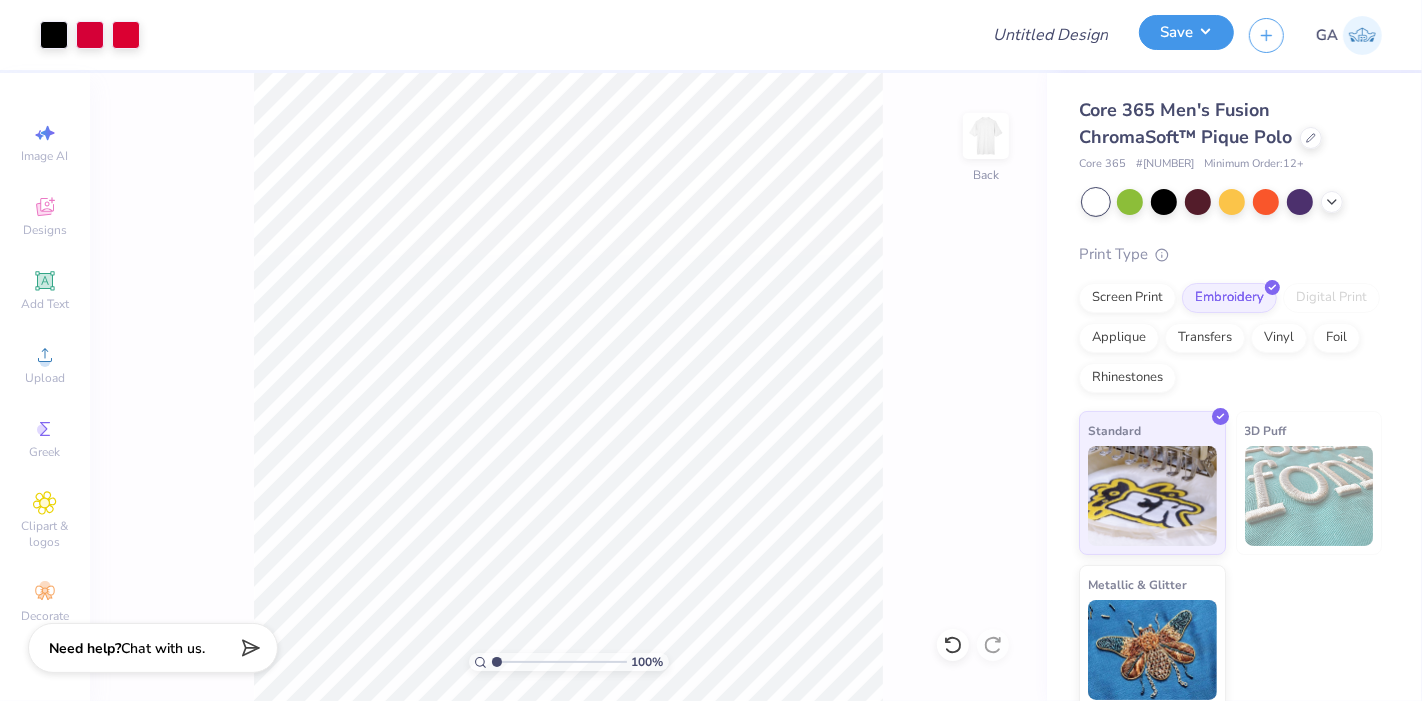 click on "Save" at bounding box center (1186, 32) 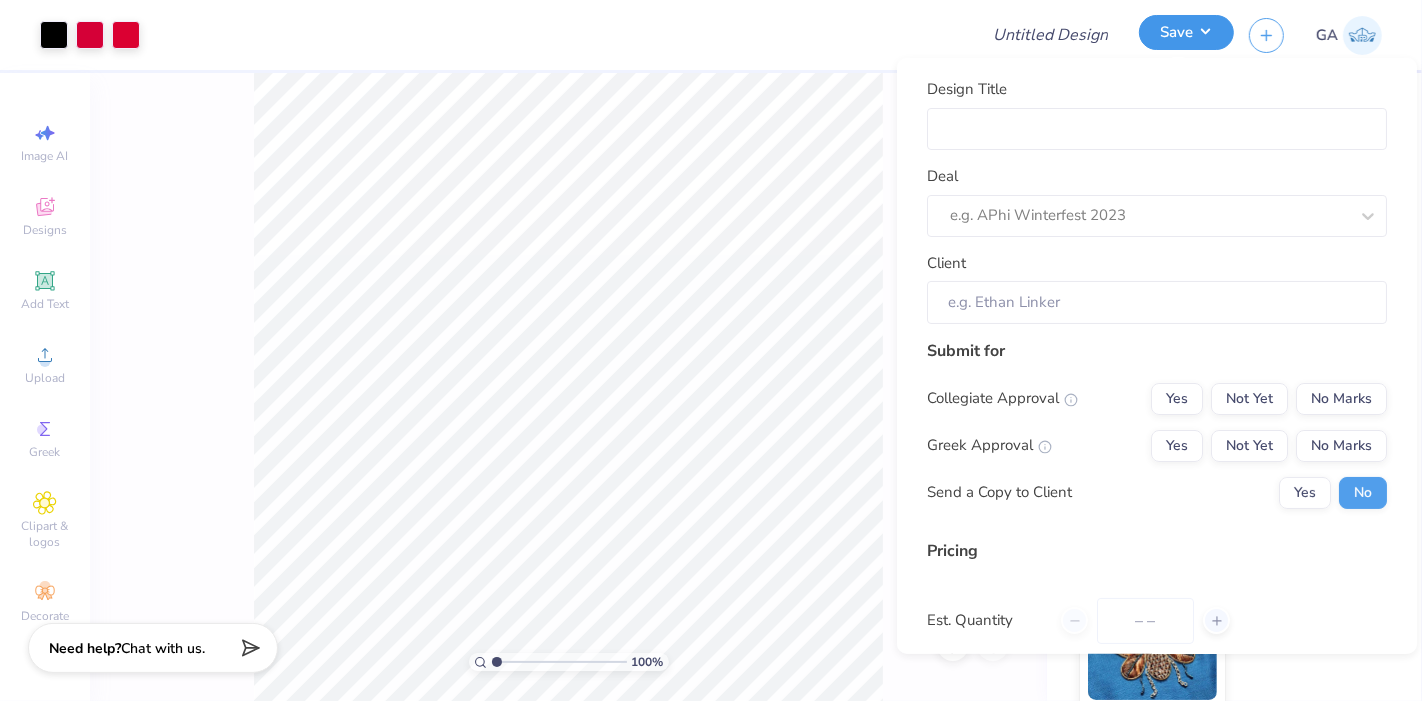 type on "0" 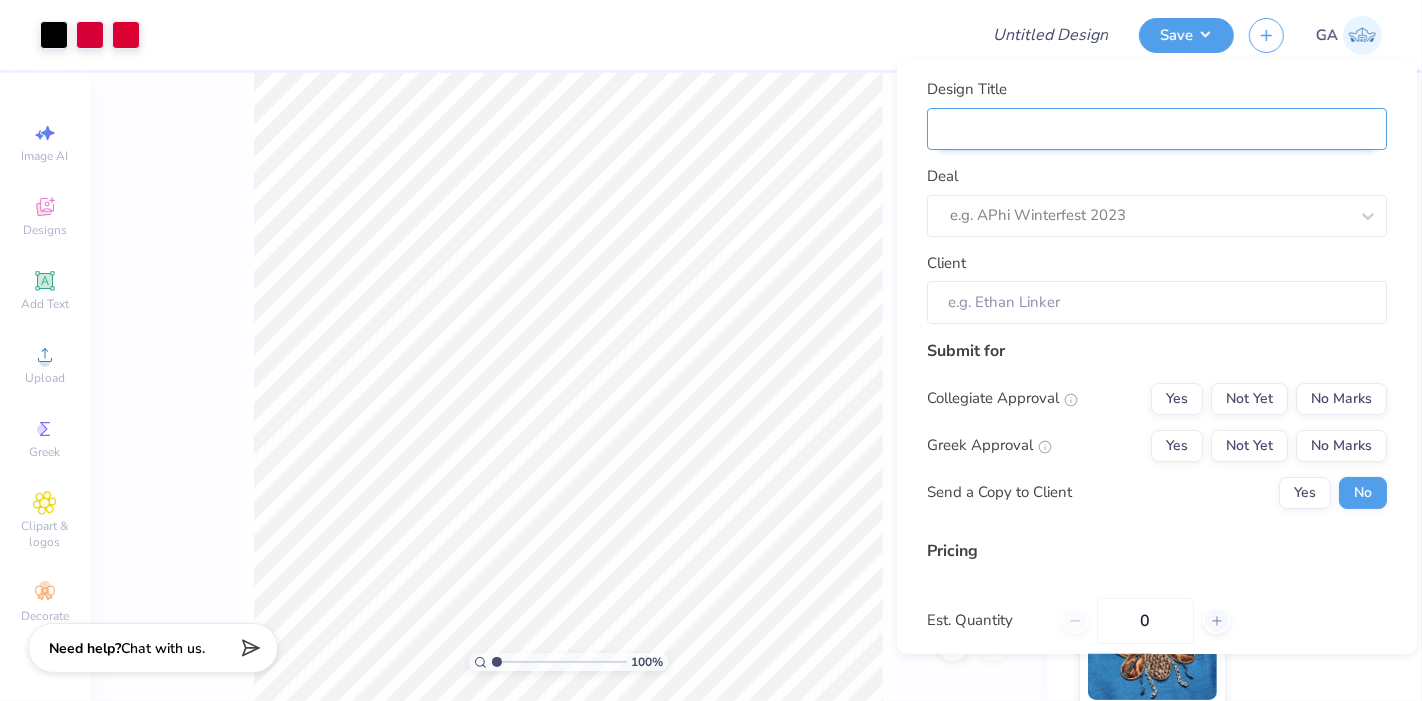 click on "Design Title" at bounding box center (1157, 128) 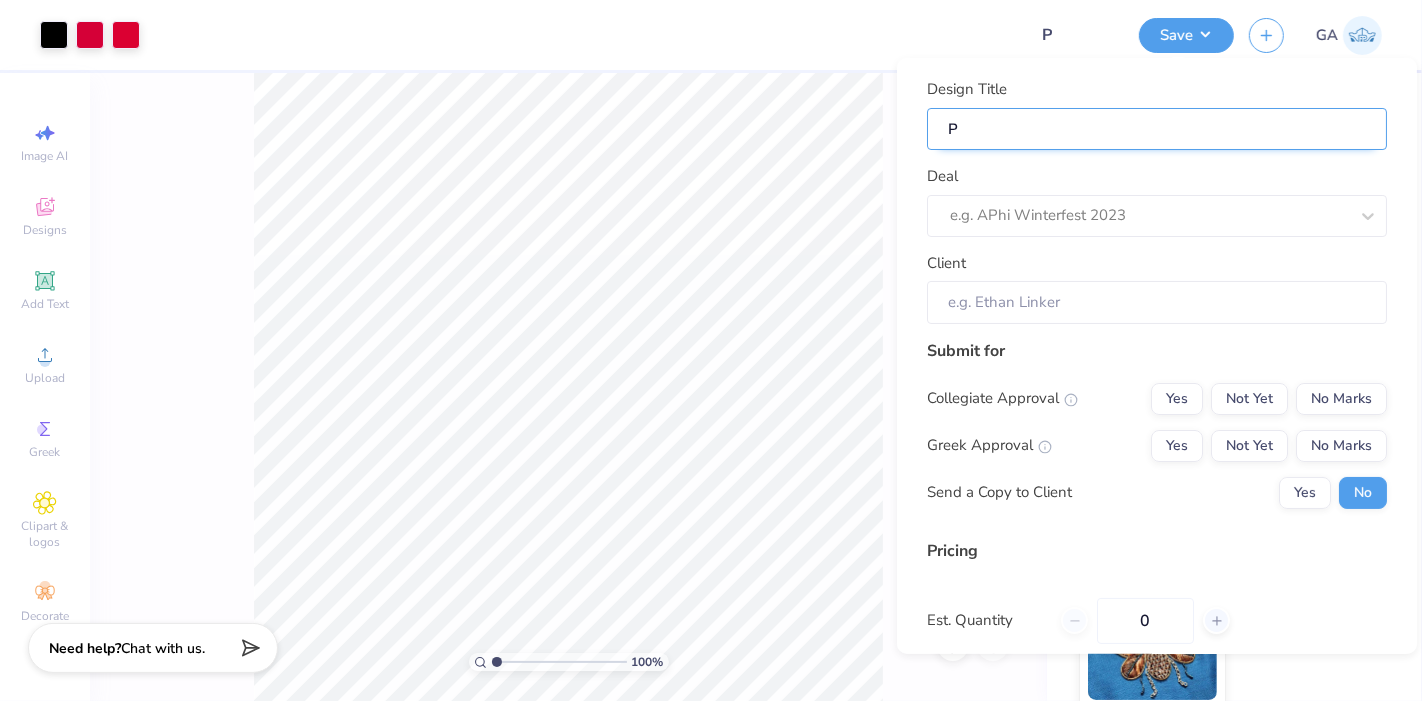 type on "Po" 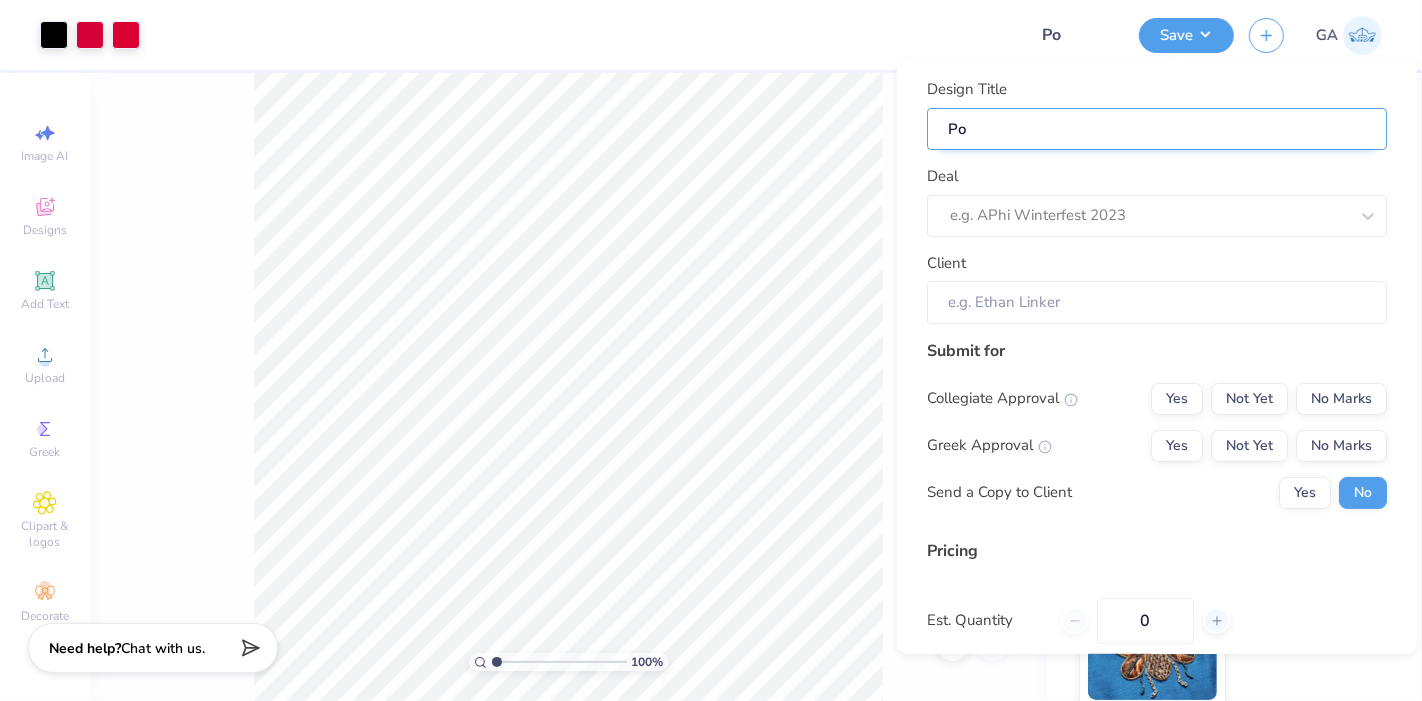 type on "Pol" 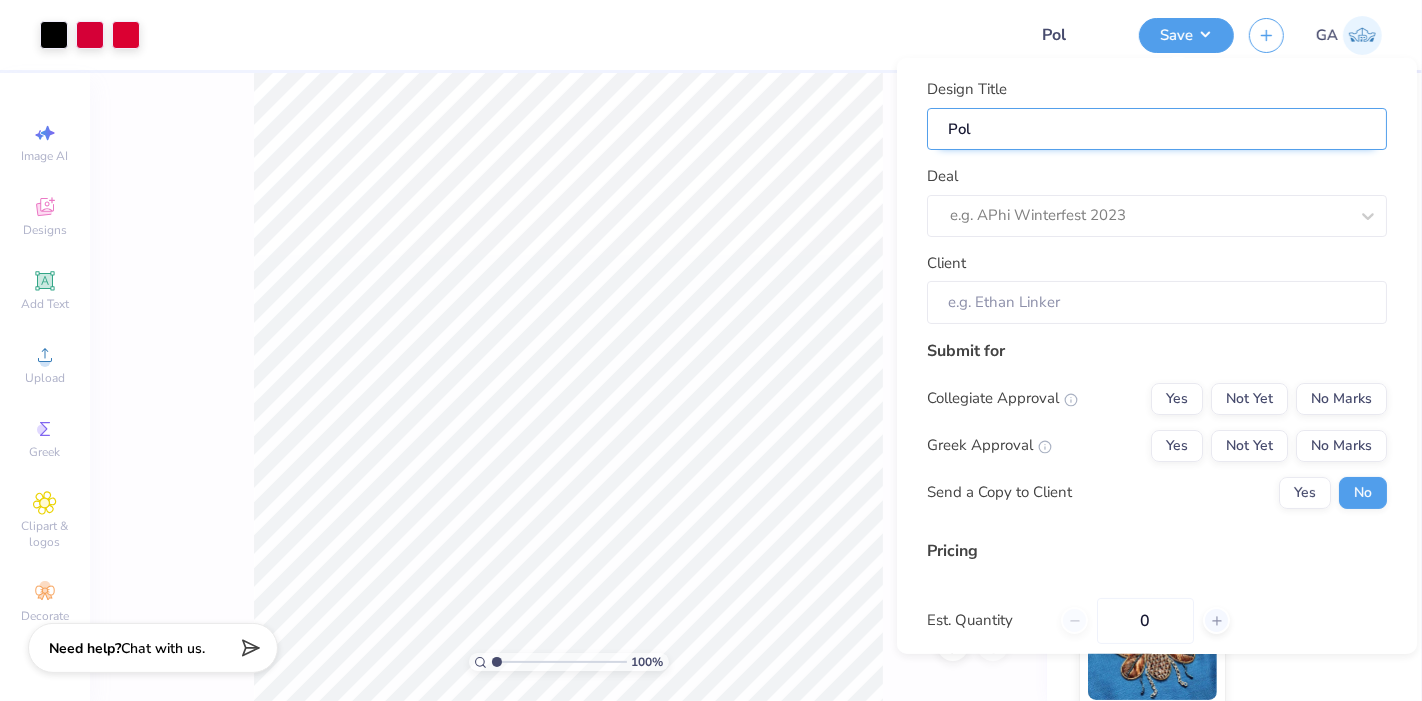 type on "Polo" 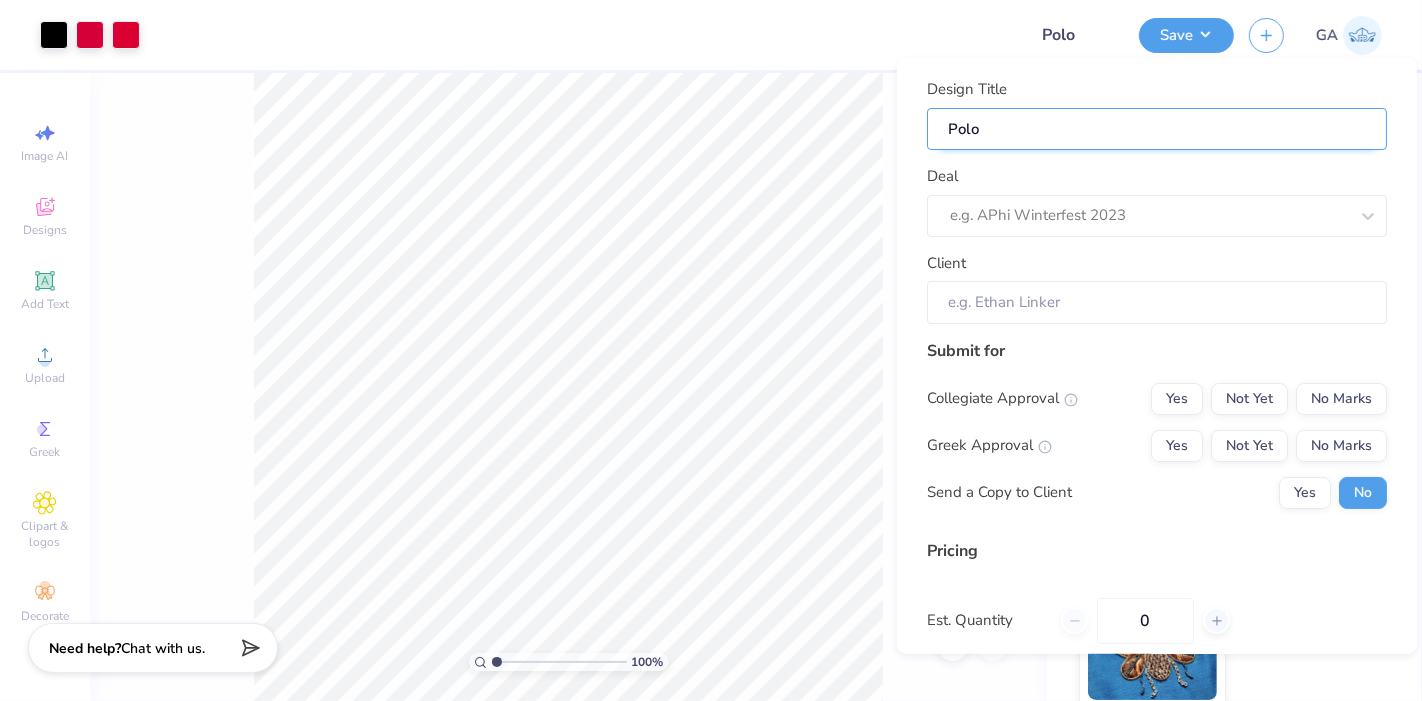 type on "Polos" 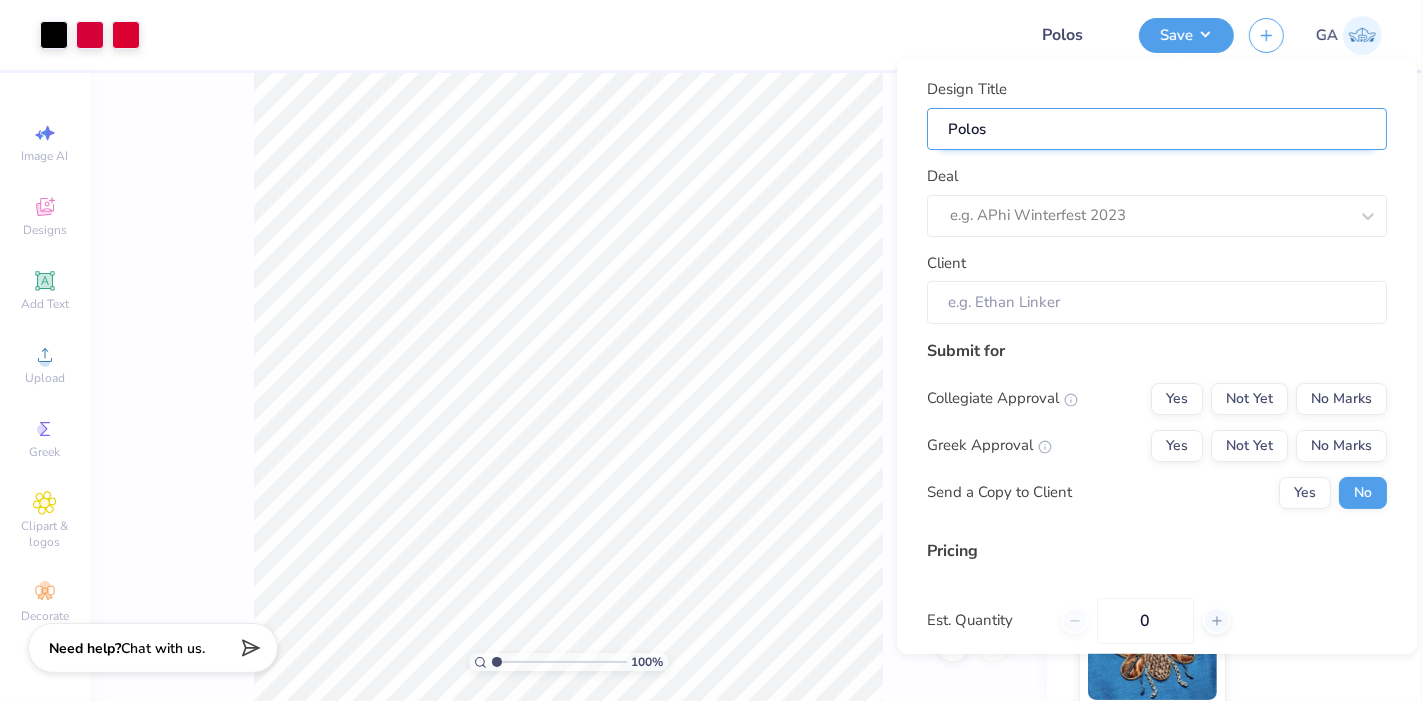 type on "Polos" 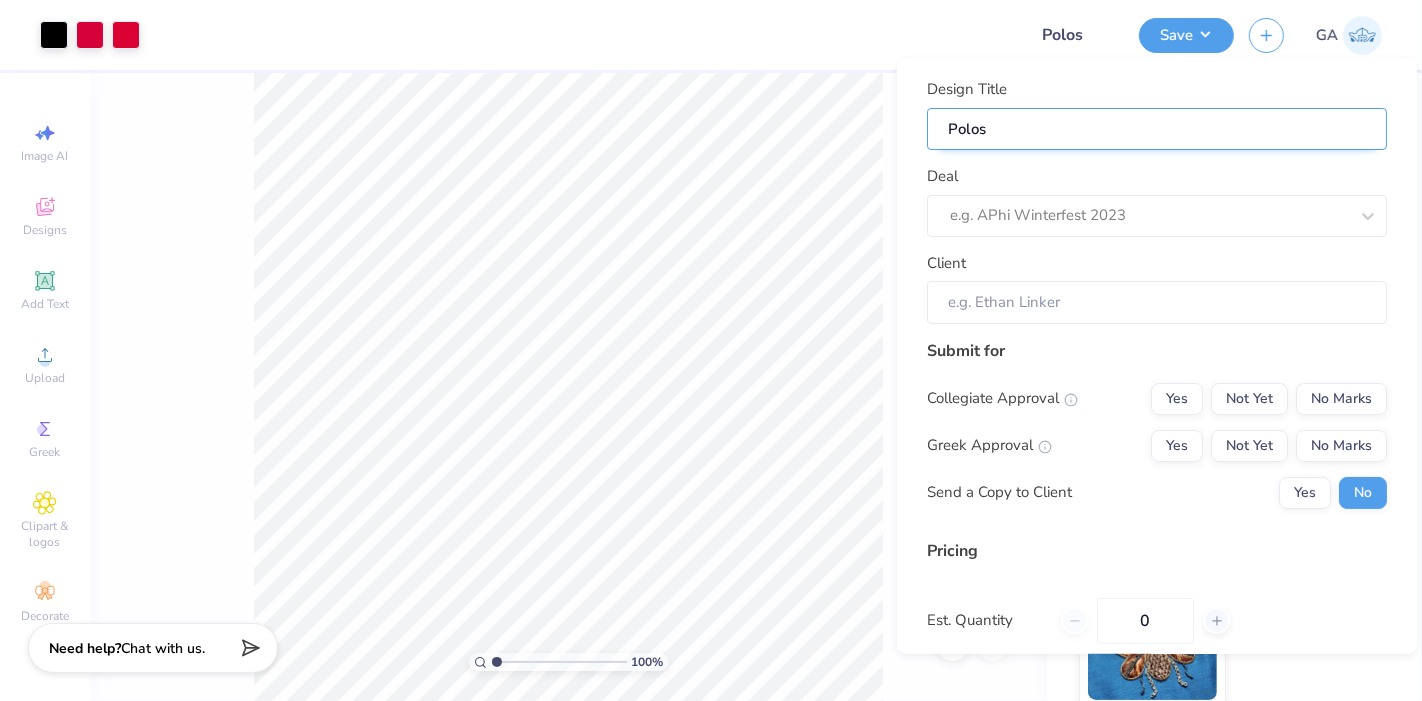 type on "Polos f" 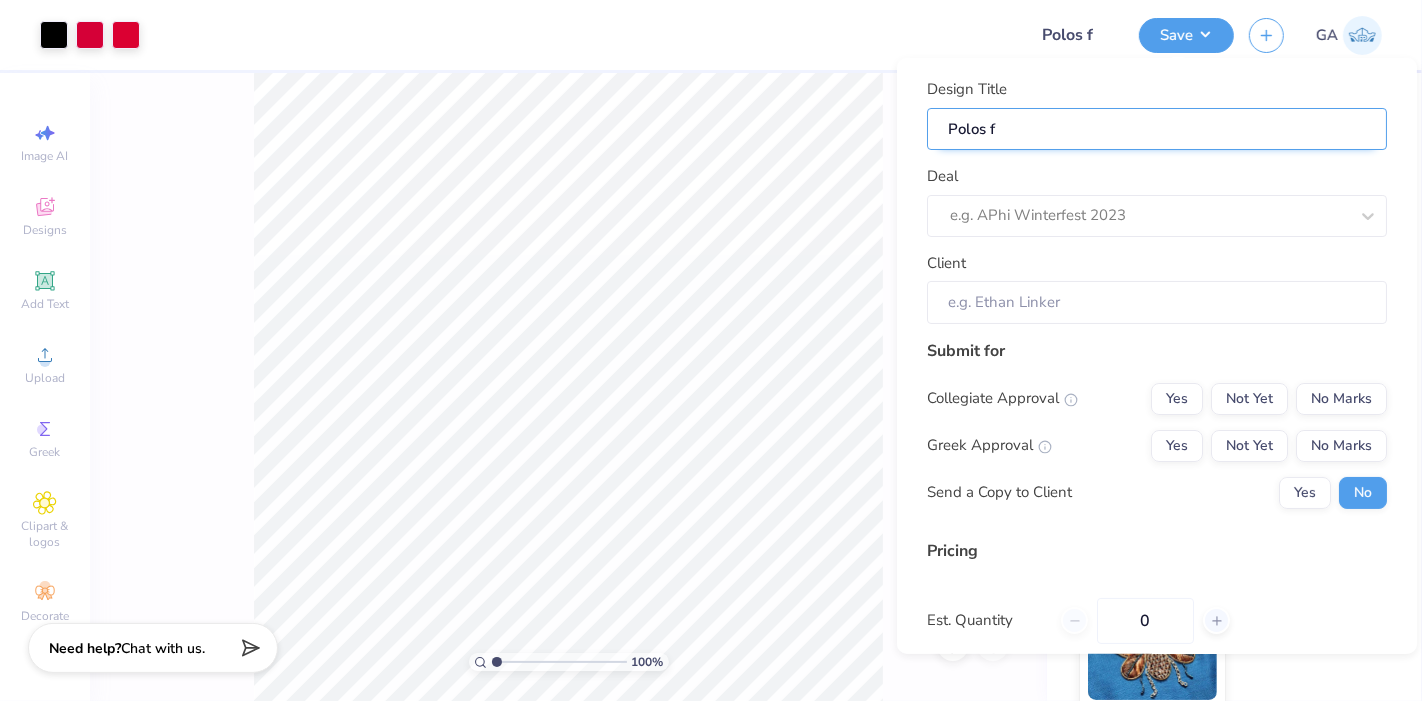 type on "Polos fo" 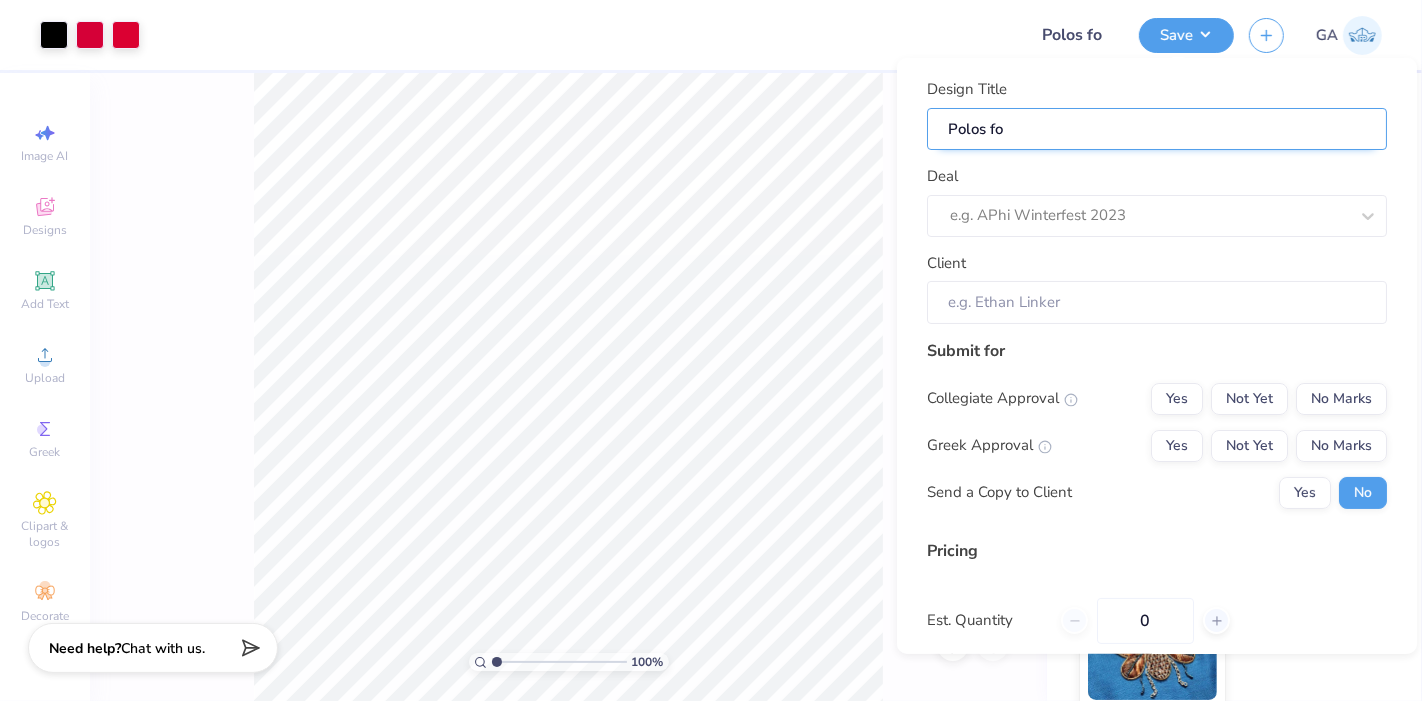 type on "Polos for" 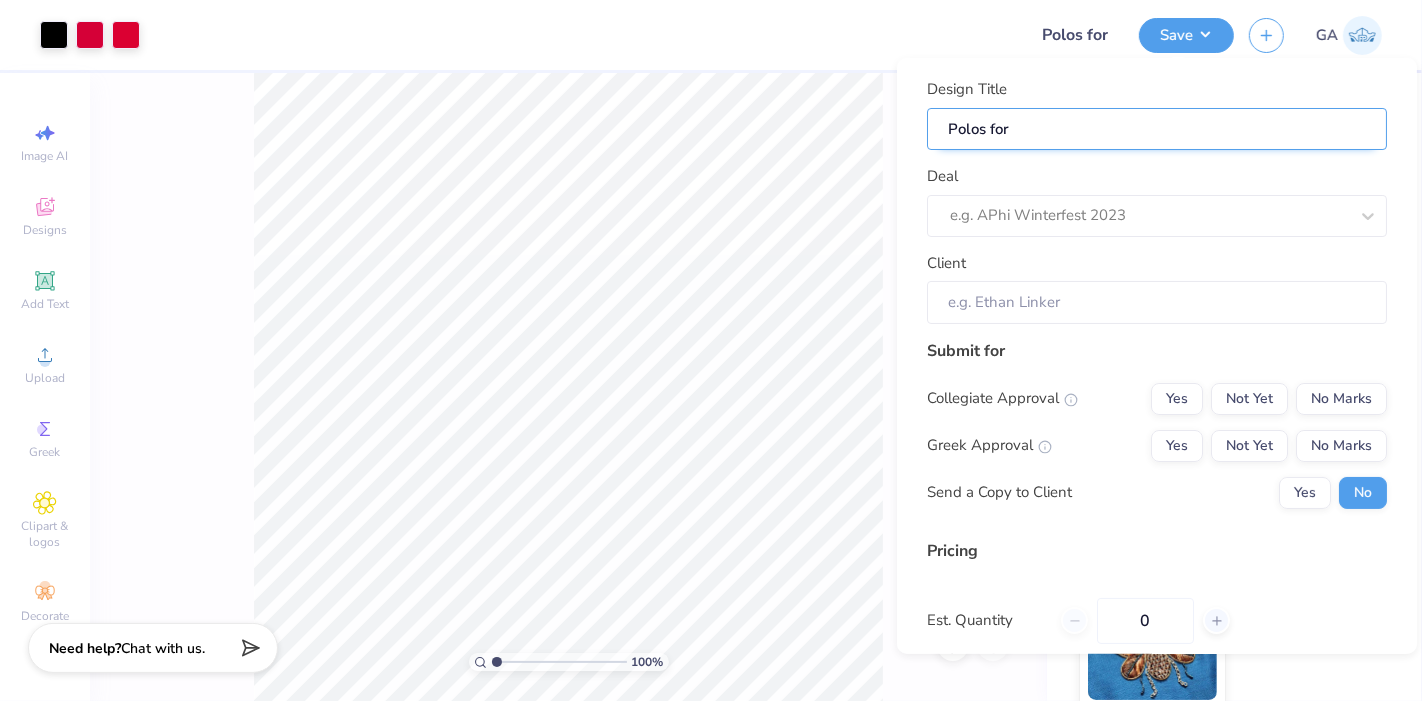 type on "Polos for" 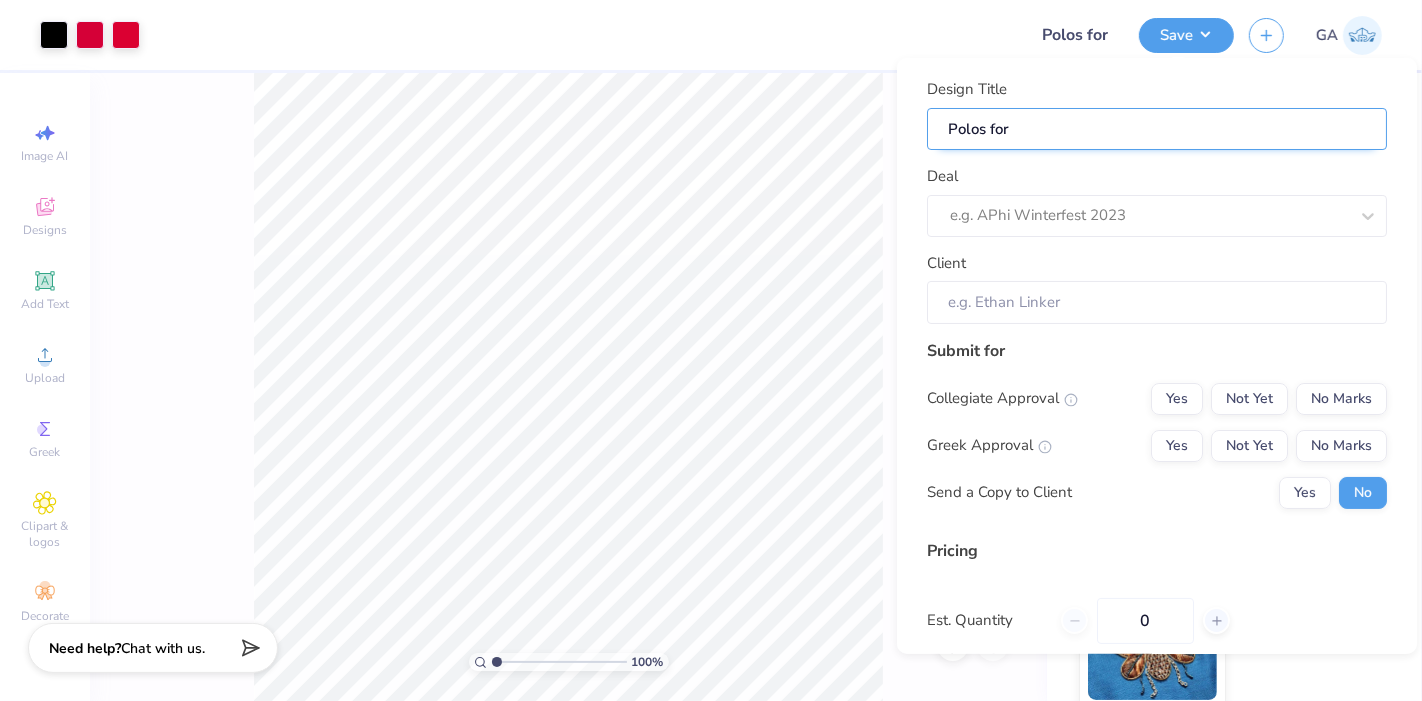 type on "Polos for B" 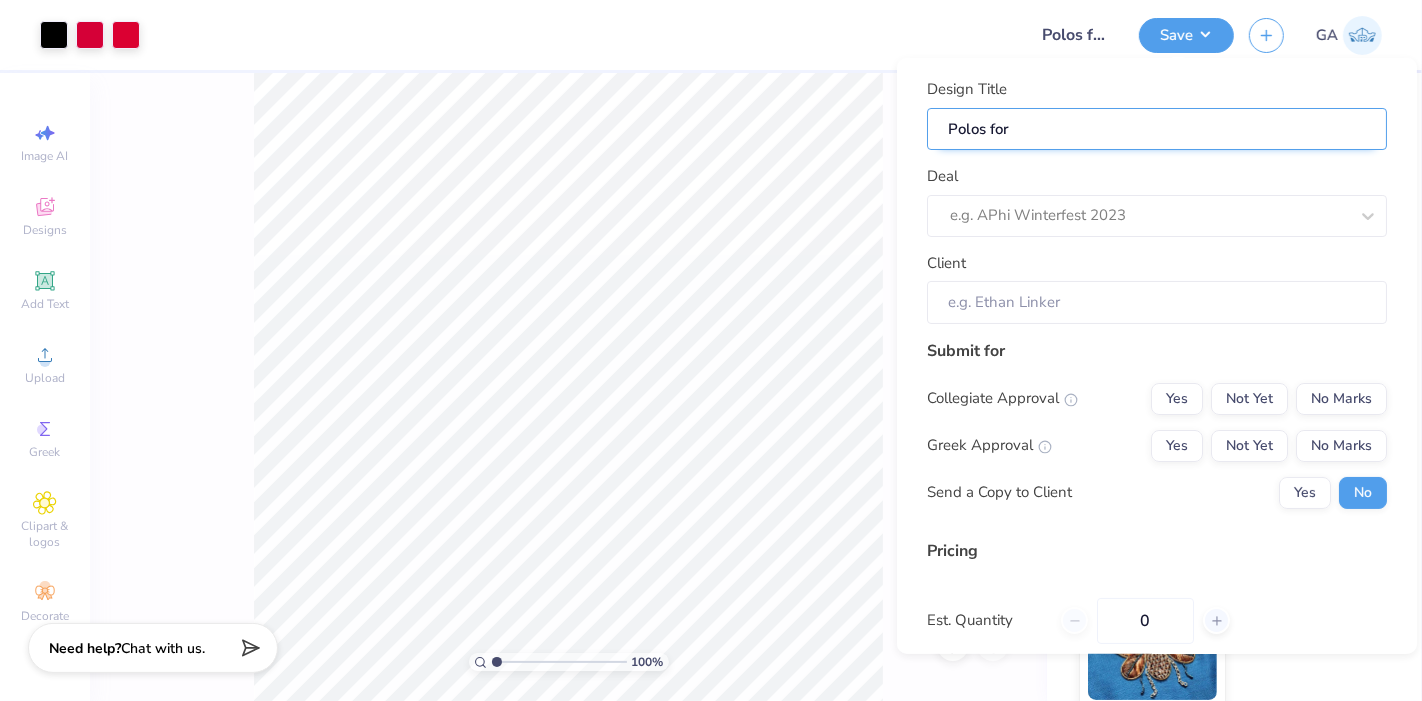 type on "Polos for B" 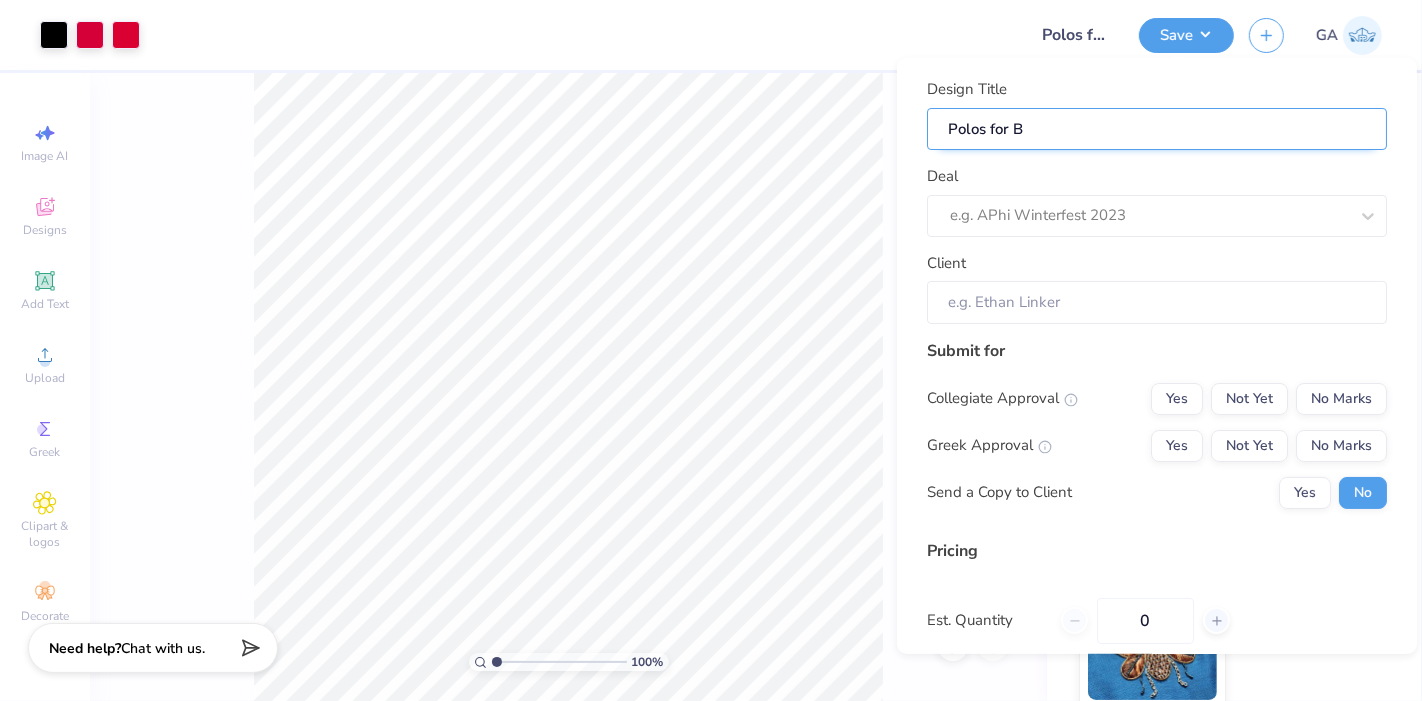 type on "Polos for Bo" 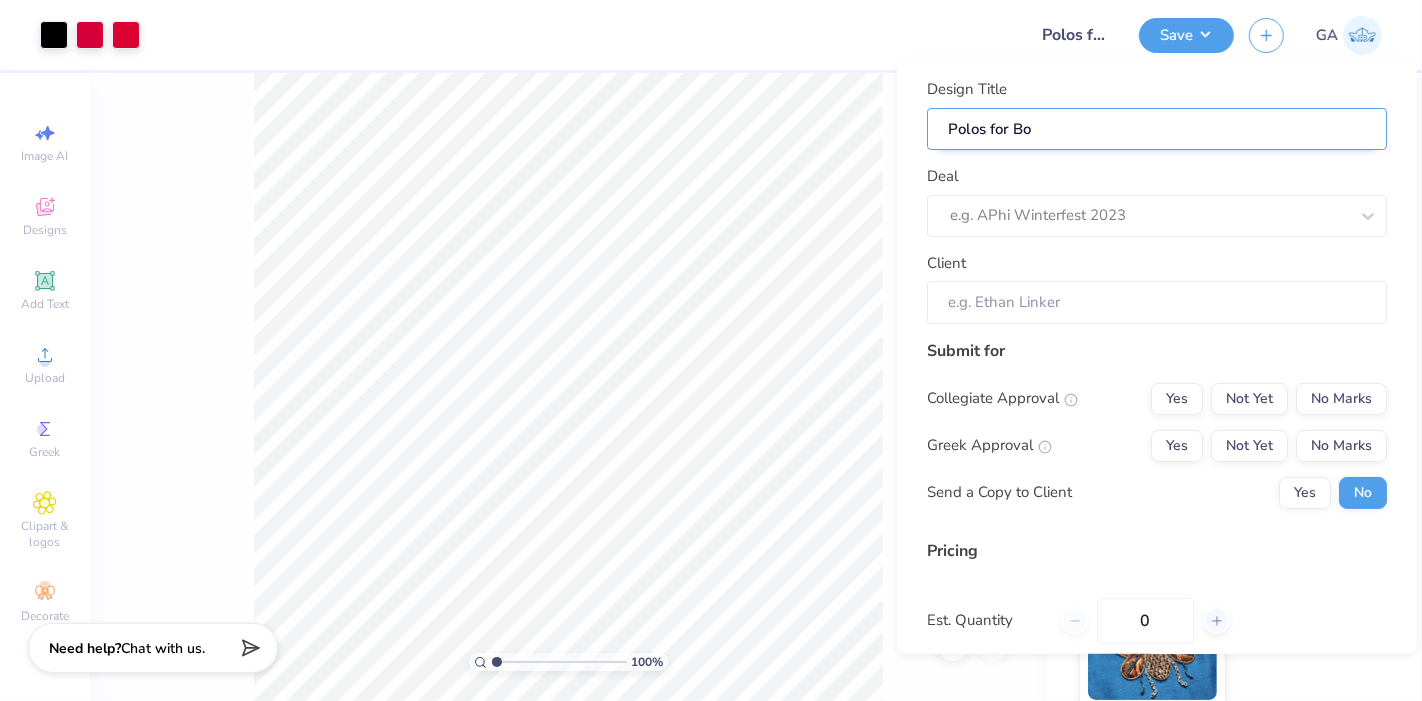 type on "Polos for B" 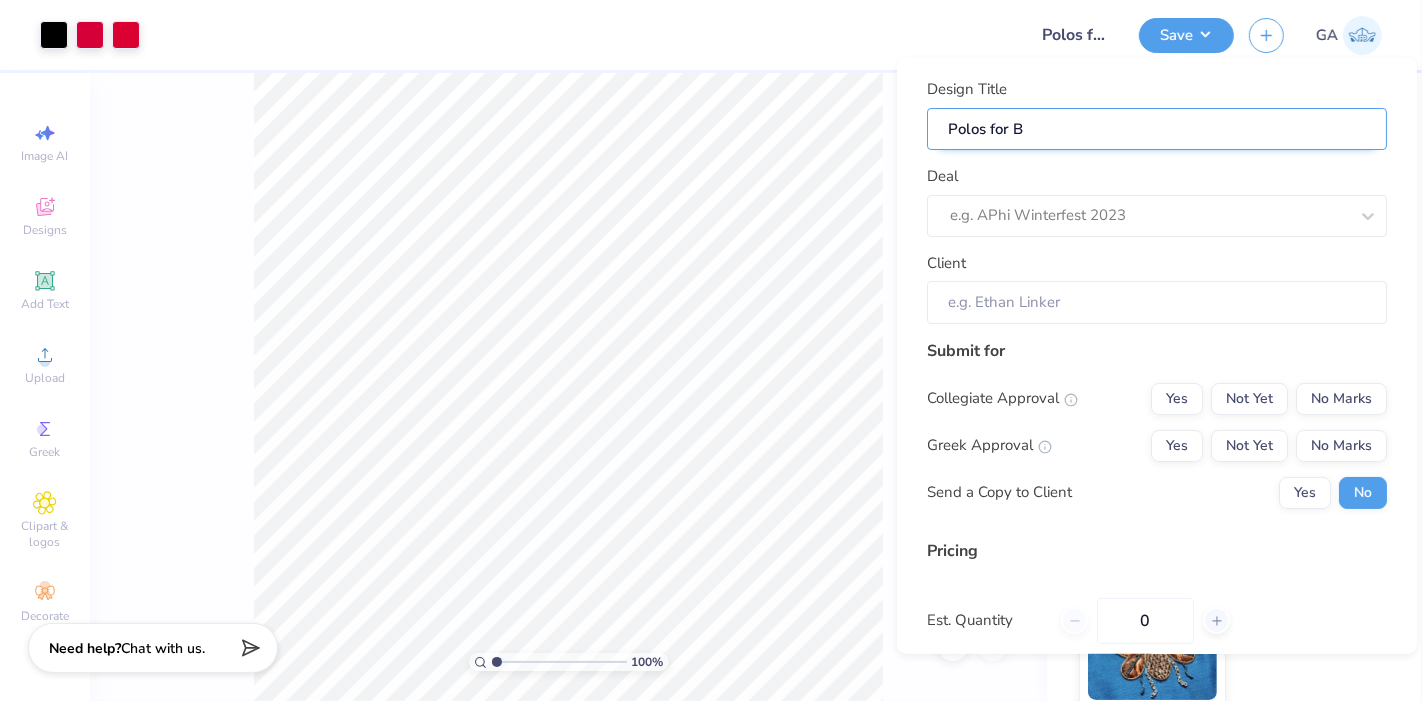 type on "Polos for Bo" 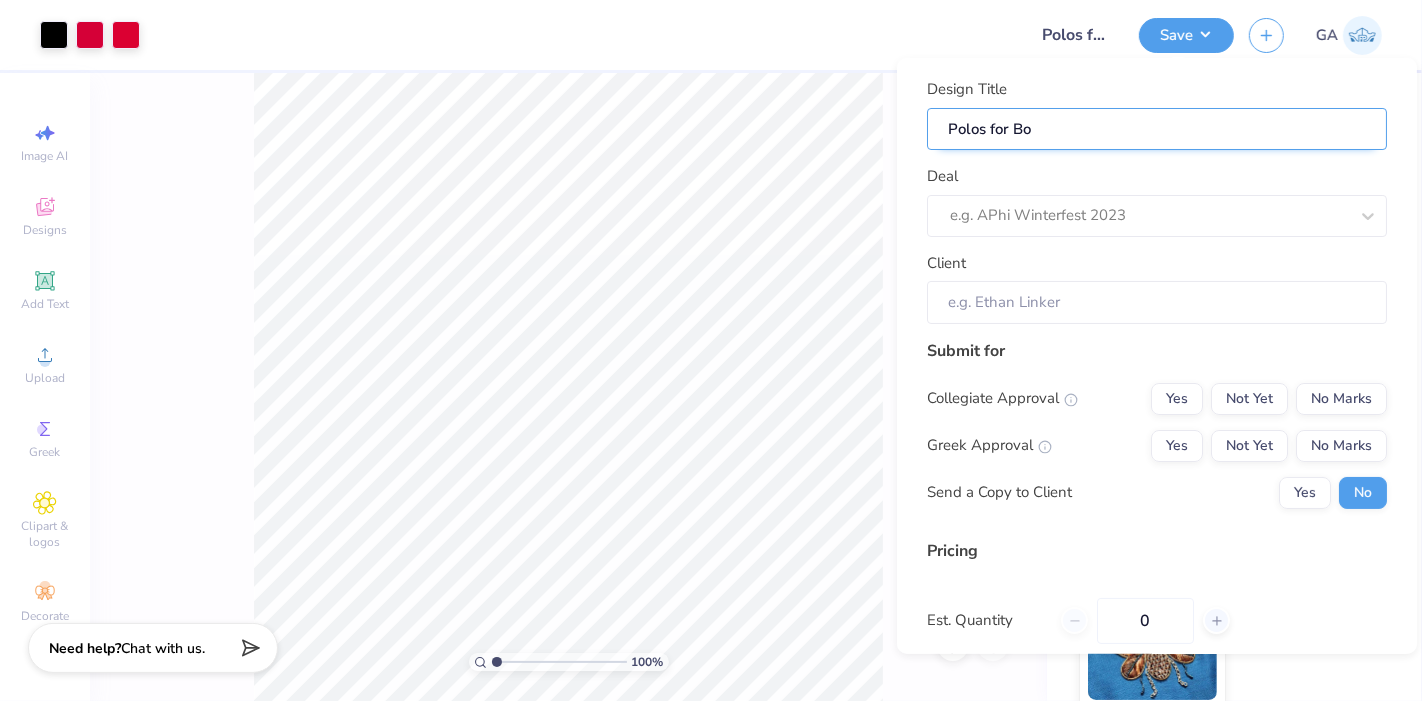 type on "Polos for Boo" 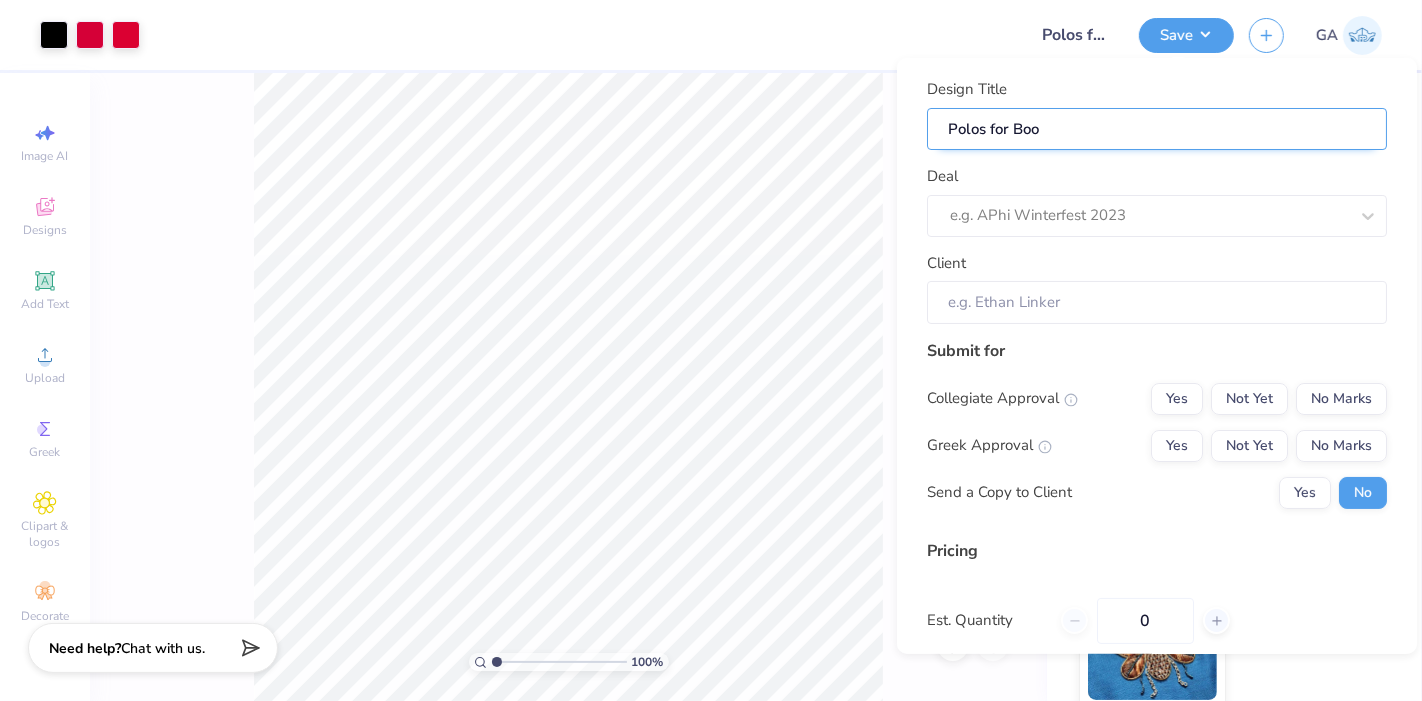 type on "Polos for Boos" 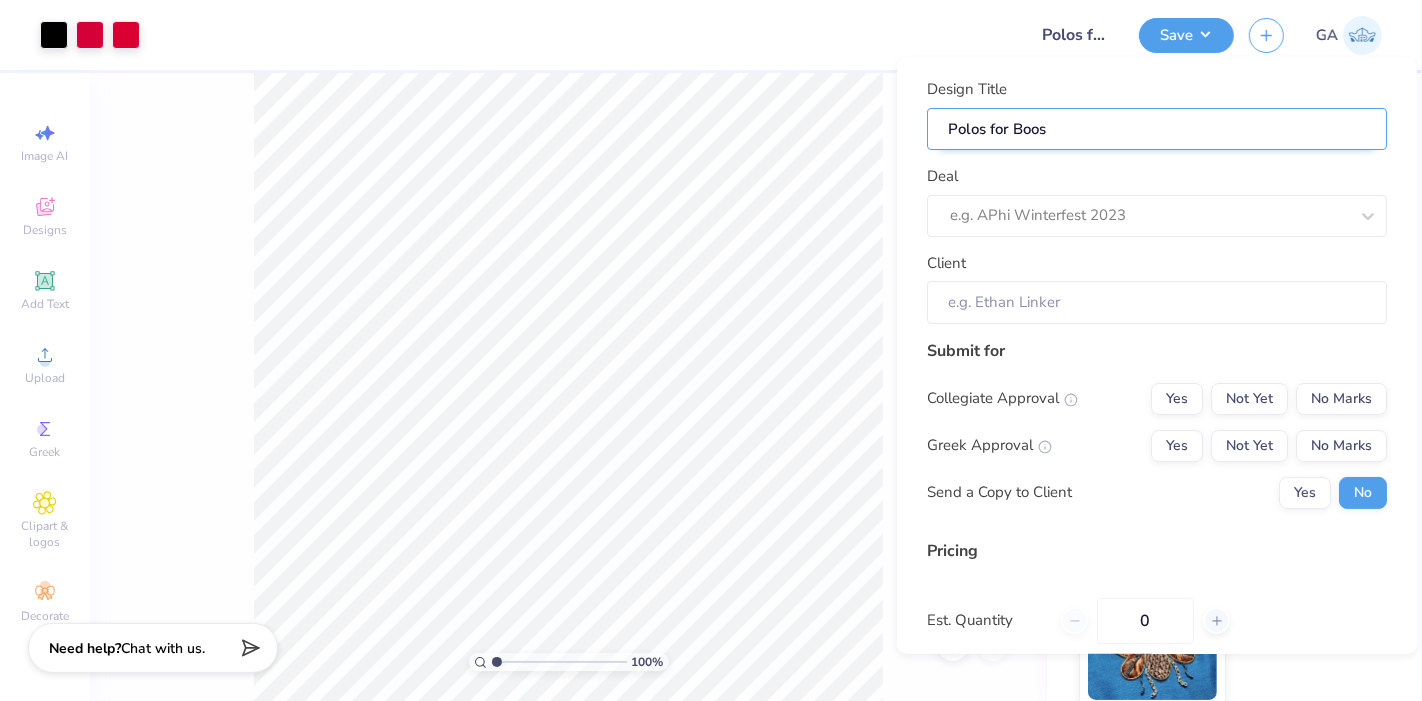 type on "Polos for Boost" 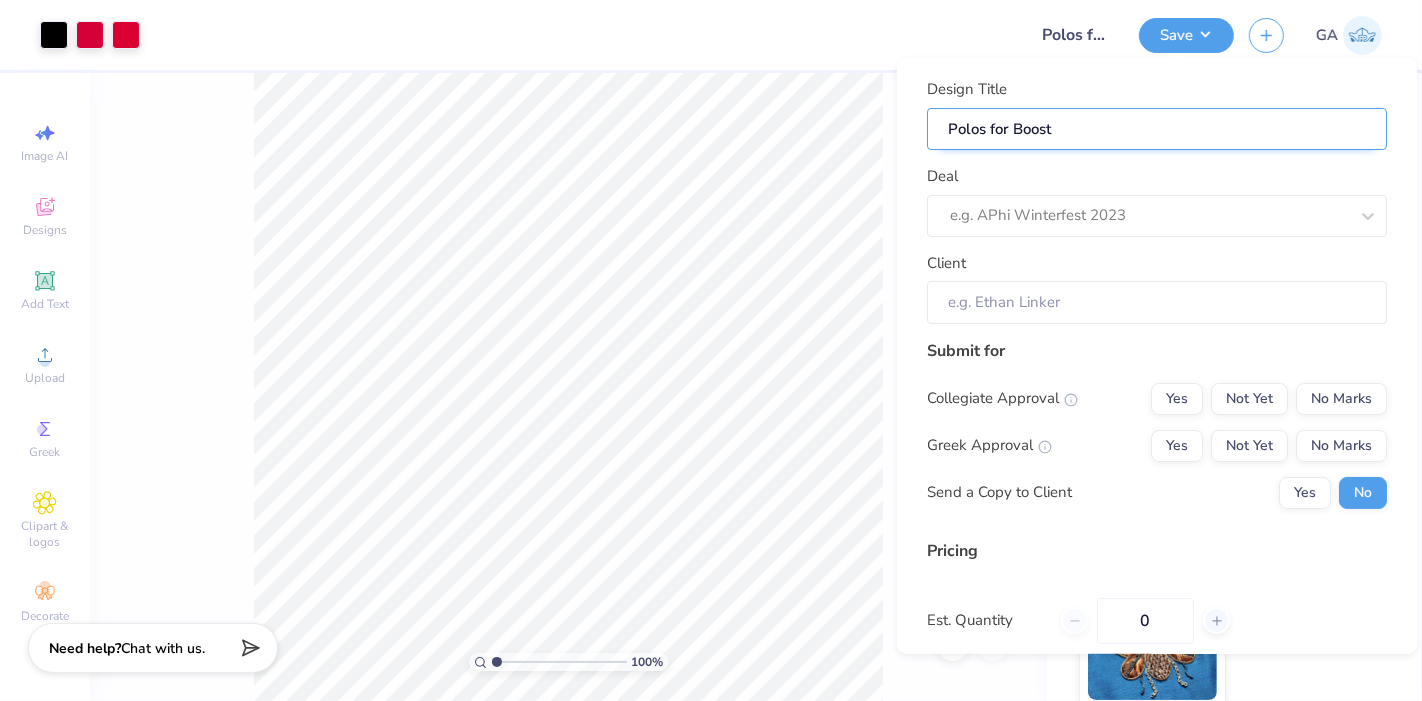 type on "Polos for Booste" 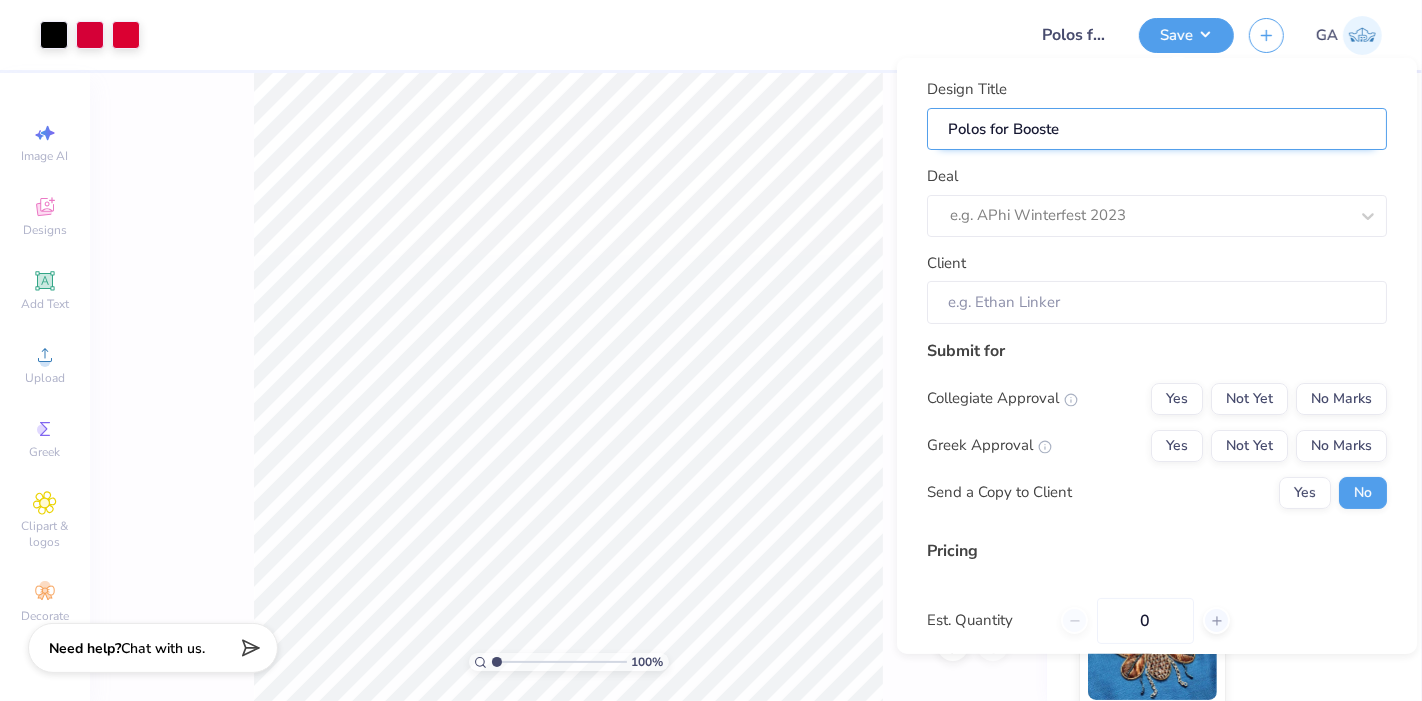 type on "Polos for Booster" 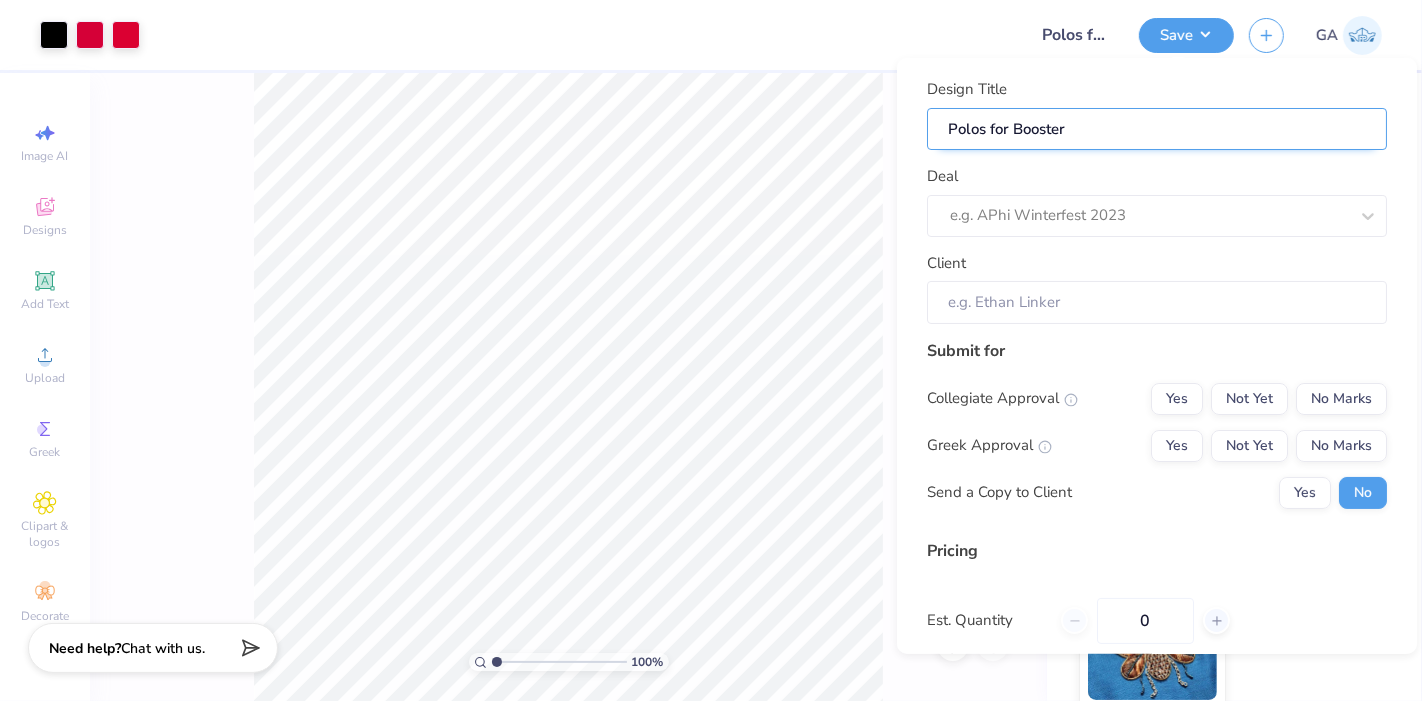 type on "Polos for Booster" 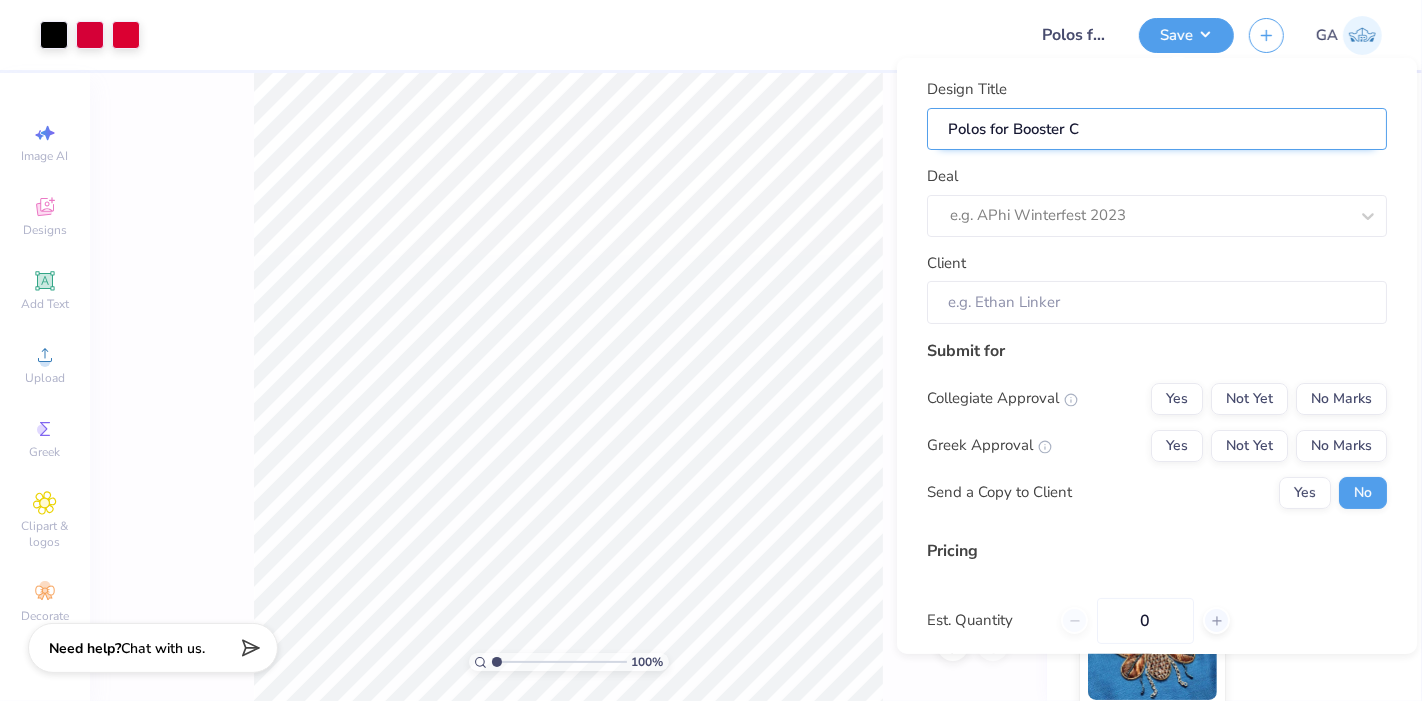 type on "Polos for Booster Cl" 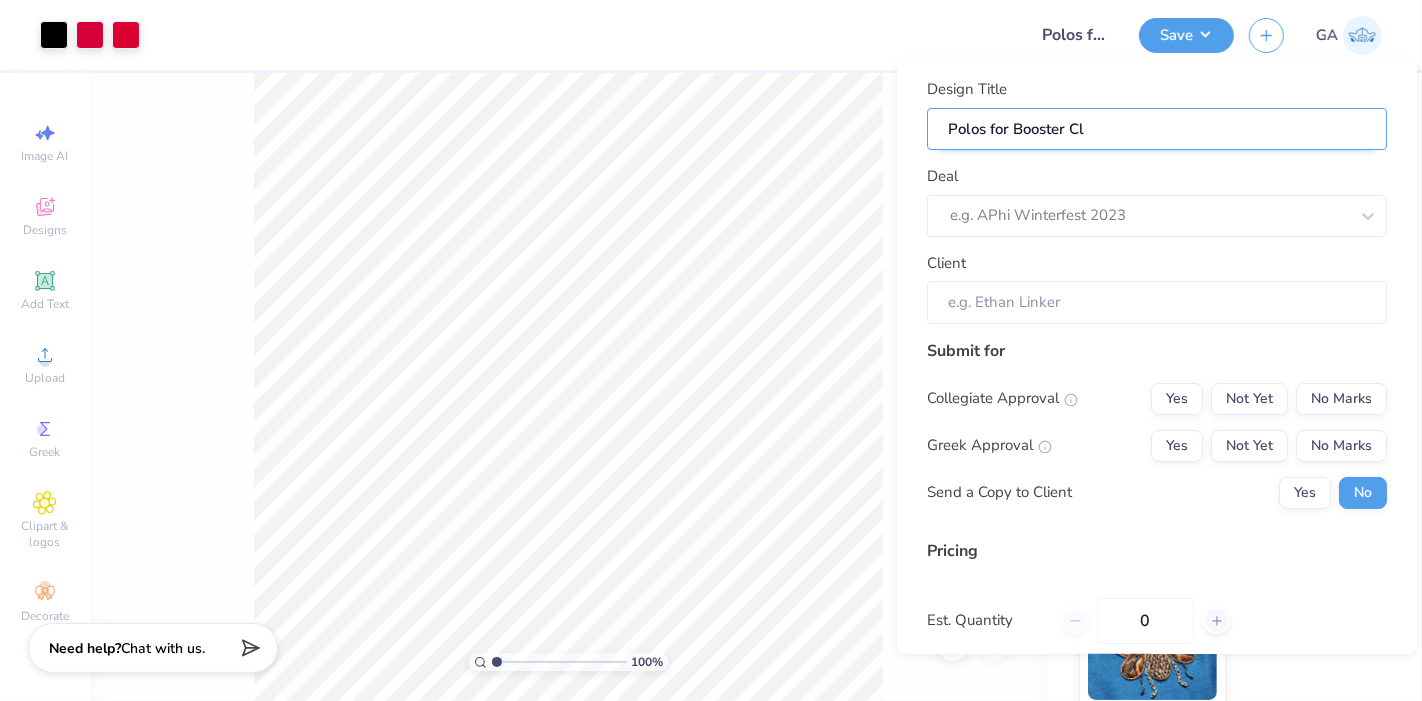 type on "Polos for Booster Clu" 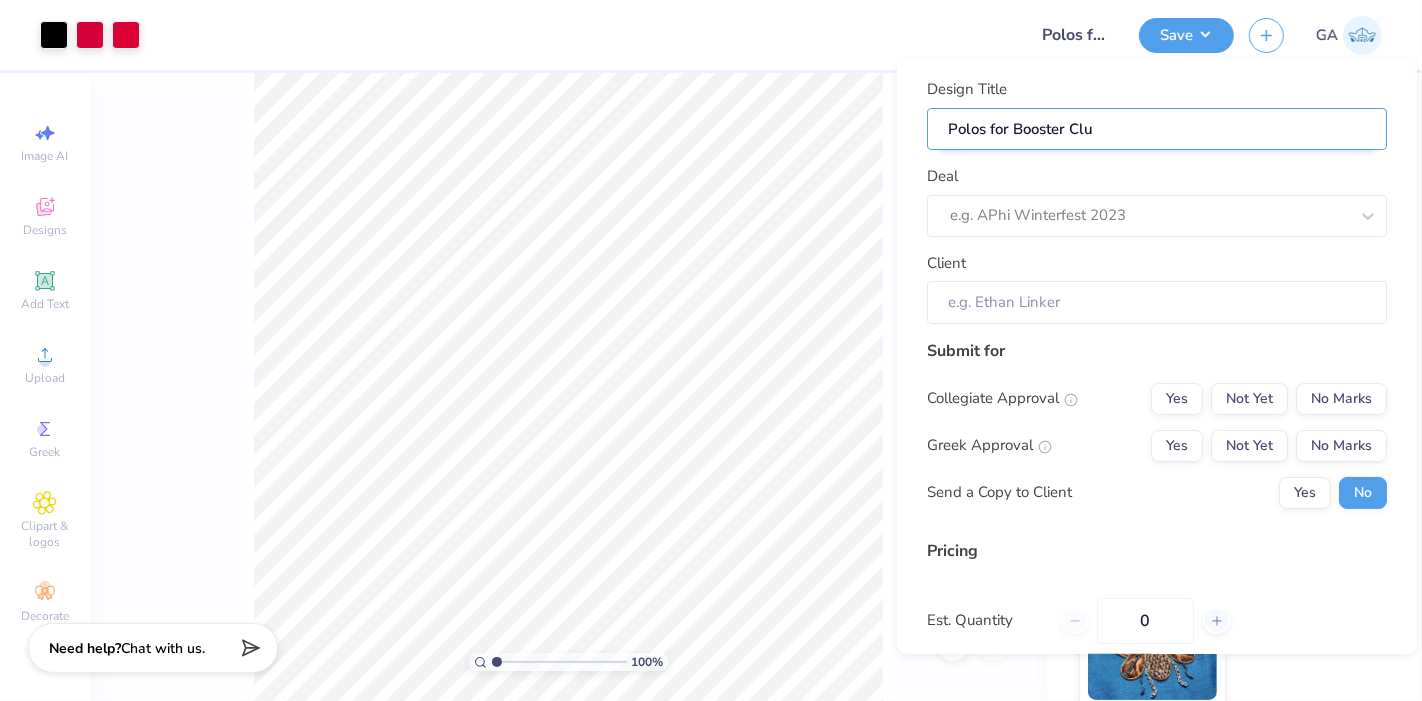 type on "Polos for Booster Club" 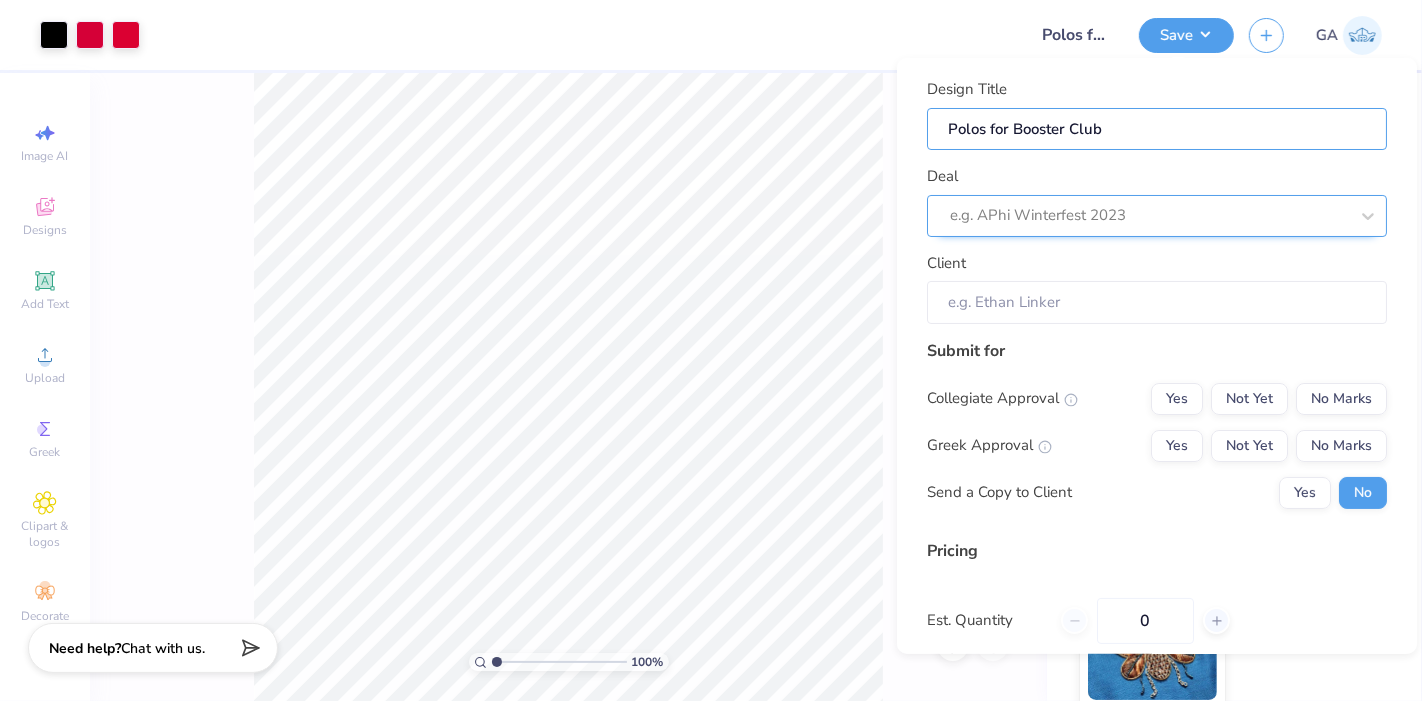 type on "Polos for Booster Club" 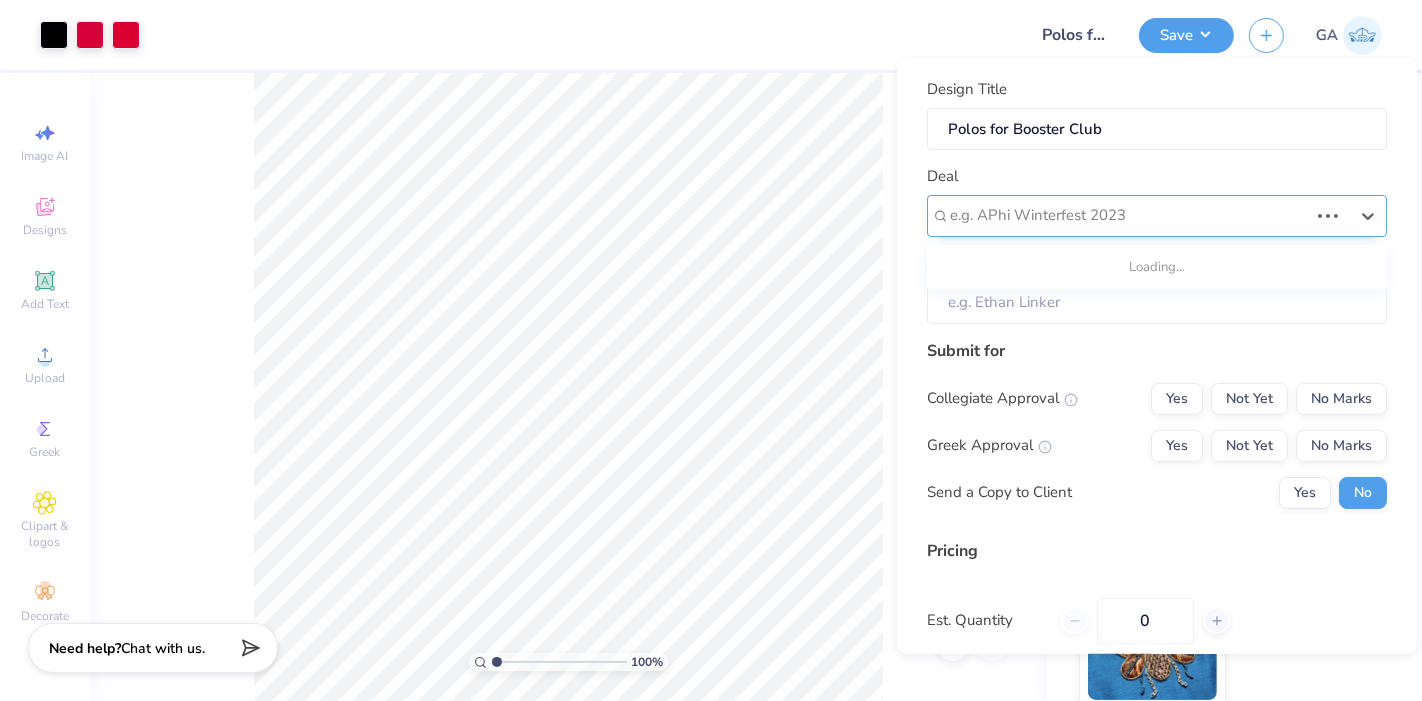 click at bounding box center [1129, 215] 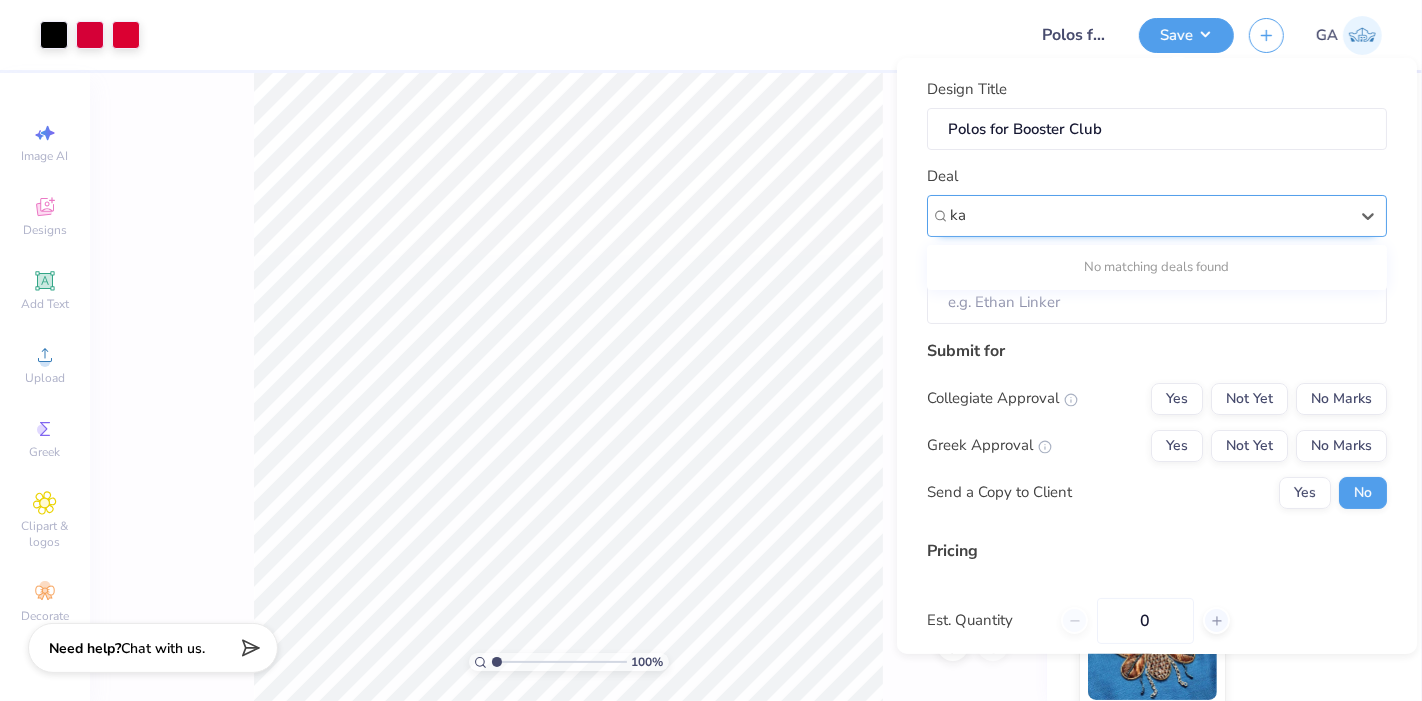type on "k" 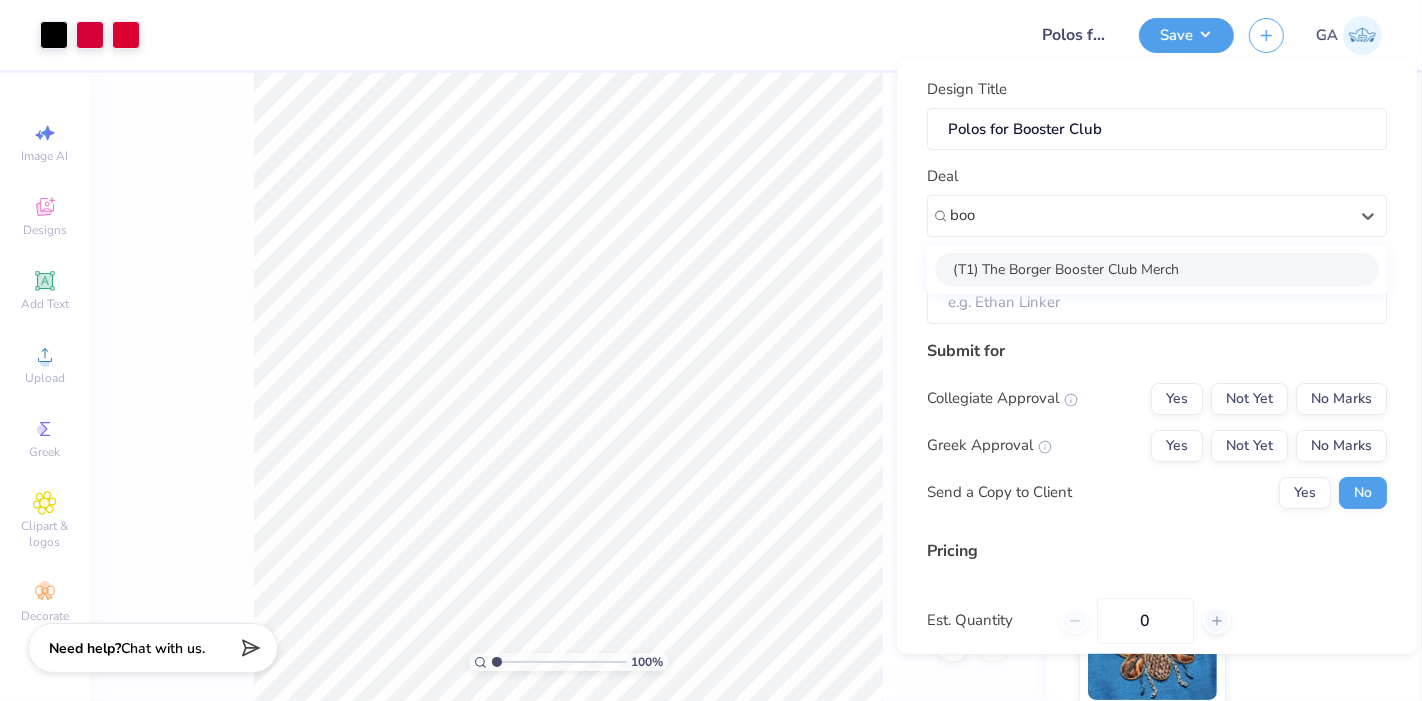 click on "(T1) The Borger Booster Club Merch" at bounding box center [1157, 268] 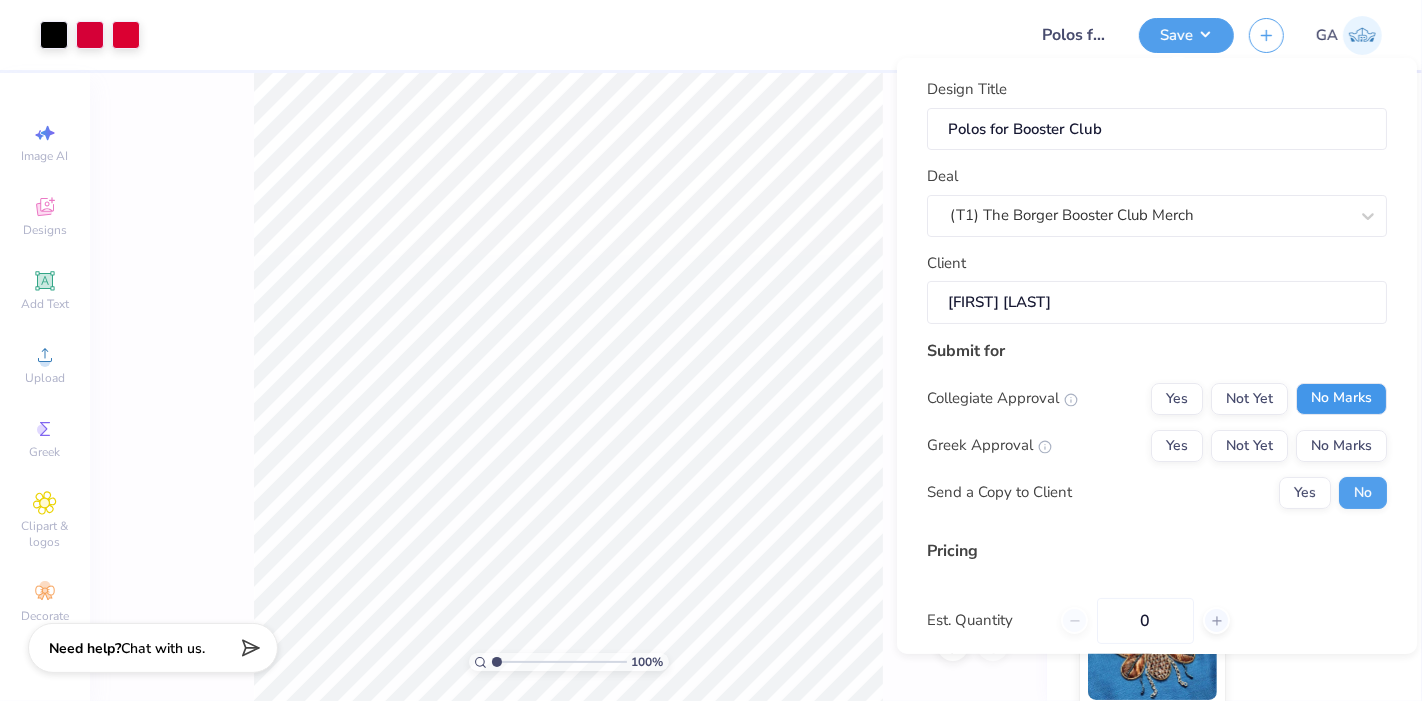 click on "No Marks" at bounding box center (1341, 398) 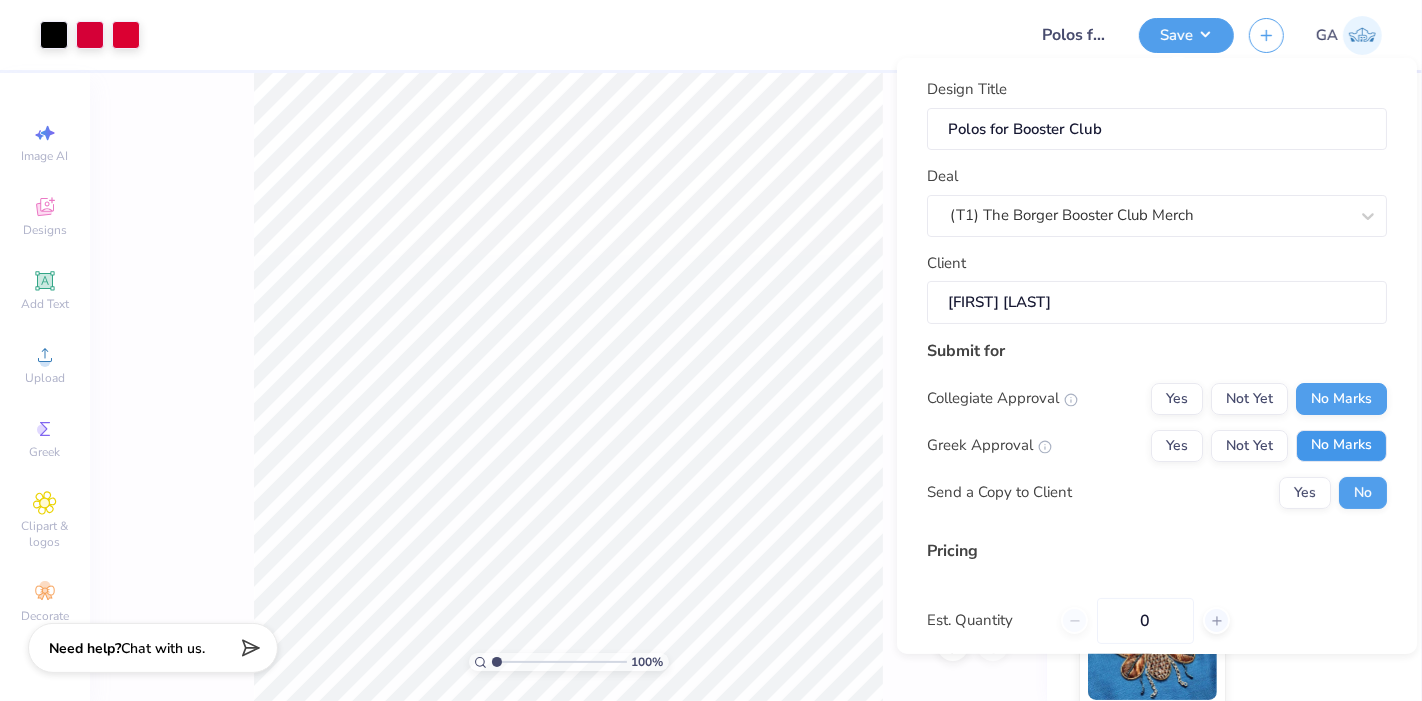 click on "No Marks" at bounding box center [1341, 445] 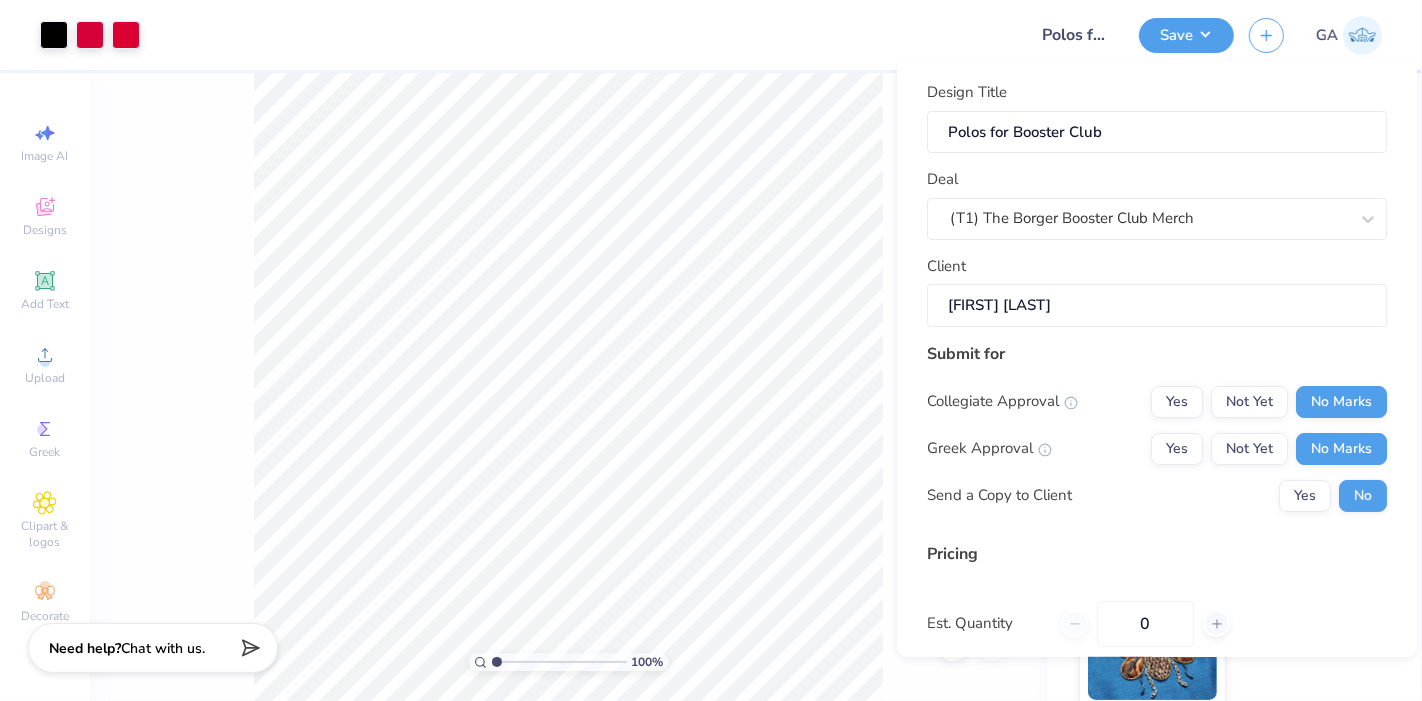 scroll, scrollTop: 197, scrollLeft: 0, axis: vertical 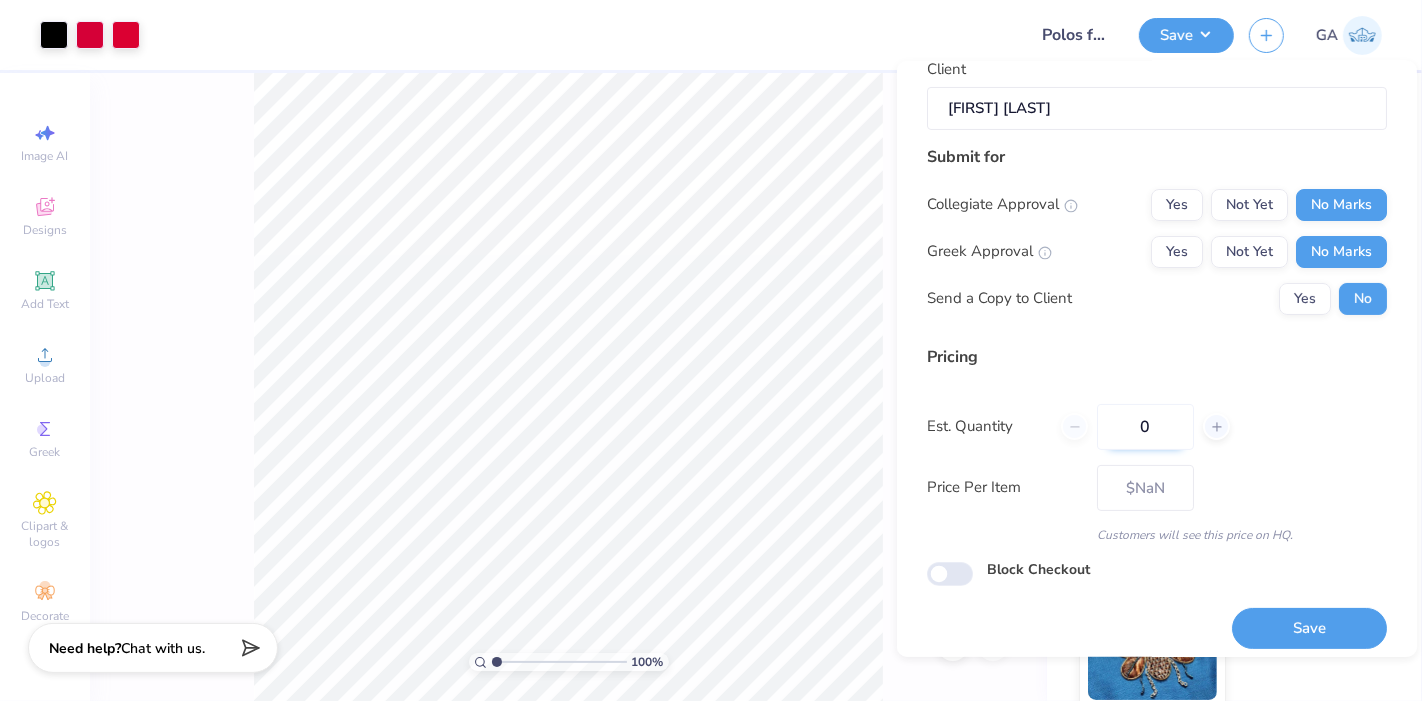 click on "0" at bounding box center [1145, 426] 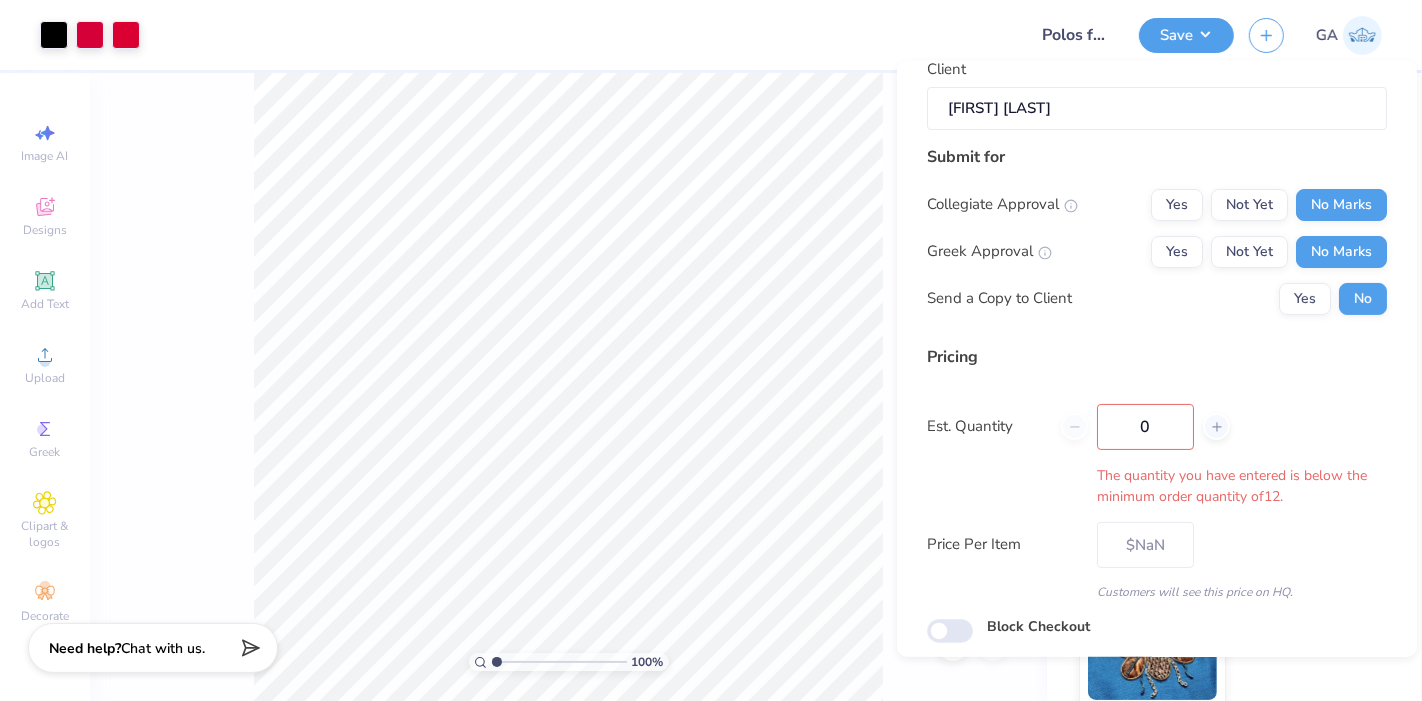 type on "12" 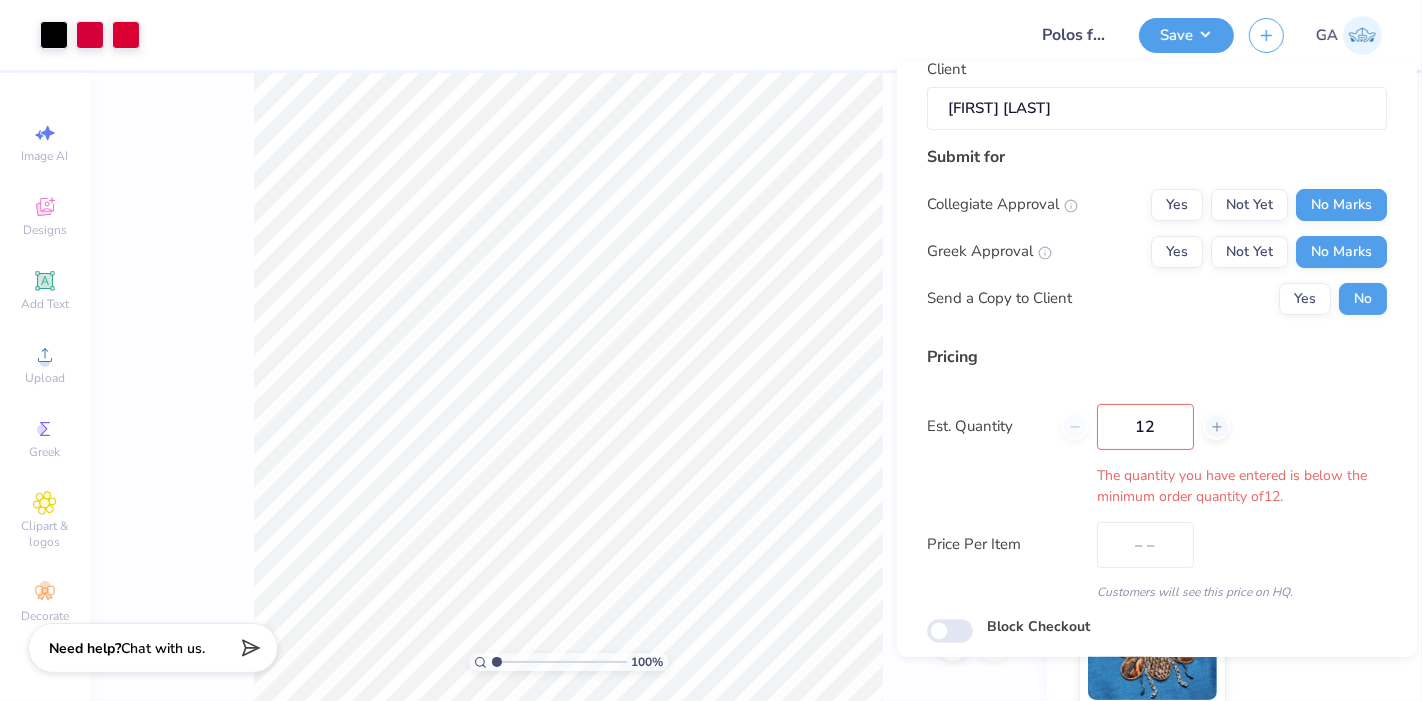 type on "$44.58" 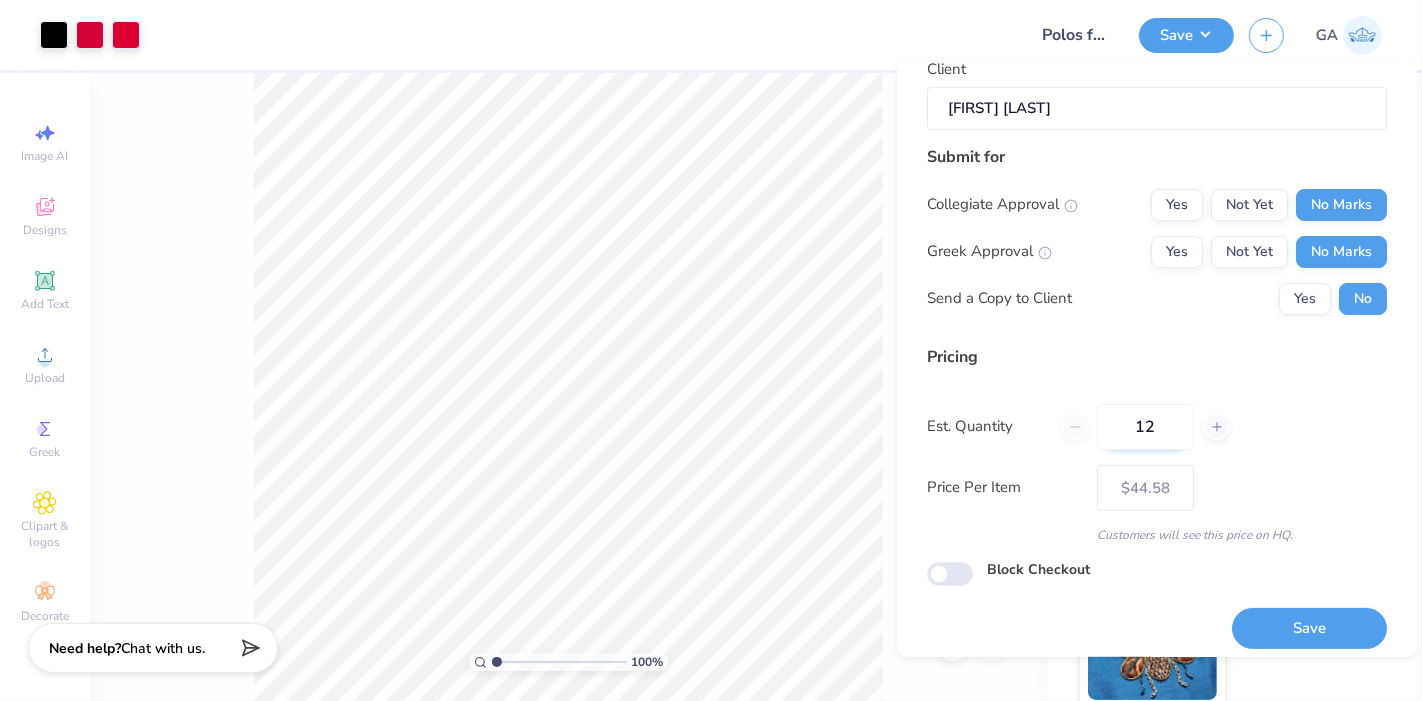 click on "12" at bounding box center [1145, 426] 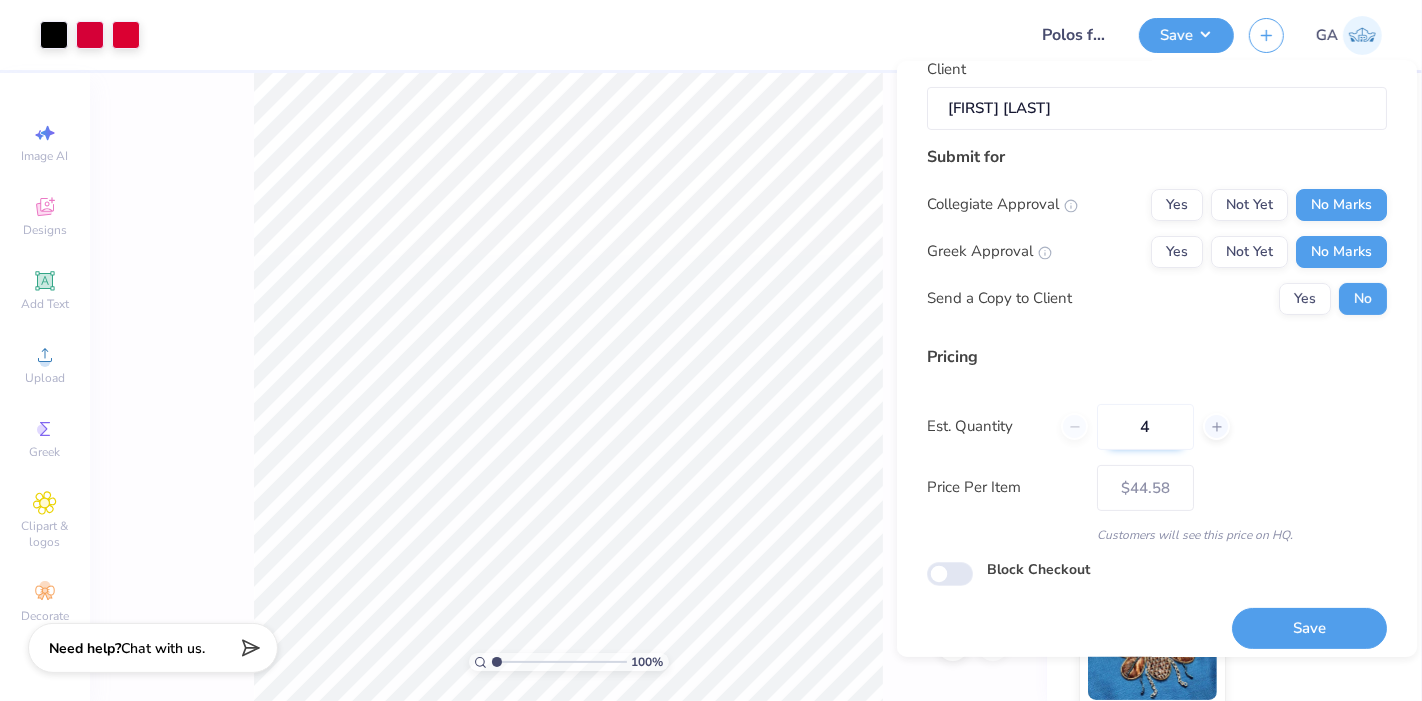 type on "45" 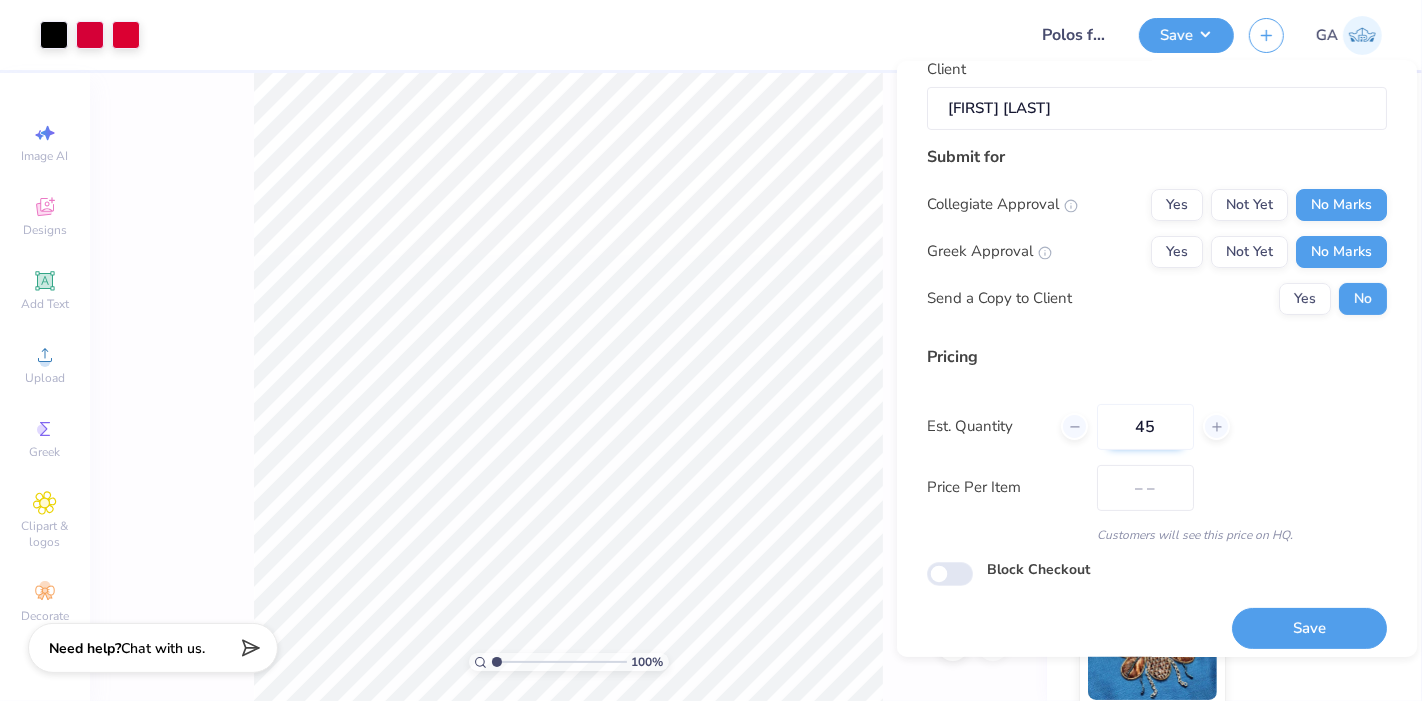 type on "$33.99" 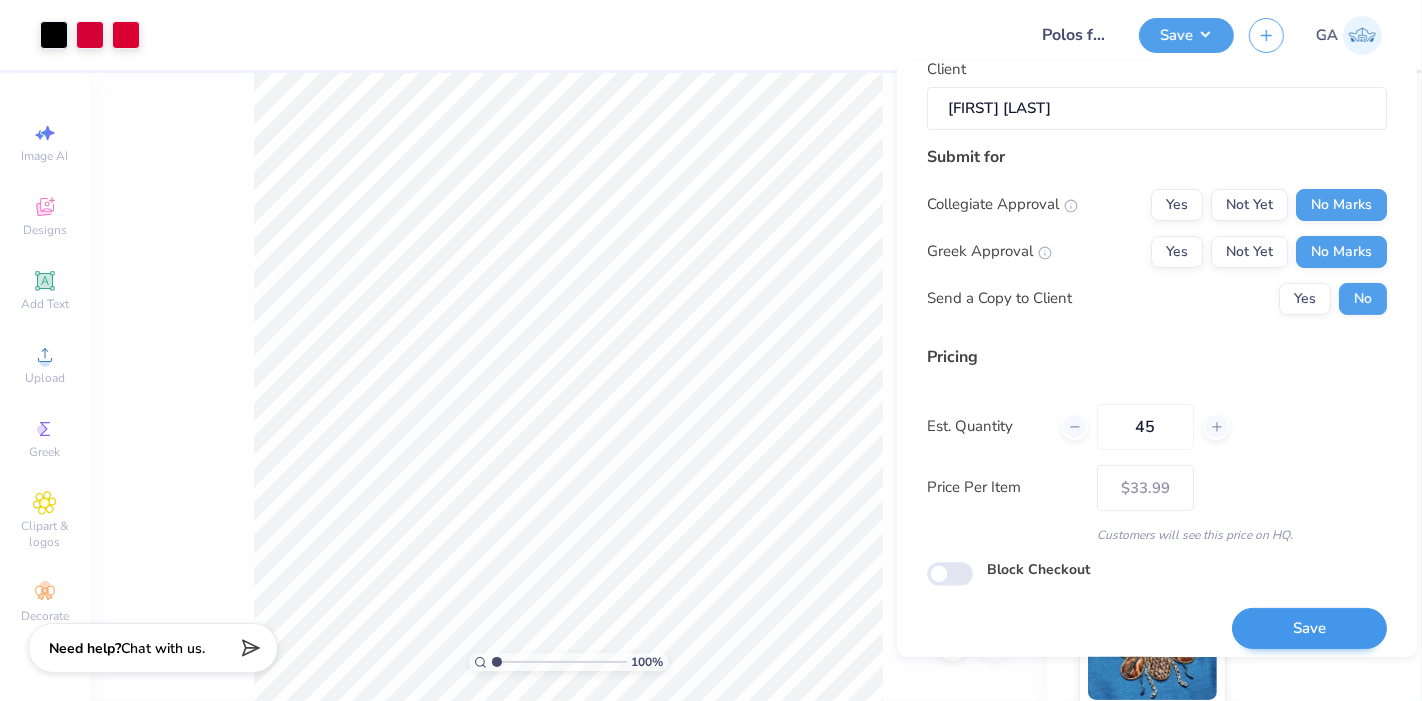 type on "45" 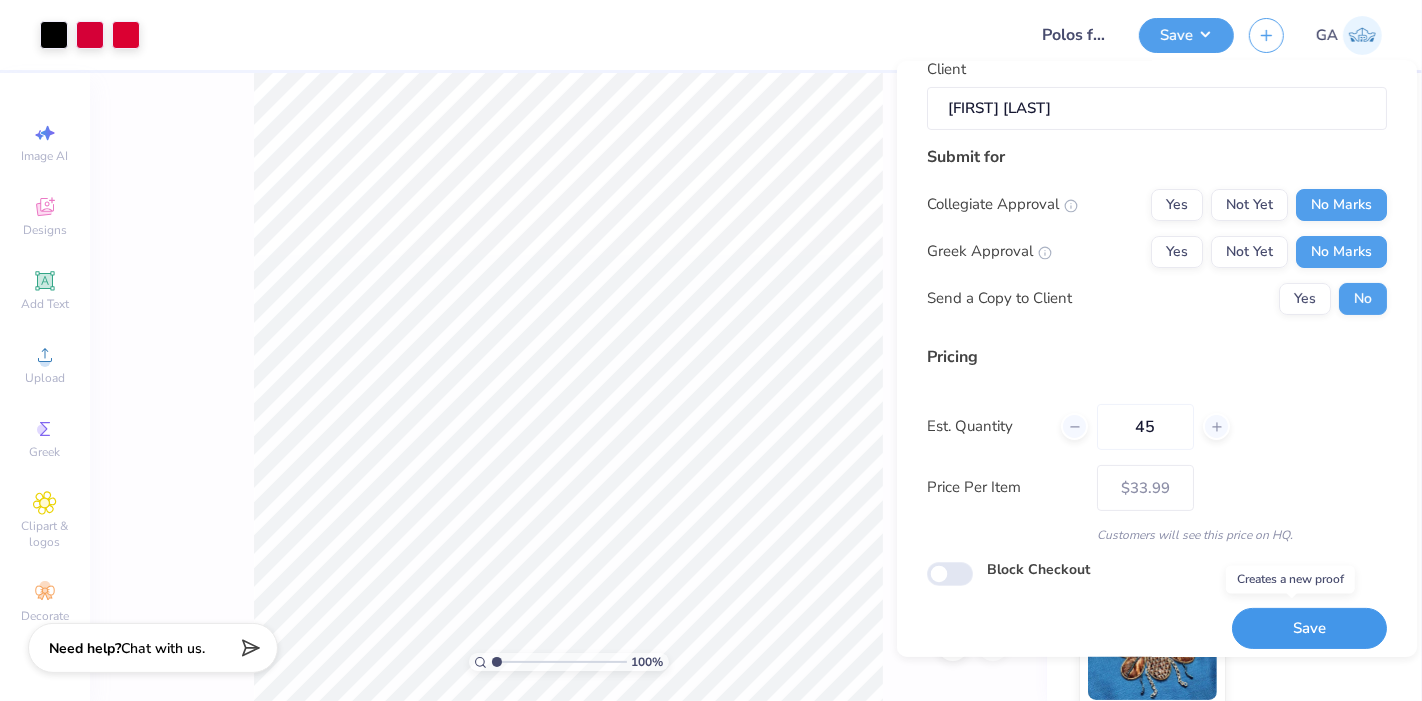 click on "Save" at bounding box center (1309, 628) 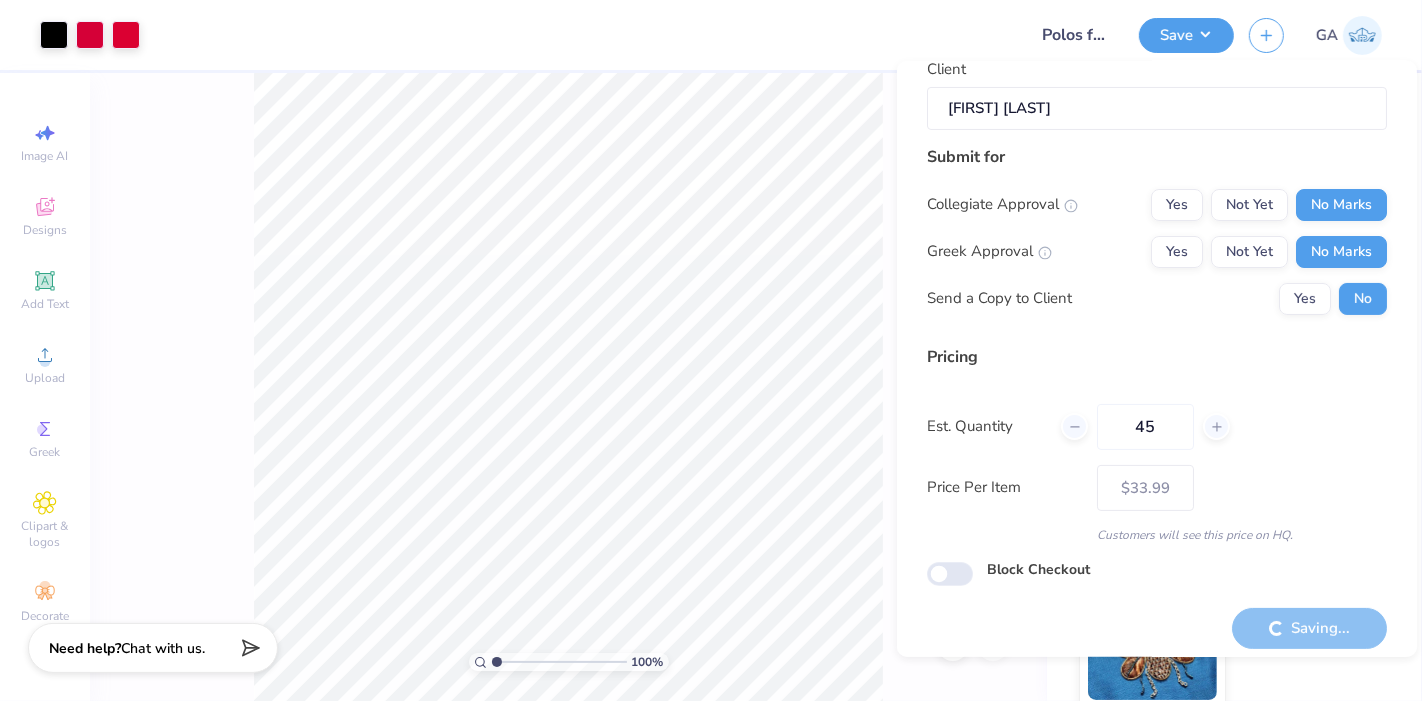type on "– –" 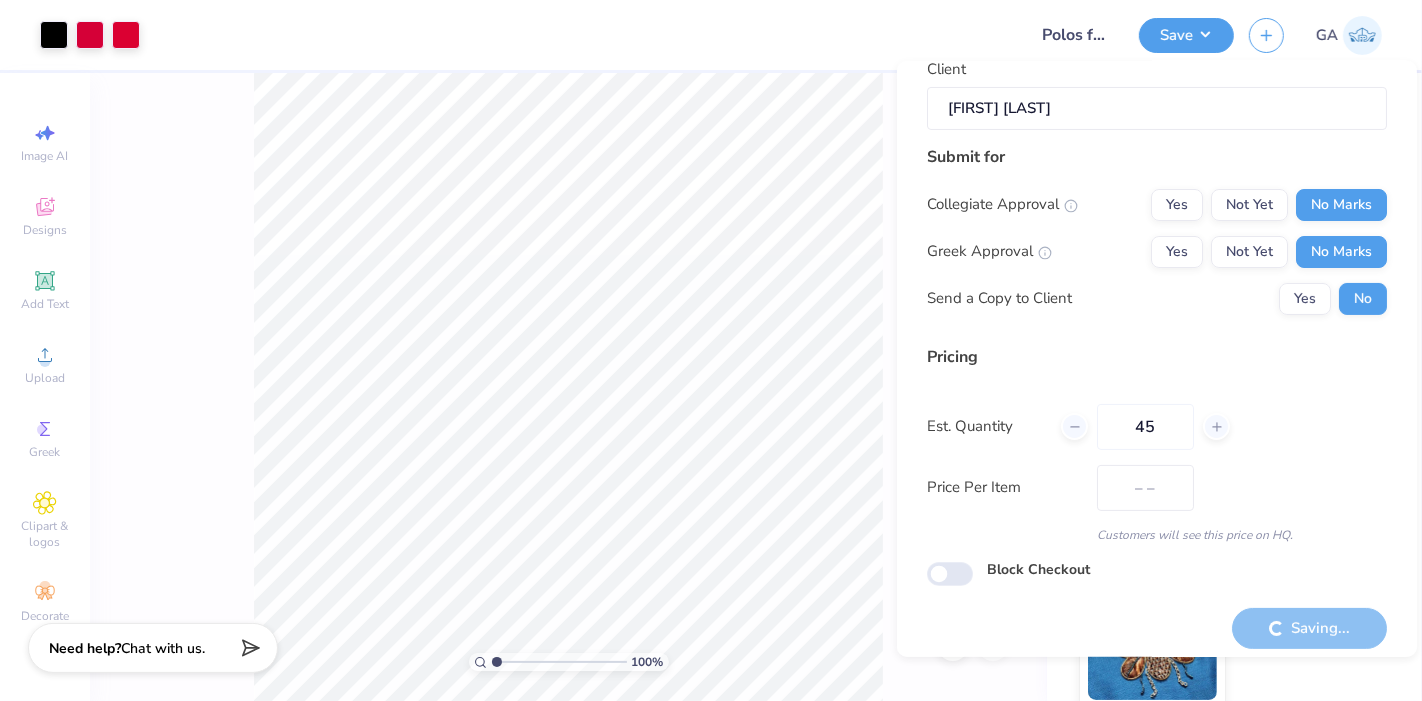 scroll, scrollTop: 0, scrollLeft: 0, axis: both 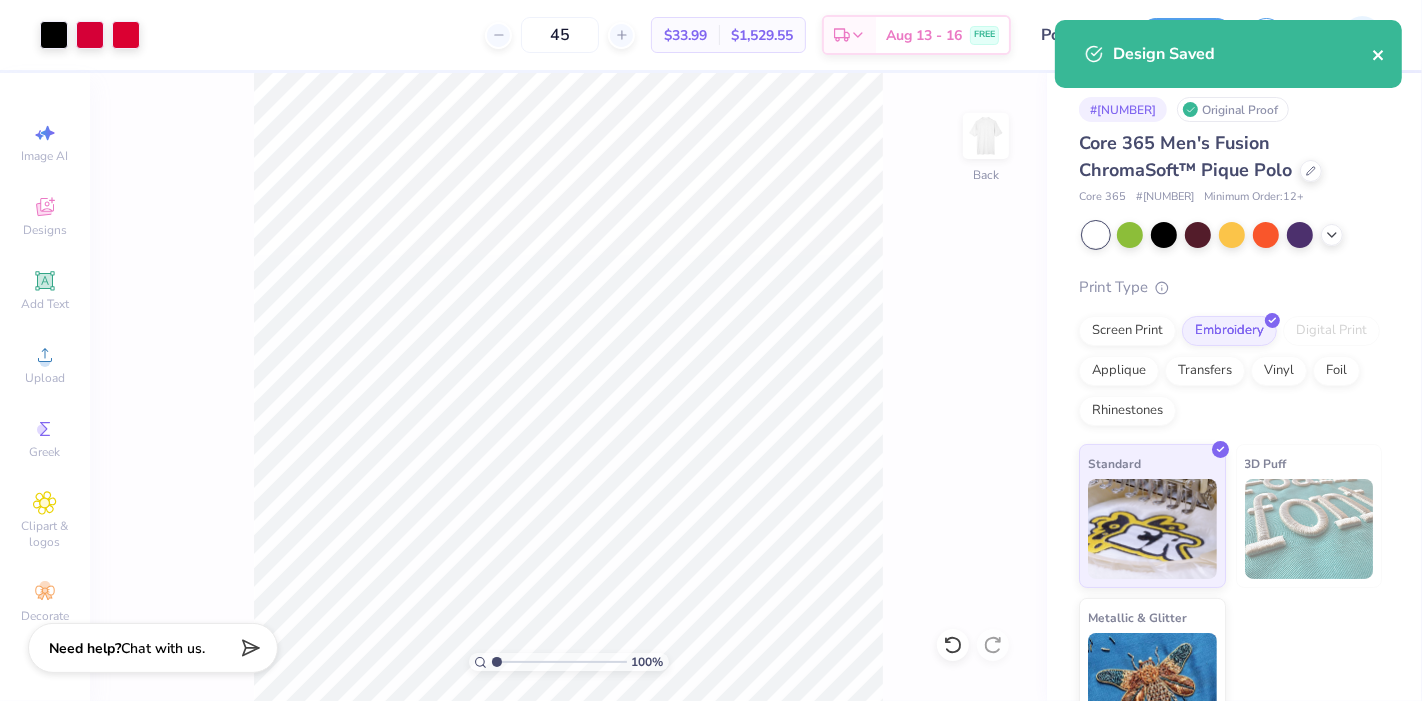 click 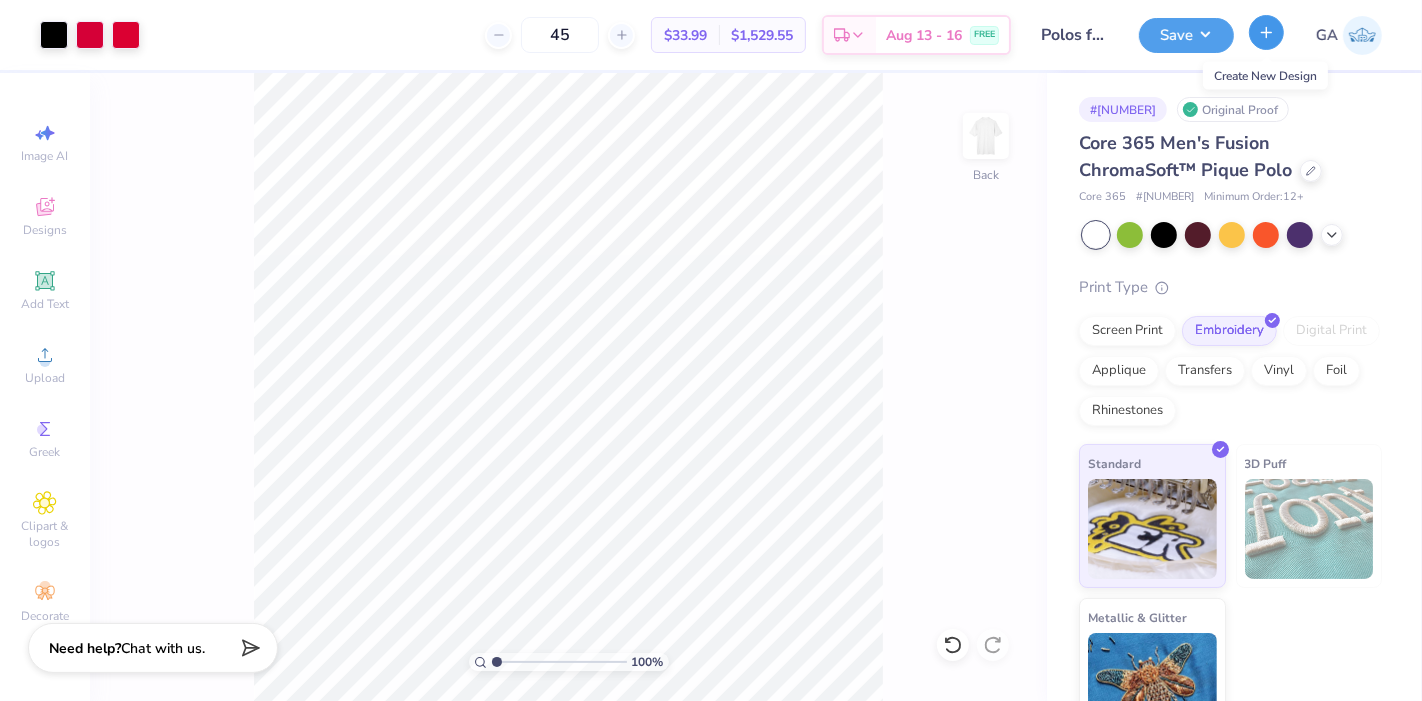 click 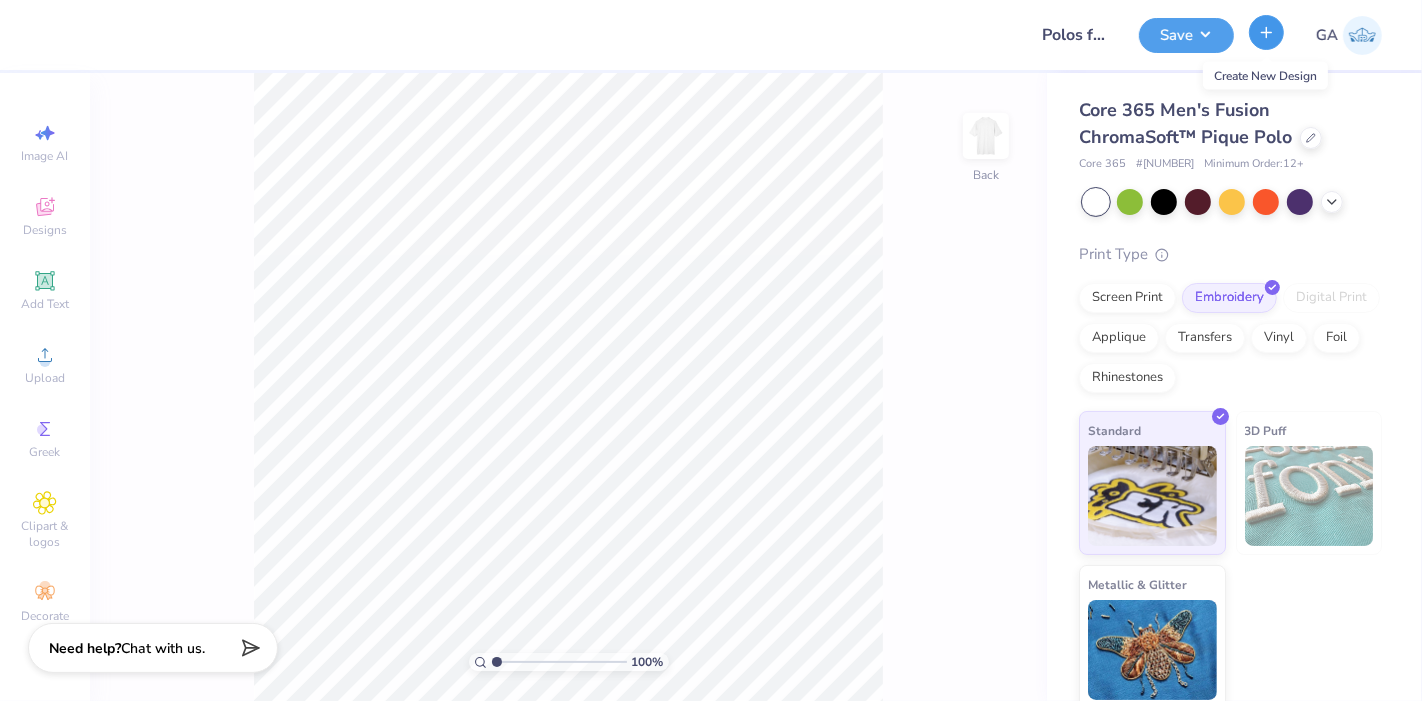 type 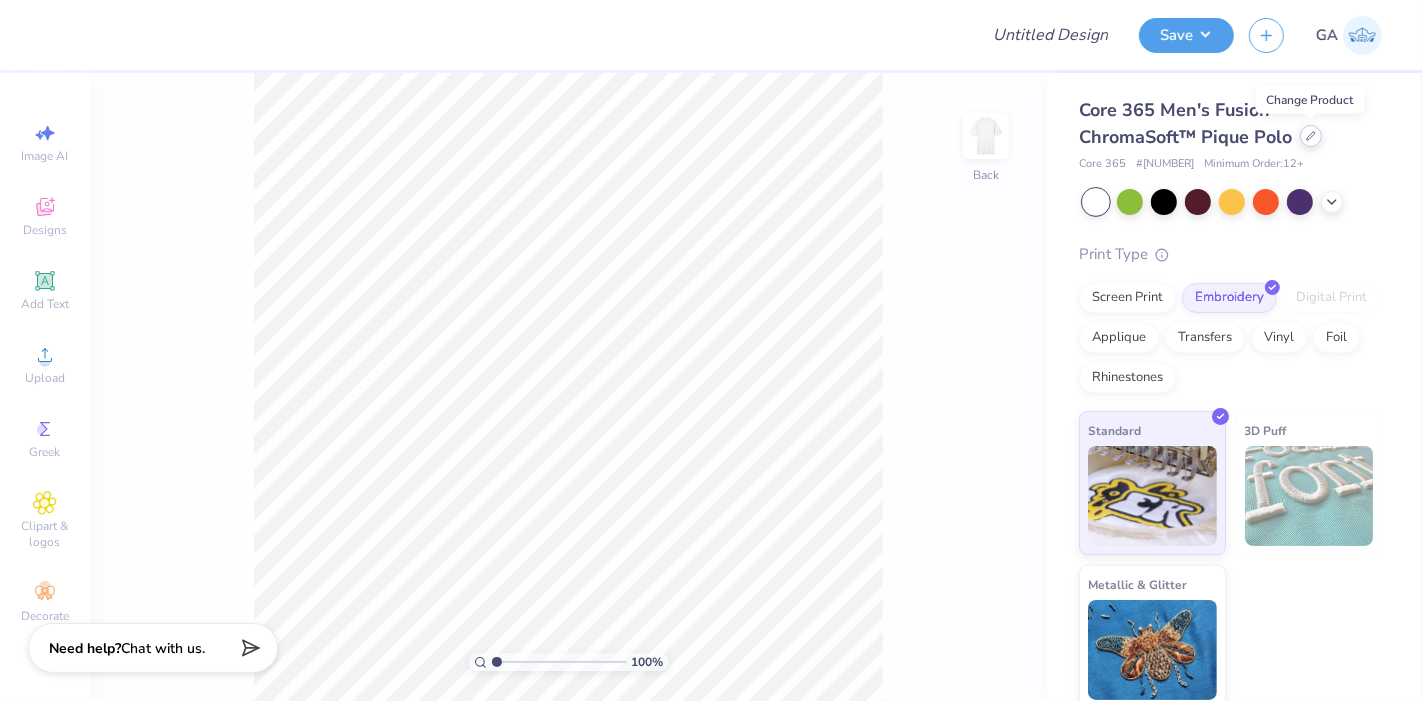 click 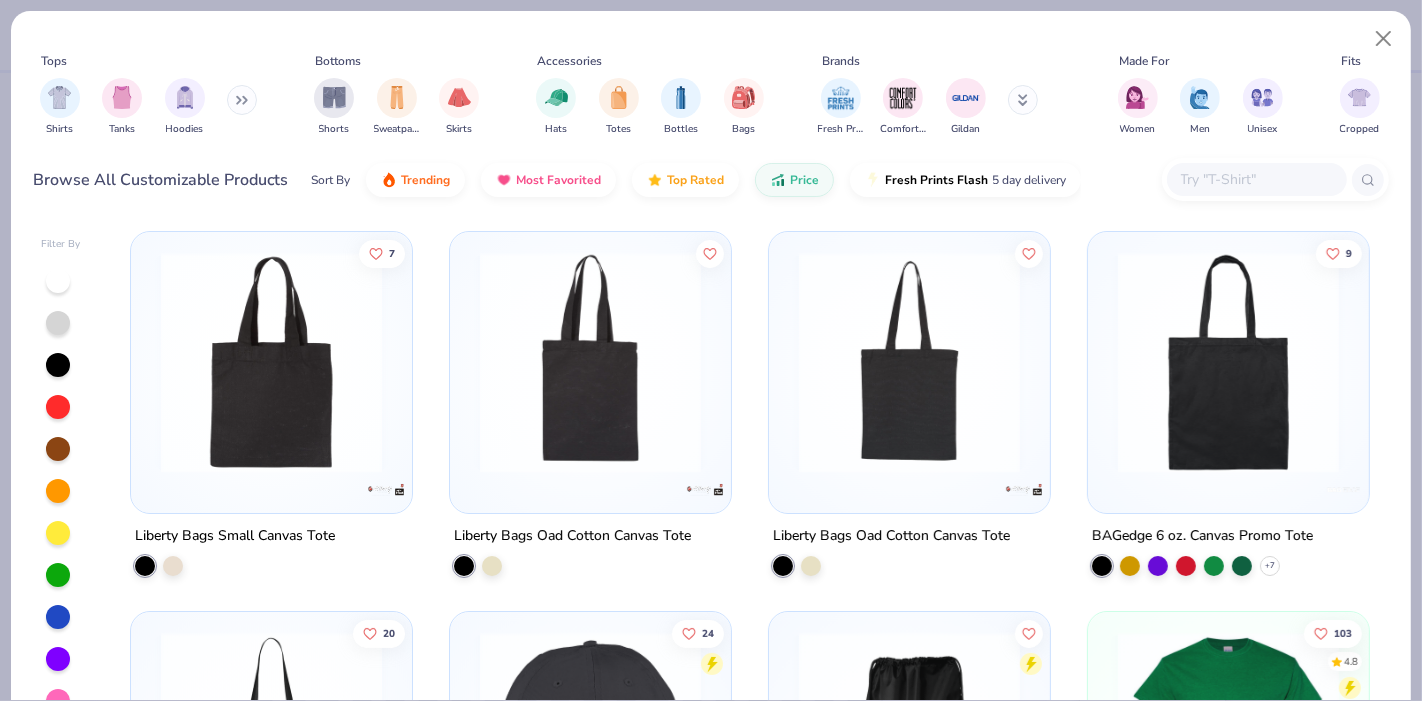 click 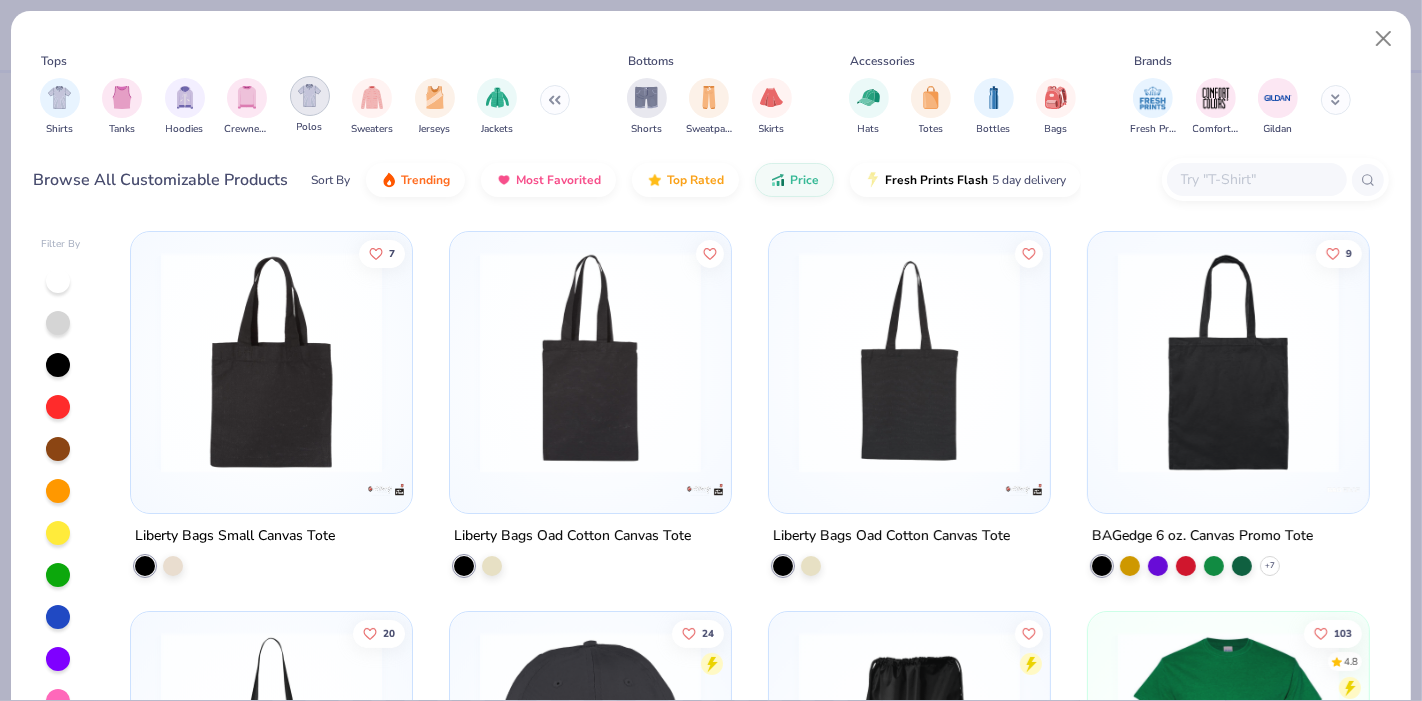 click at bounding box center (310, 96) 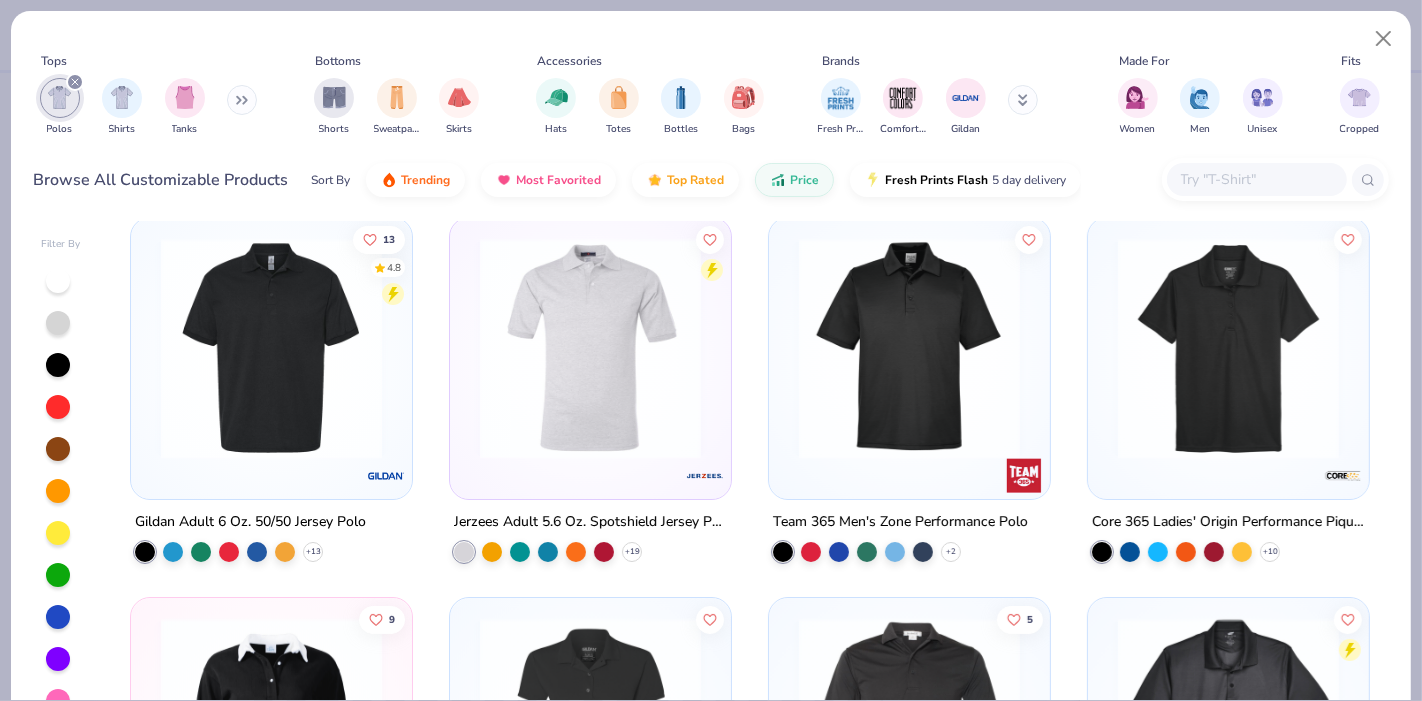scroll, scrollTop: 10, scrollLeft: 0, axis: vertical 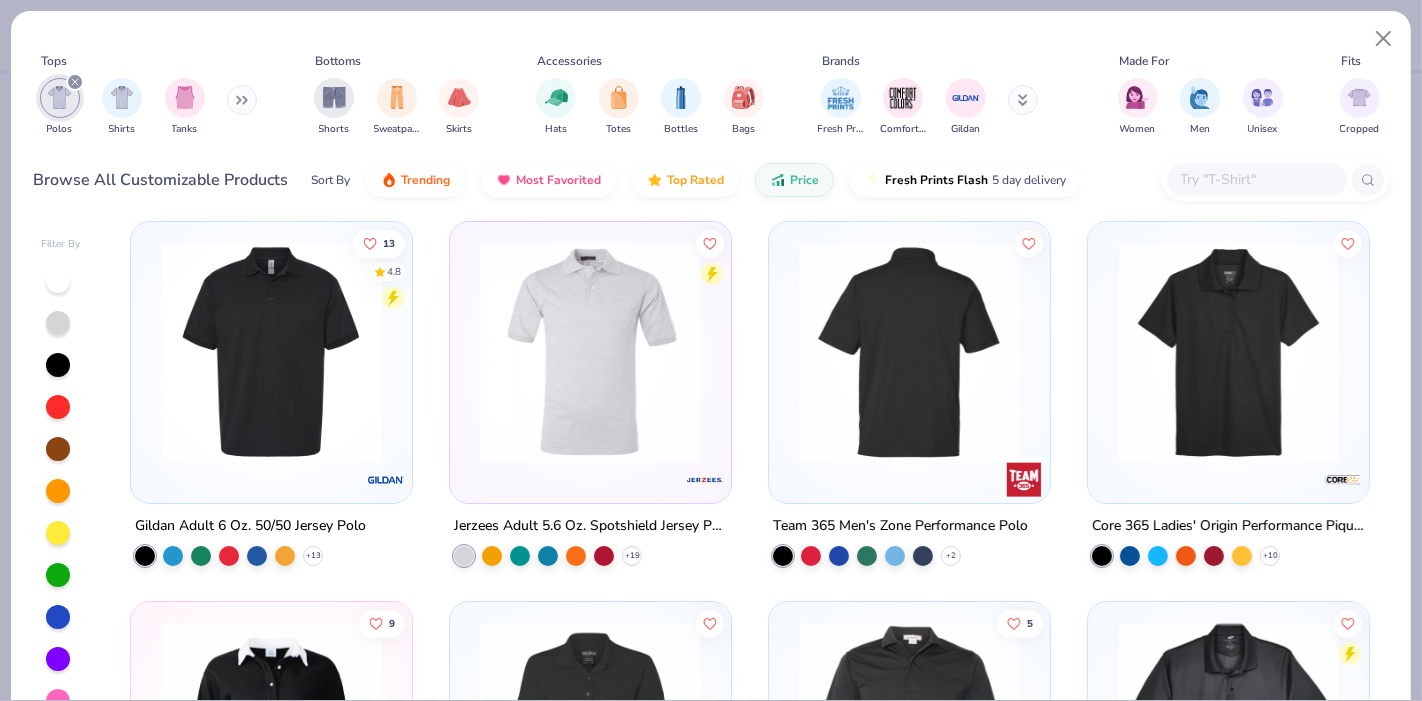 click at bounding box center (909, 352) 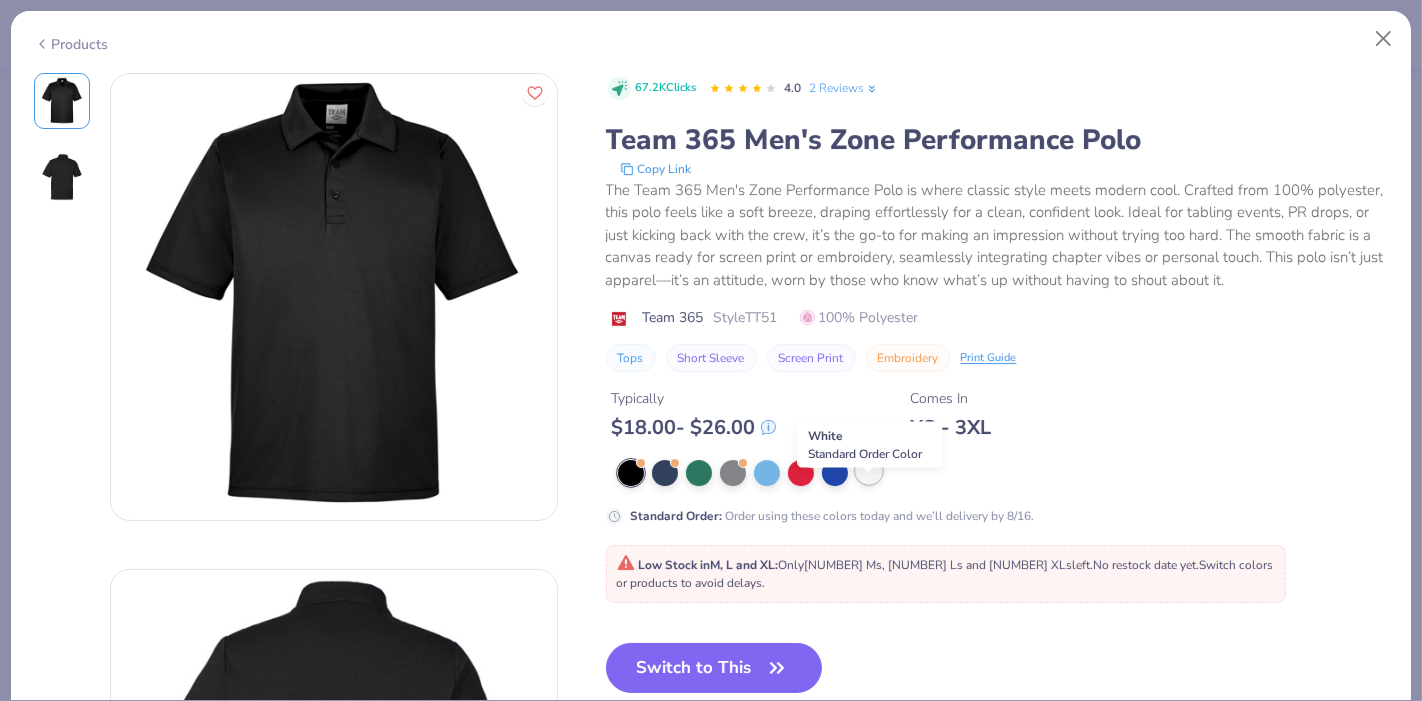 click at bounding box center [869, 471] 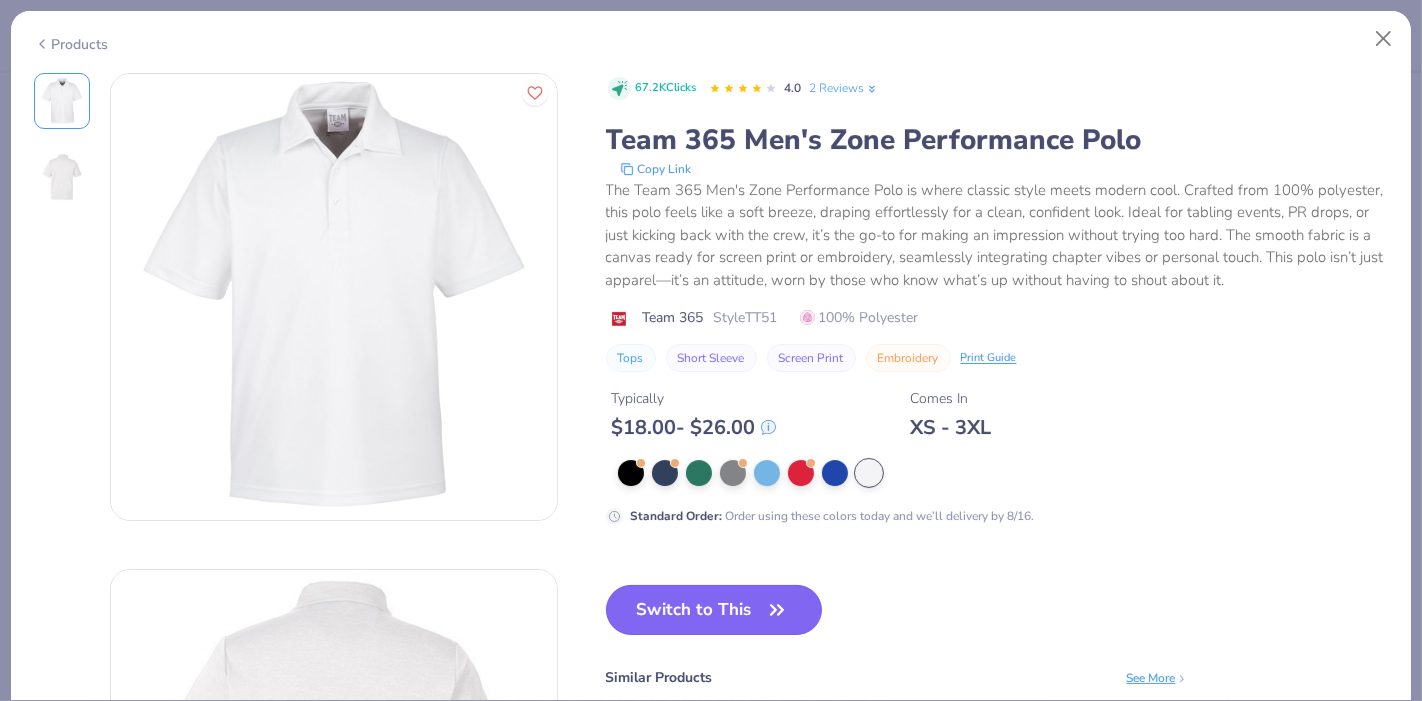 click on "Switch to This" at bounding box center (714, 610) 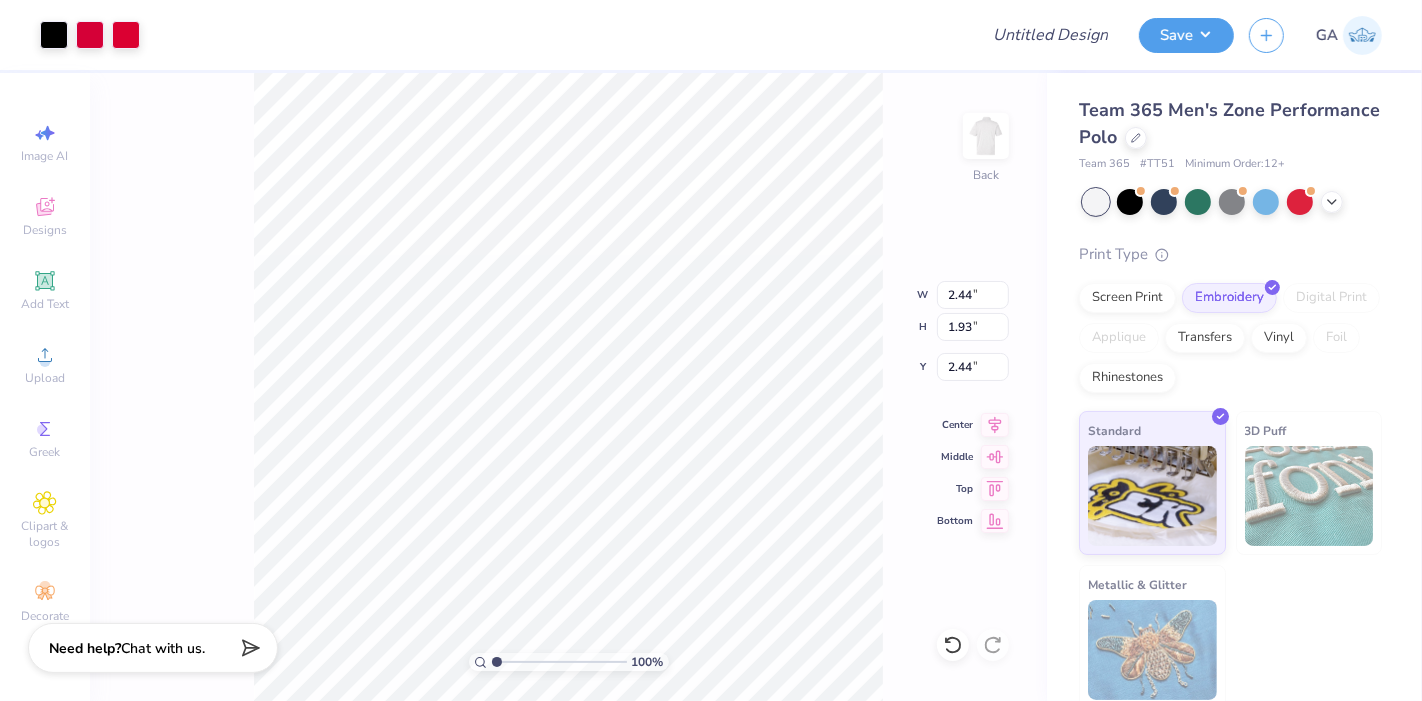 type on "3.77" 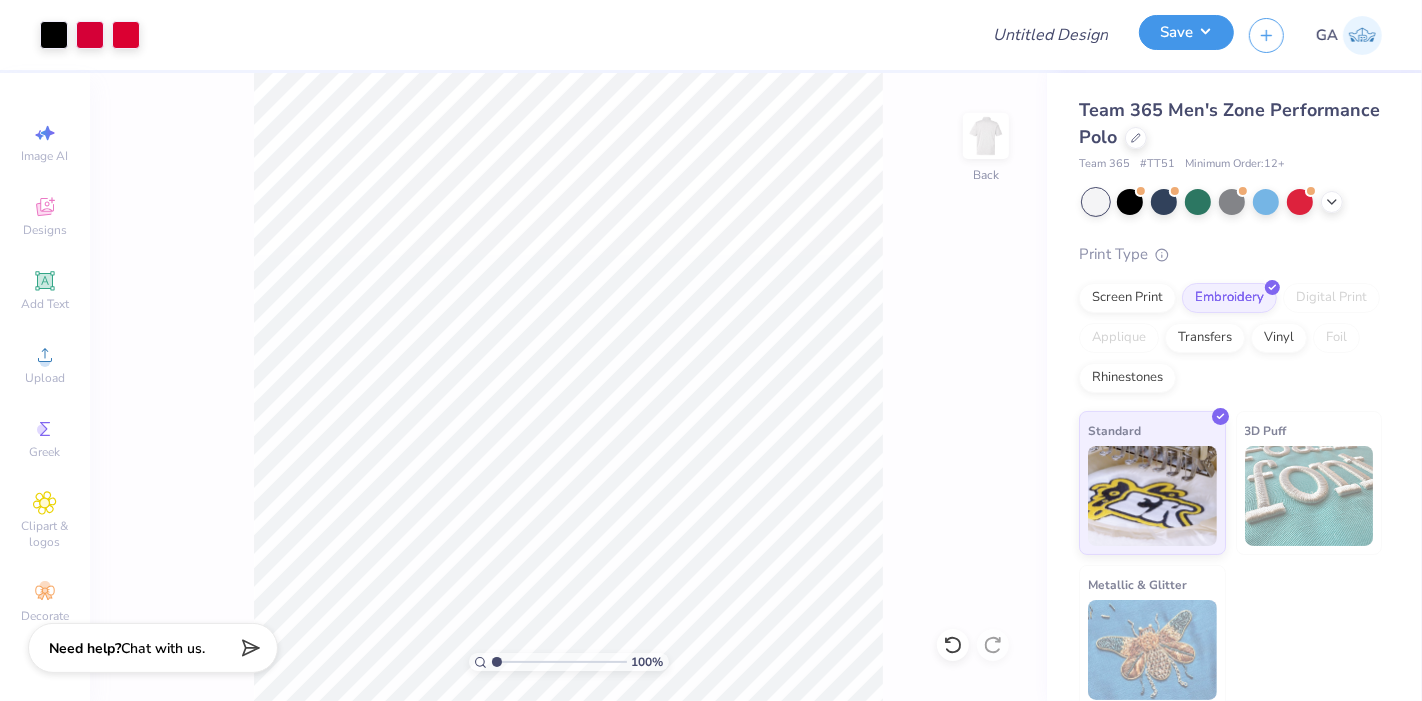 click on "Save" at bounding box center (1186, 32) 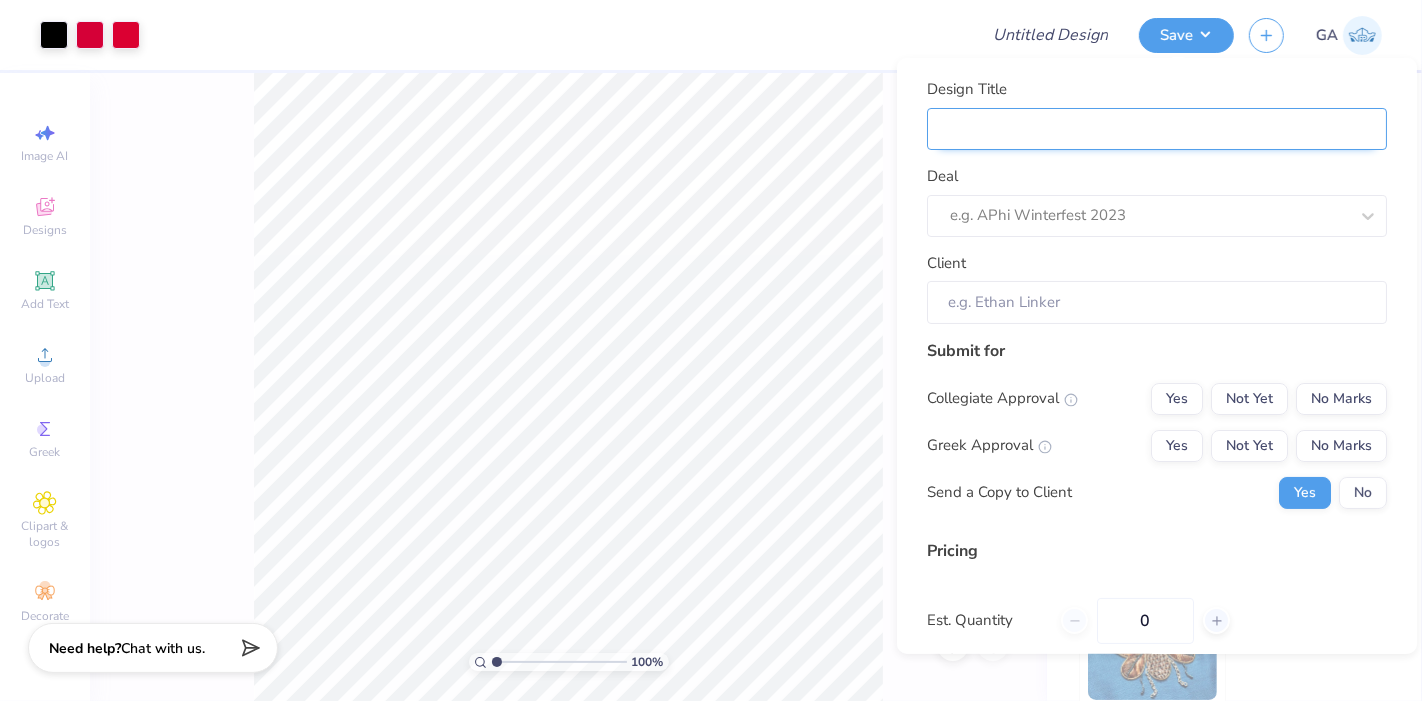 click on "Design Title" at bounding box center (1157, 128) 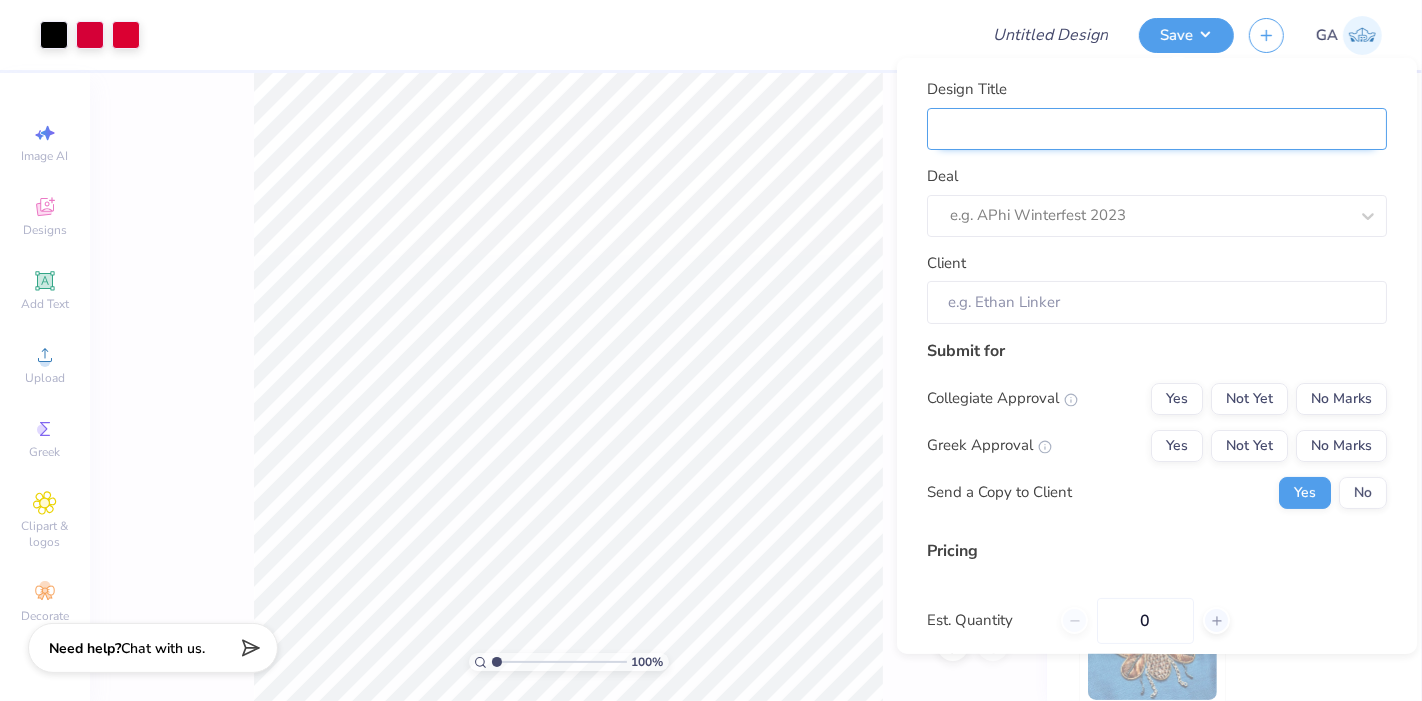 type on "Merch for Booster Club" 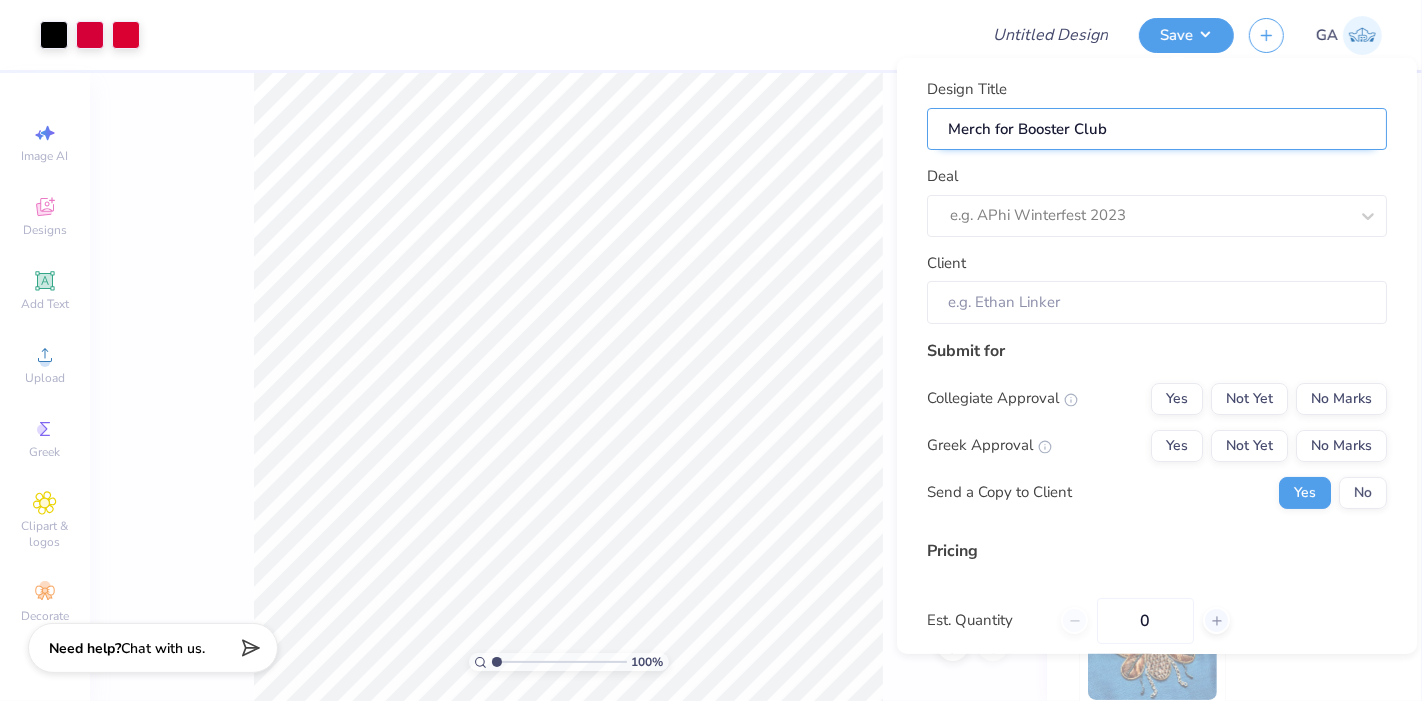 type on "Merch for Booster Club" 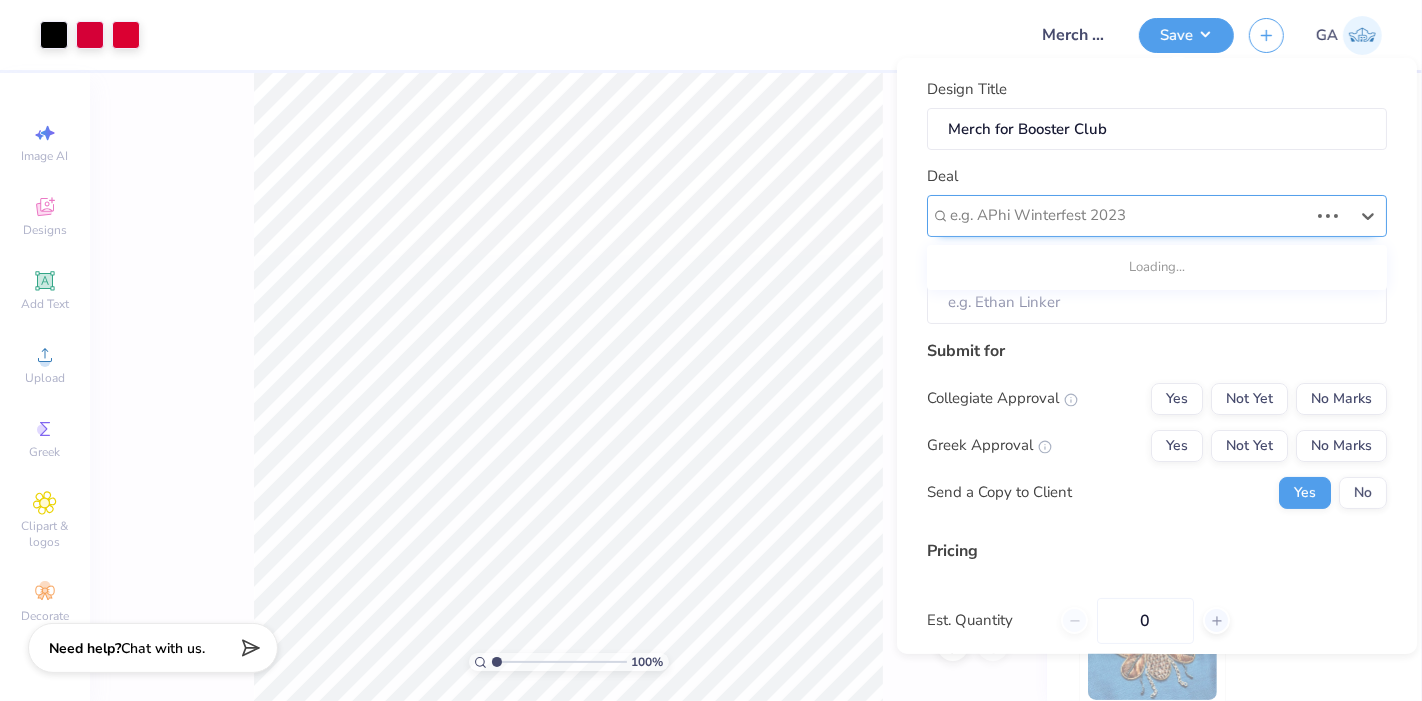 click at bounding box center [1129, 215] 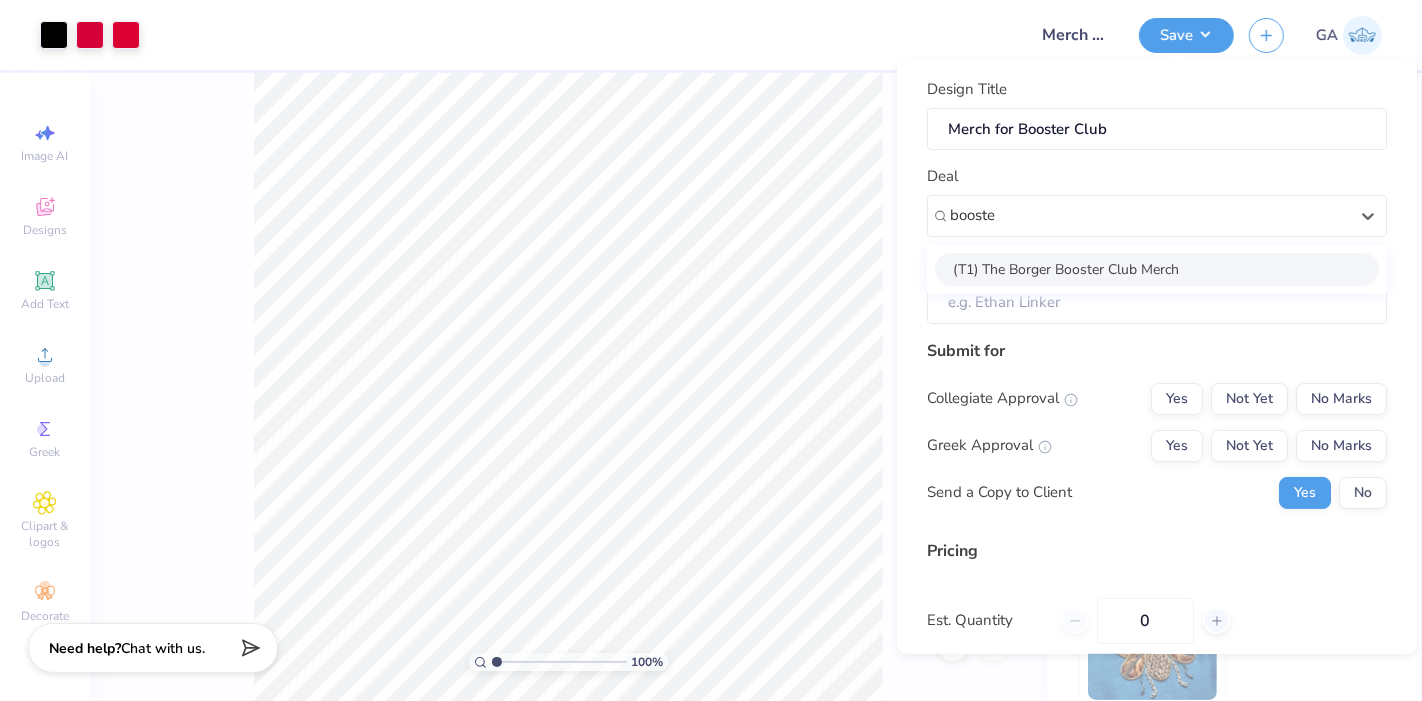 click on "(T1) The Borger Booster Club Merch" at bounding box center (1157, 268) 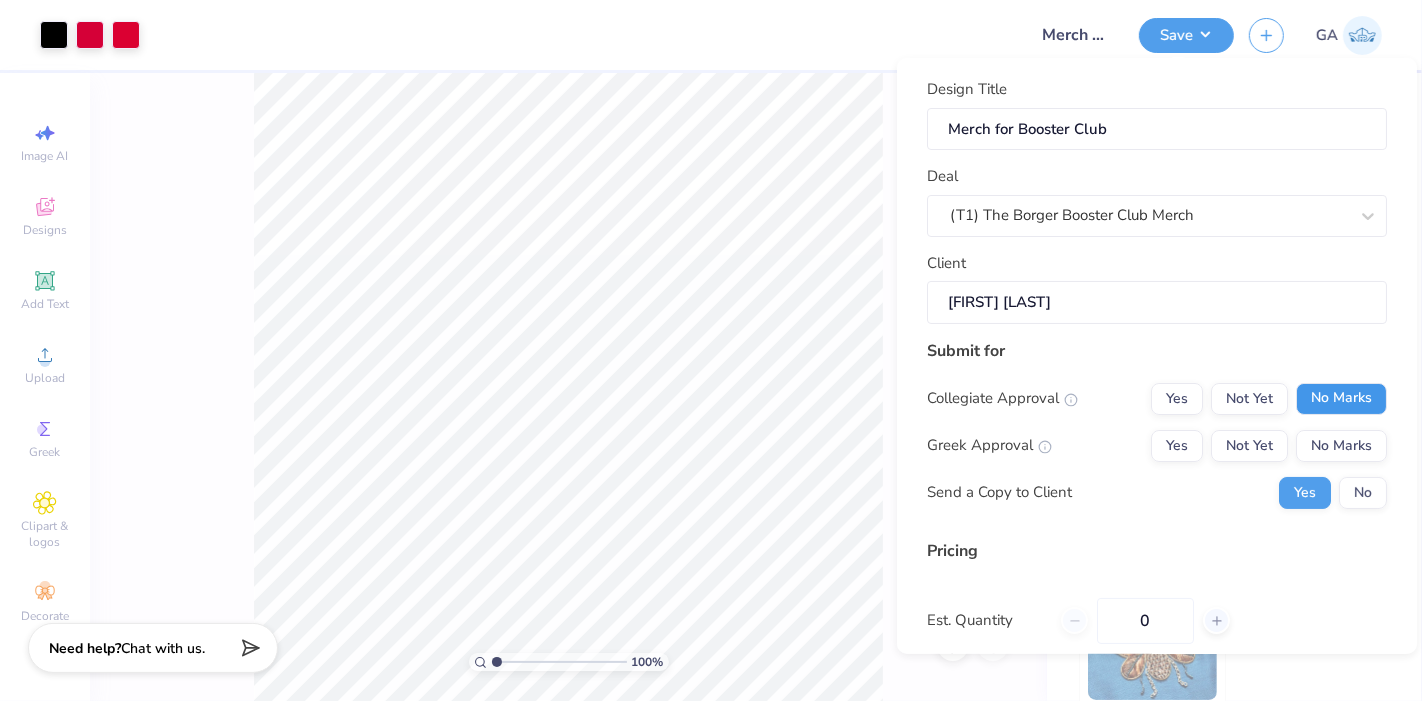 click on "No Marks" at bounding box center [1341, 398] 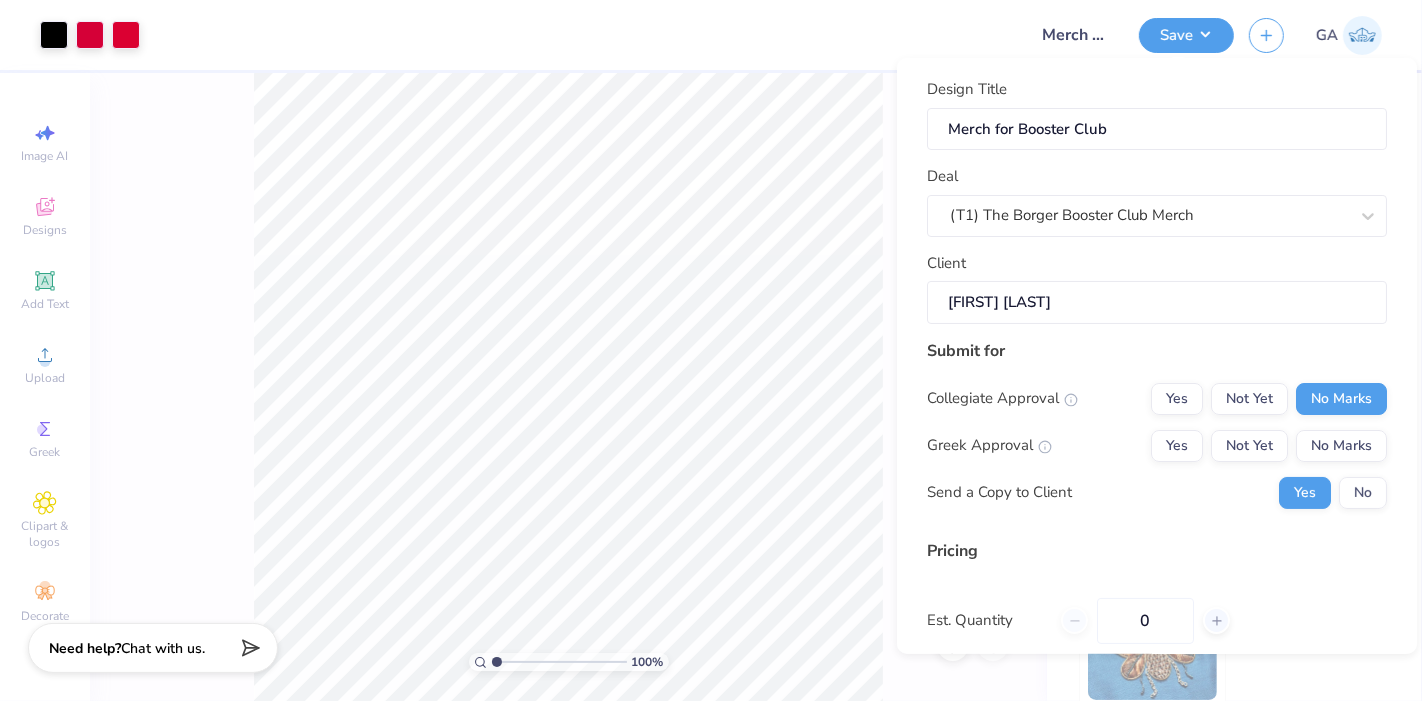 scroll, scrollTop: 81, scrollLeft: 0, axis: vertical 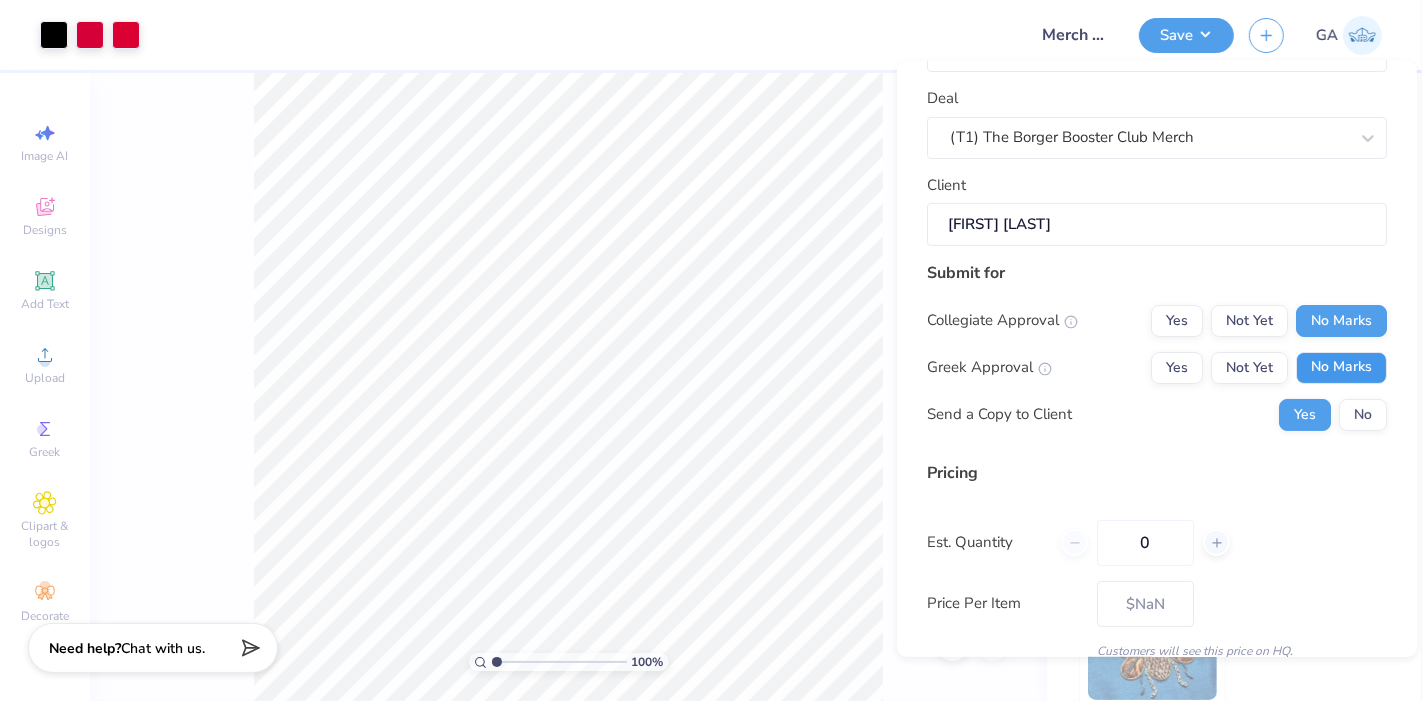 click on "No Marks" at bounding box center (1341, 367) 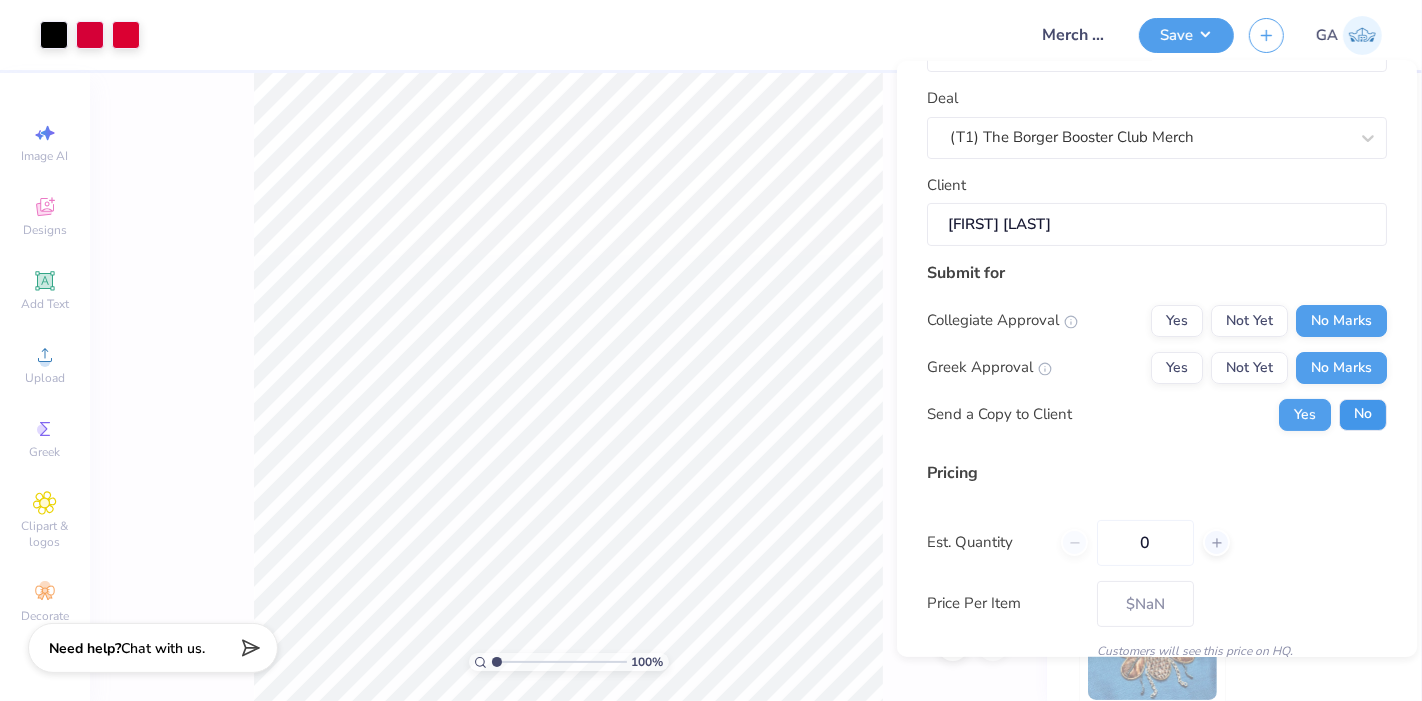 click on "No" at bounding box center [1363, 414] 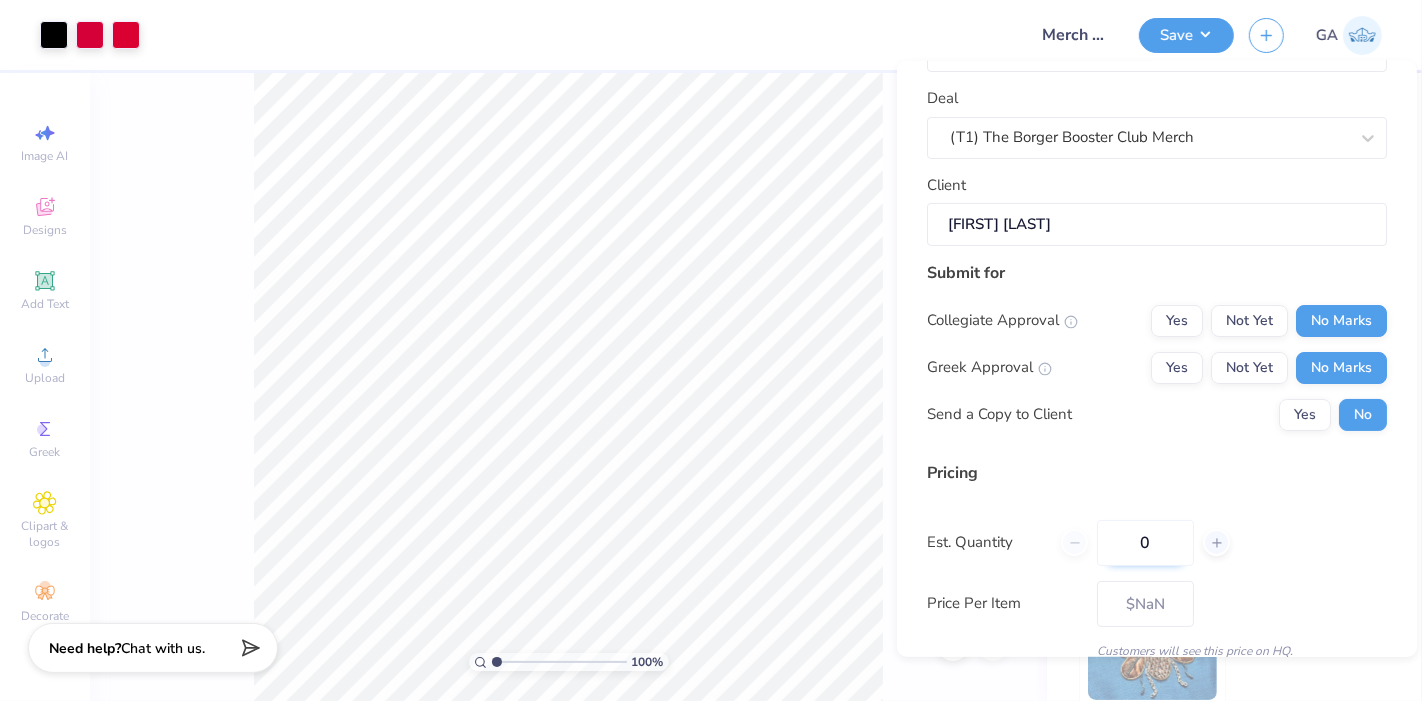 click on "0" at bounding box center (1145, 542) 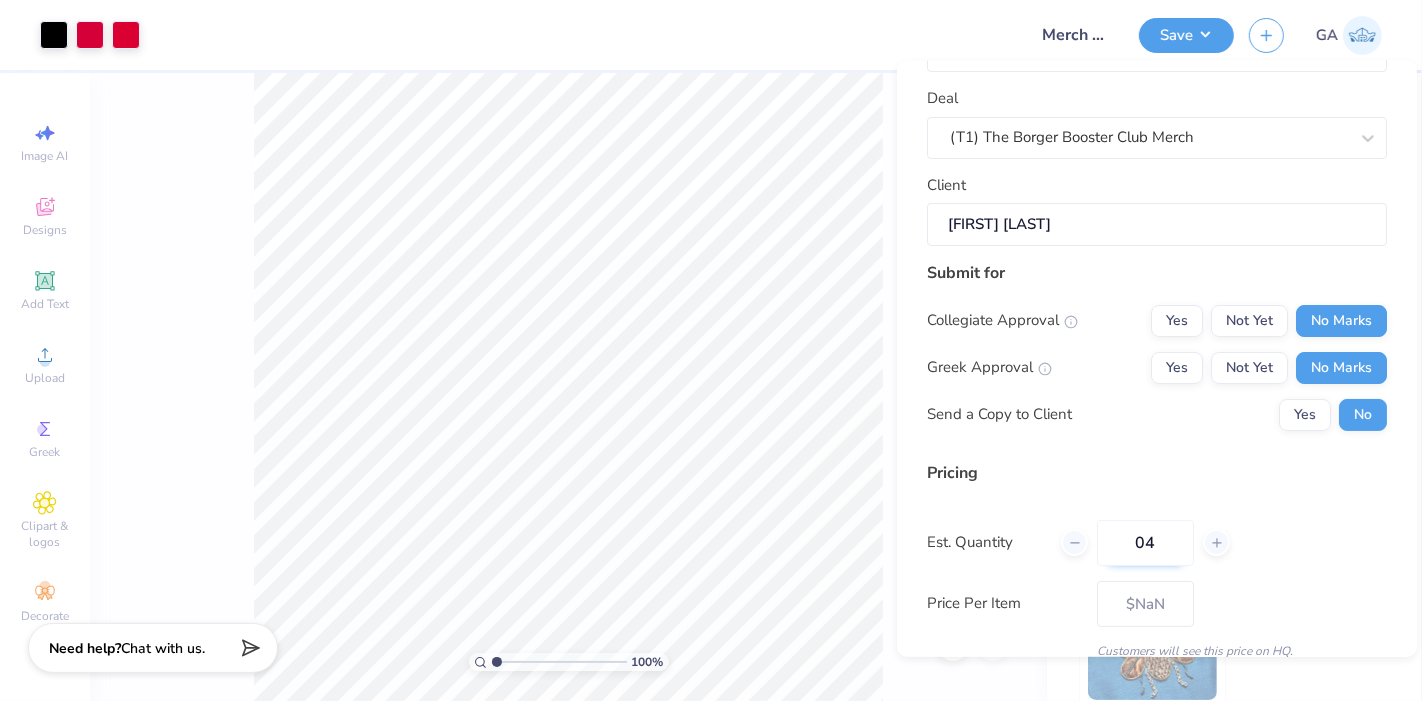 type on "[NUMBER]" 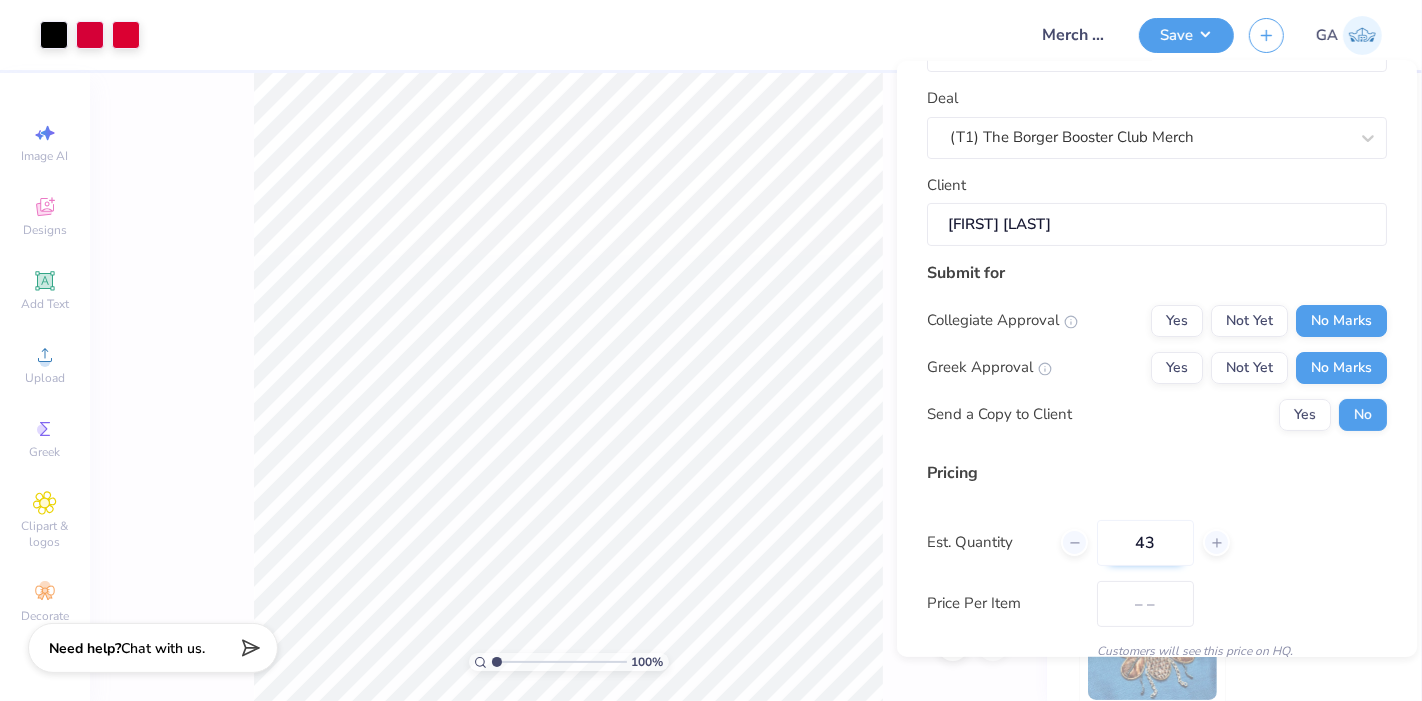 scroll, scrollTop: 206, scrollLeft: 0, axis: vertical 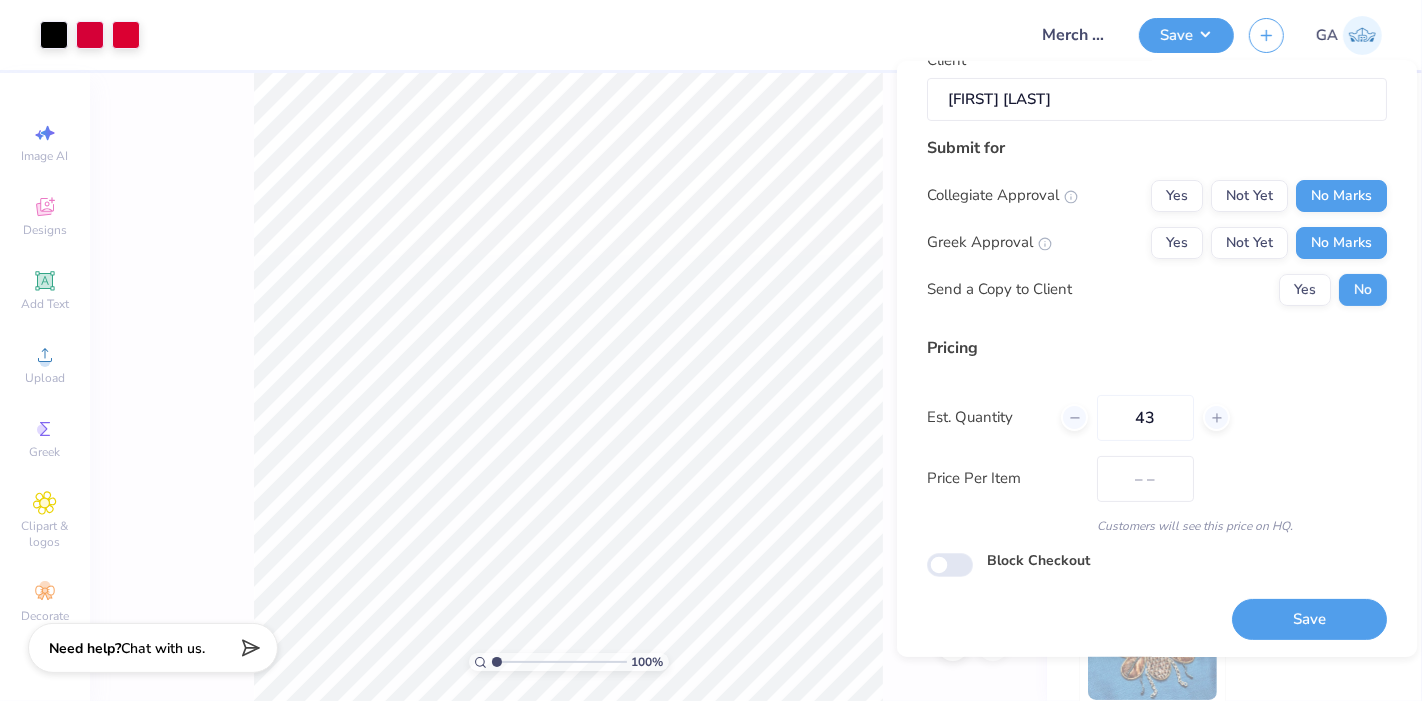 type on "4" 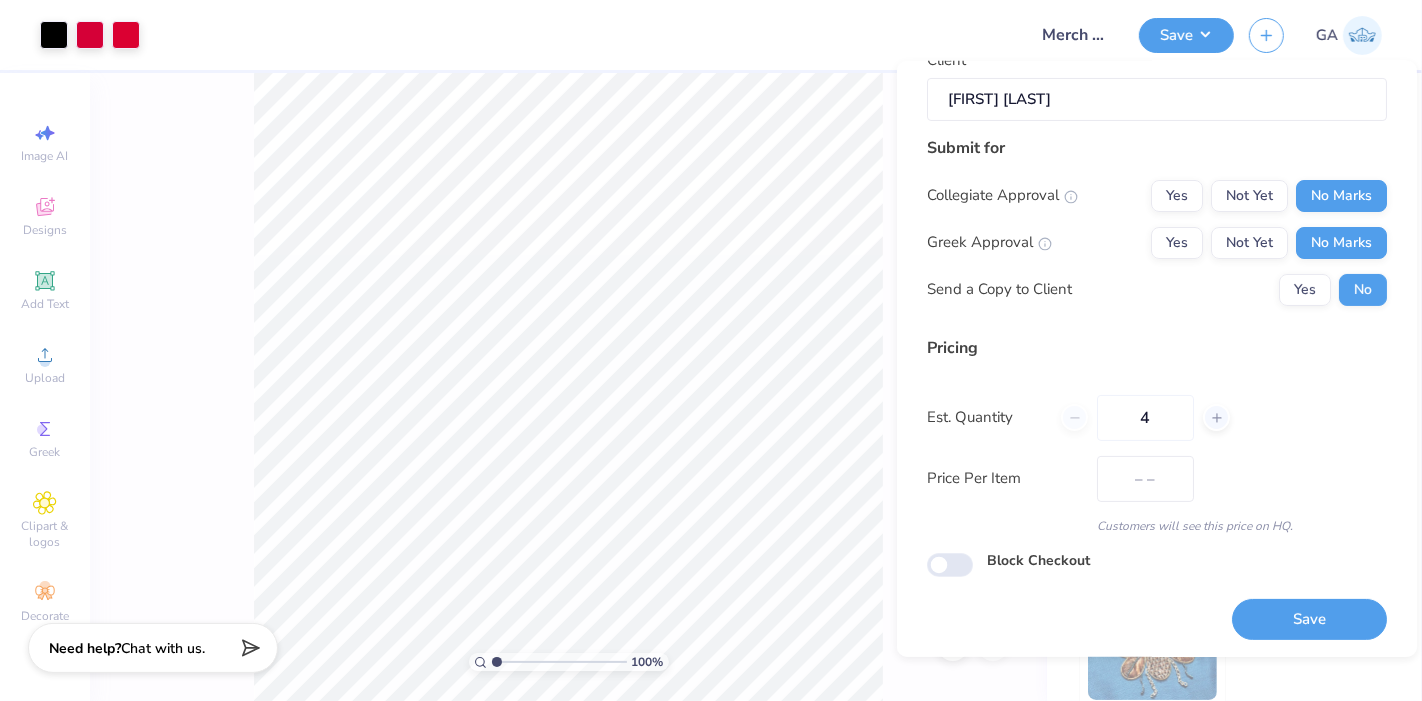 type on "$26.06" 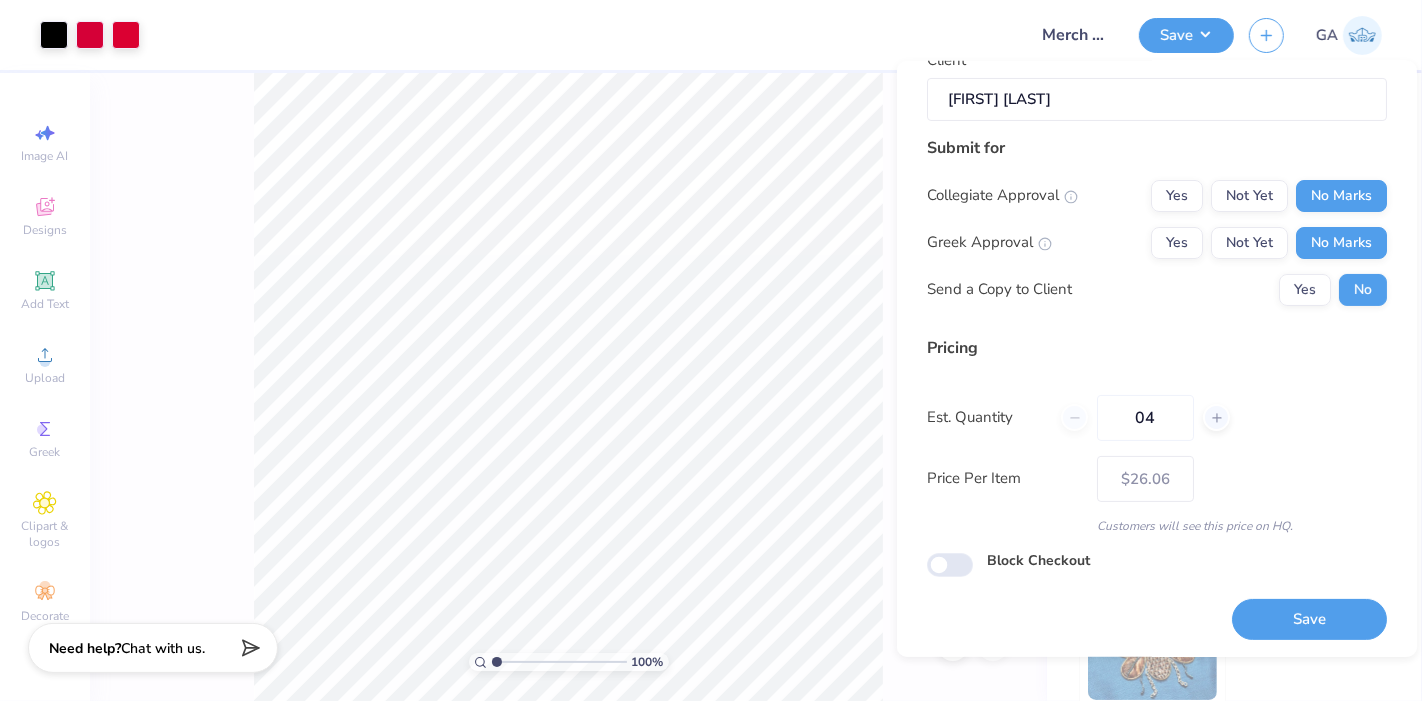 type on "[NUMBER]" 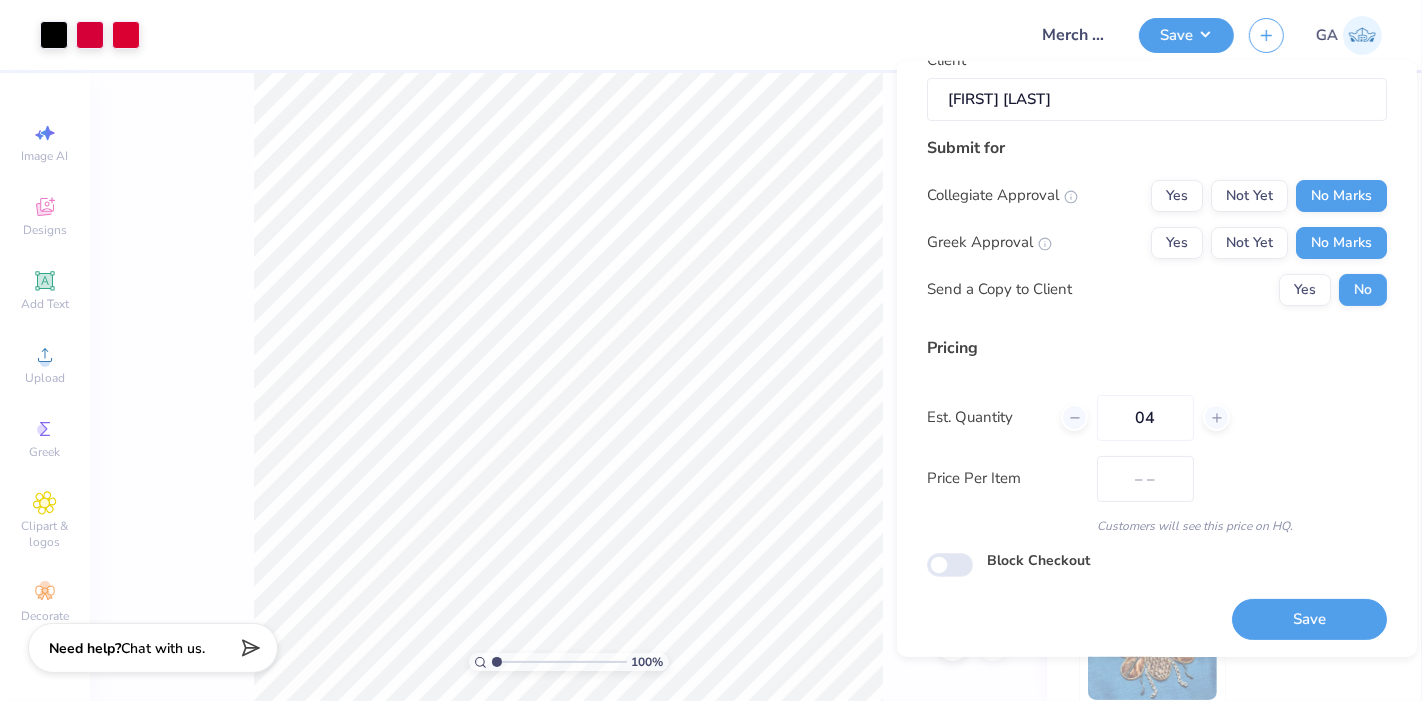 type on "$25.96" 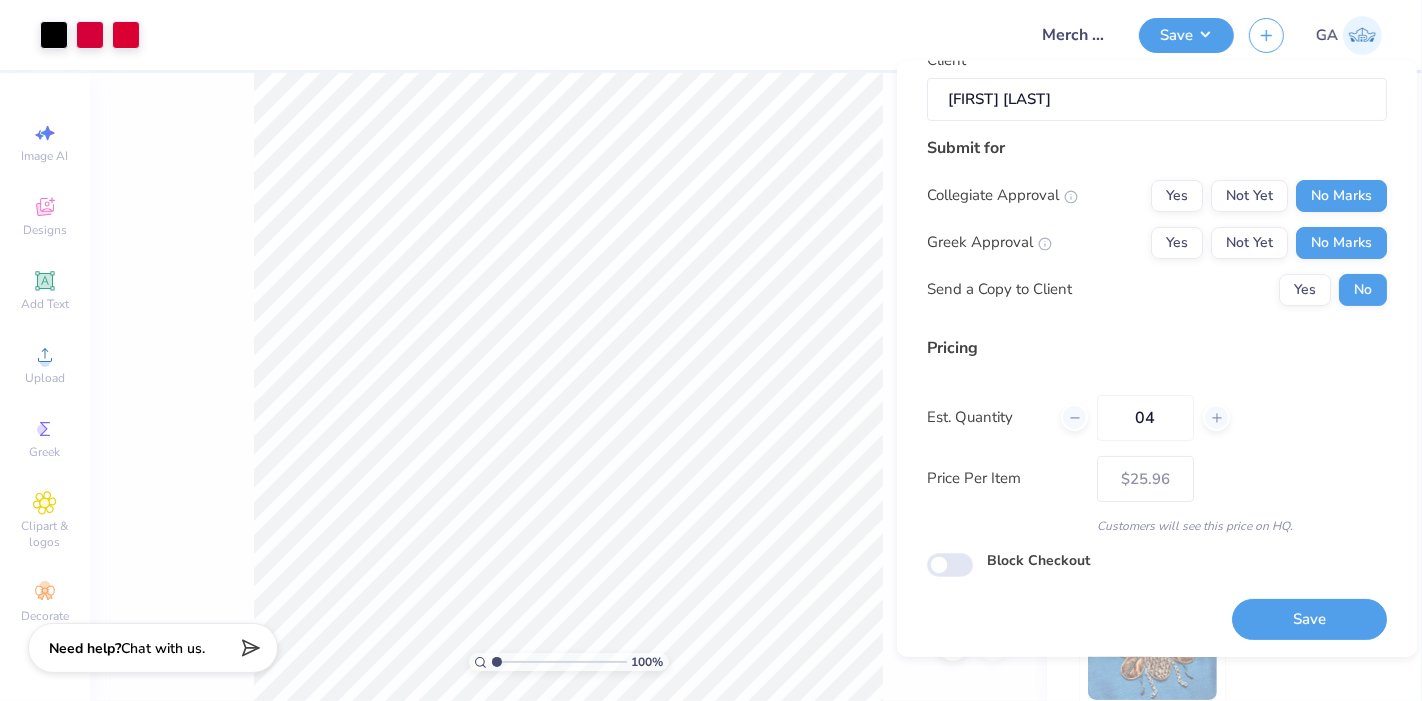type on "[NUMBER]" 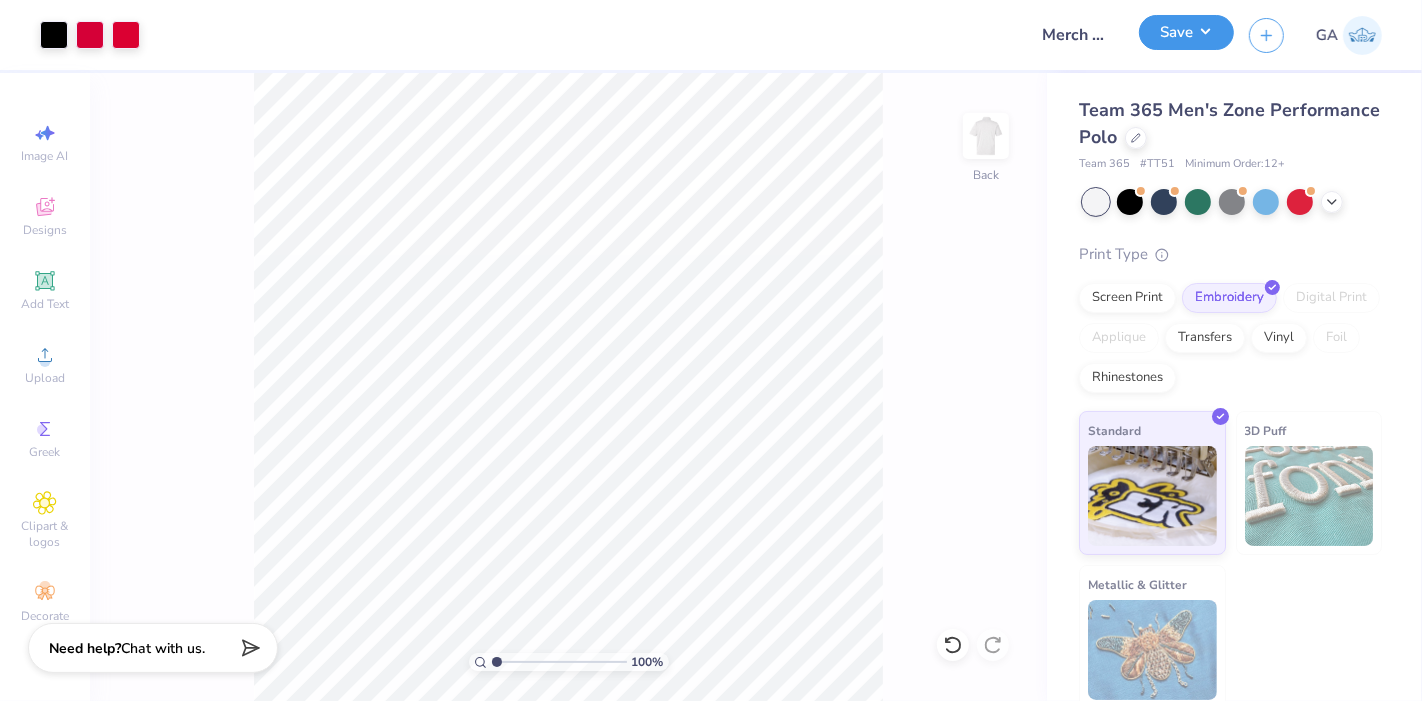 click on "Save" at bounding box center (1186, 32) 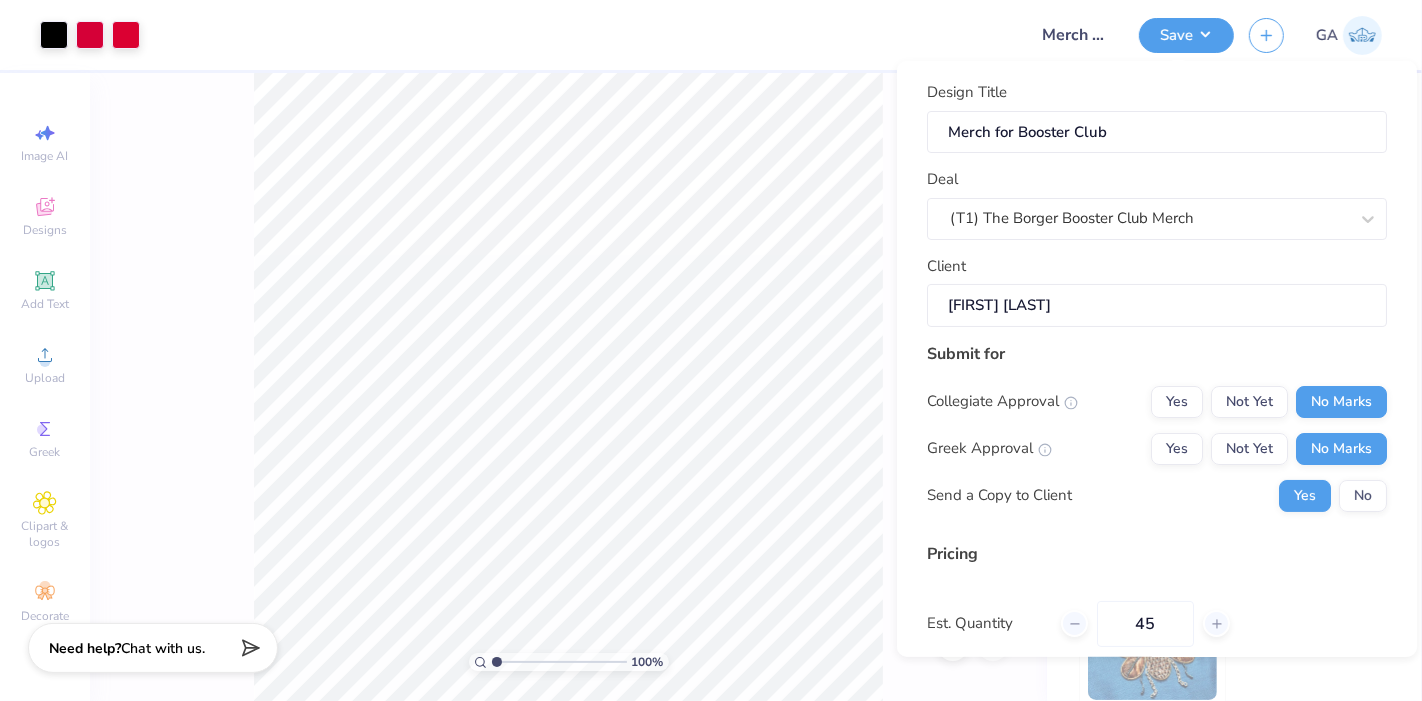 scroll, scrollTop: 188, scrollLeft: 0, axis: vertical 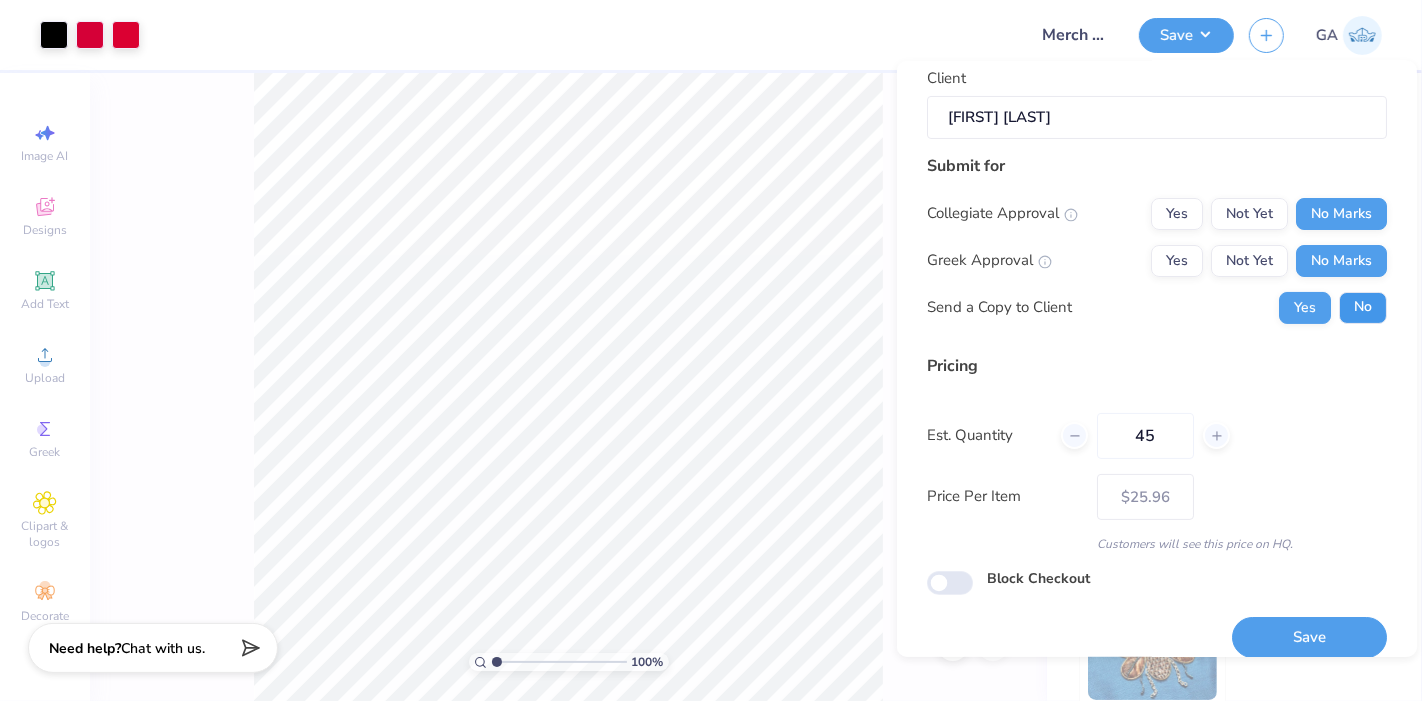 click on "No" at bounding box center (1363, 307) 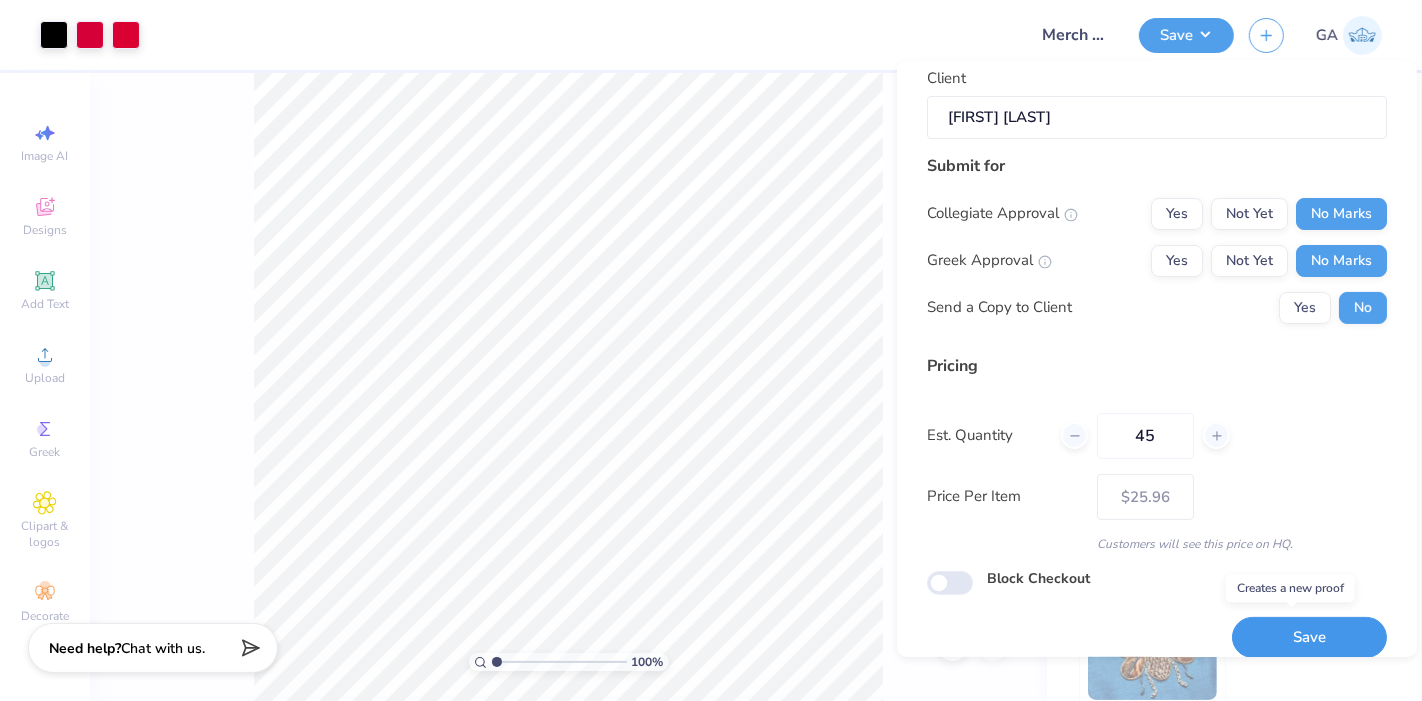click on "Save" at bounding box center [1309, 637] 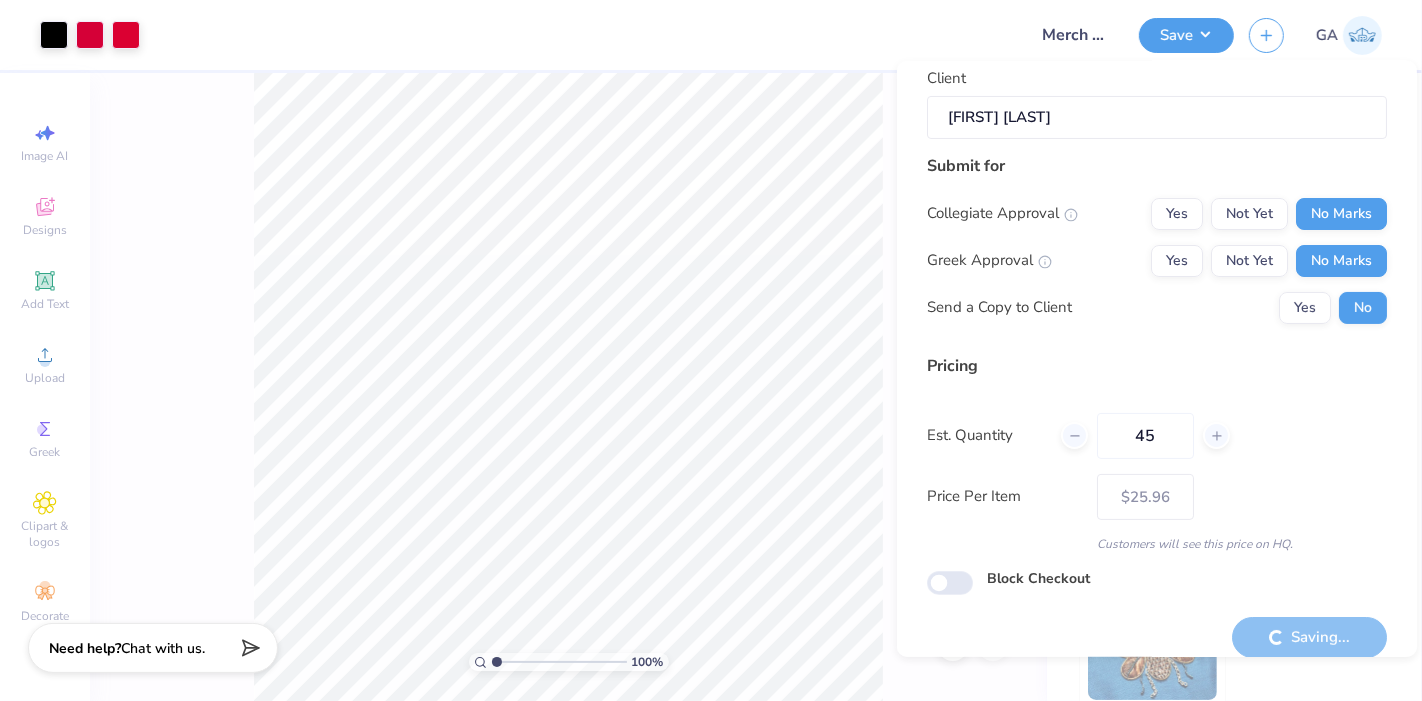 type on "– –" 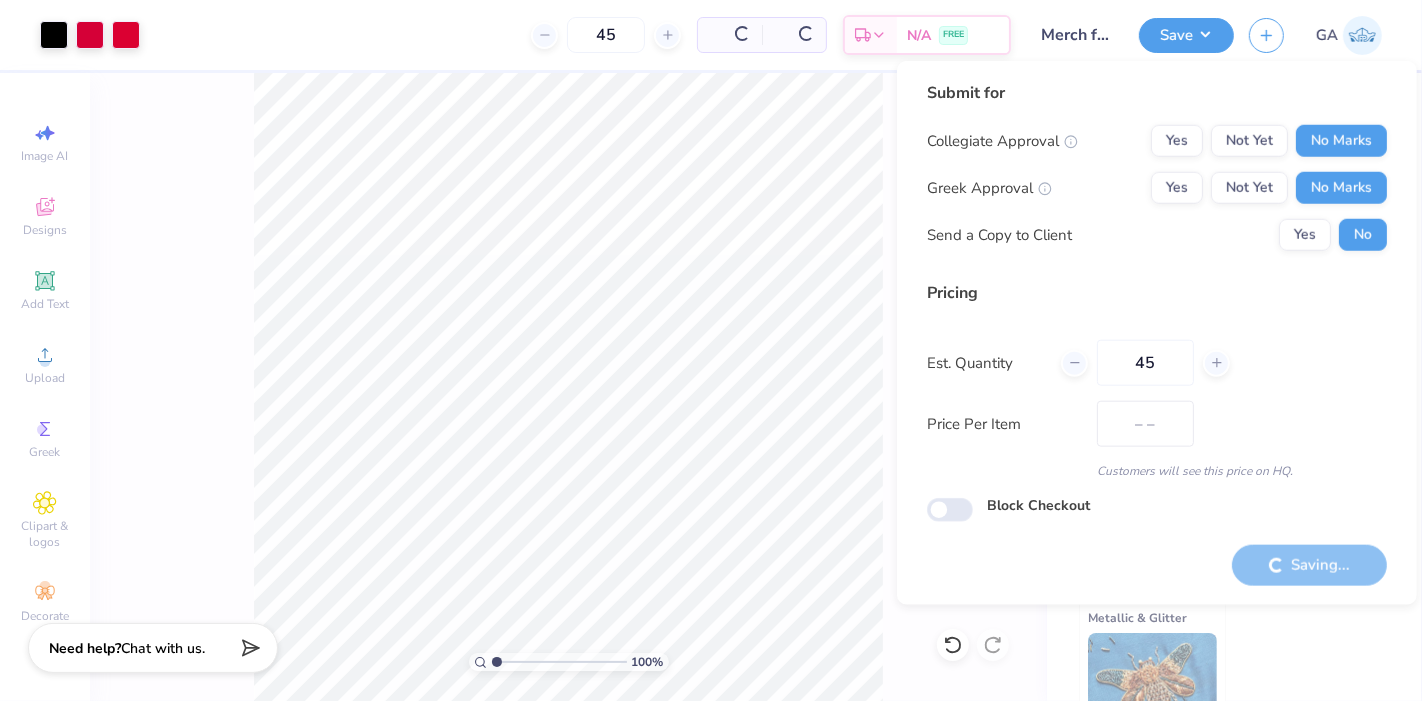 scroll, scrollTop: 0, scrollLeft: 0, axis: both 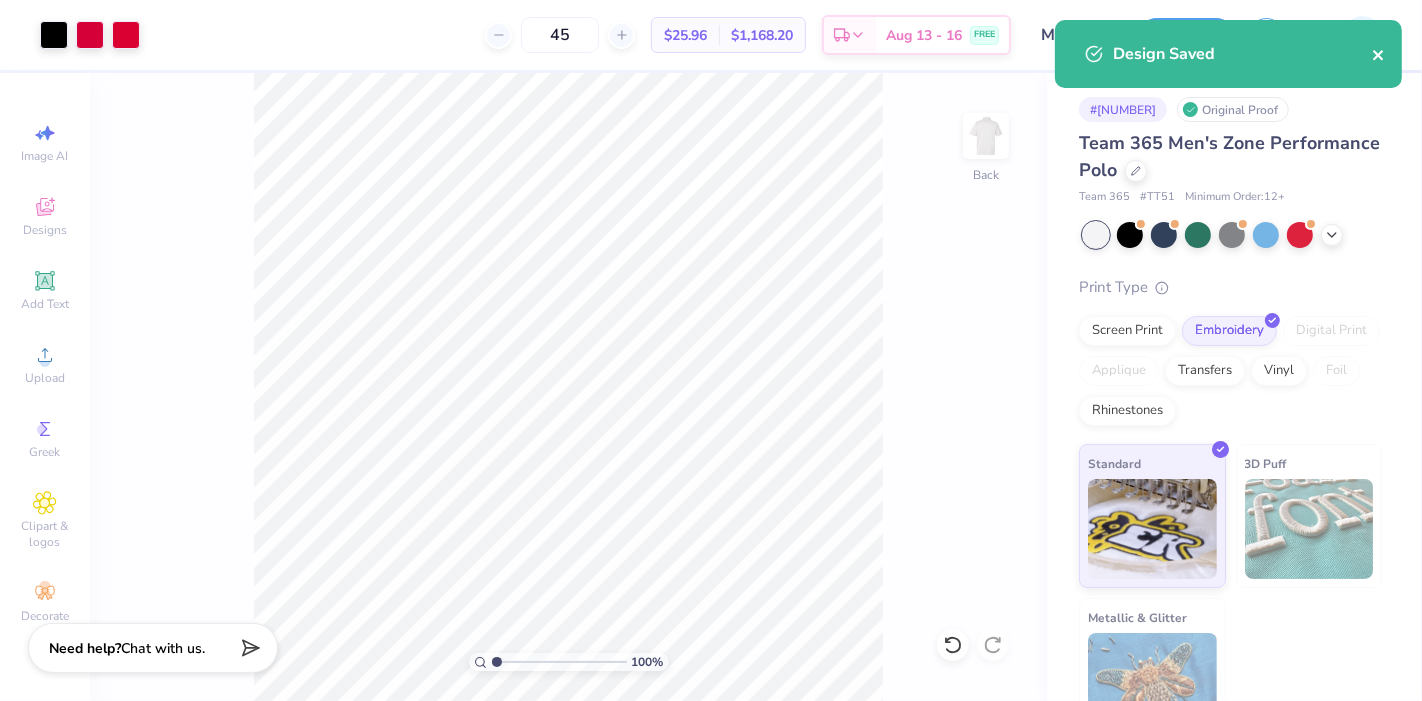 click 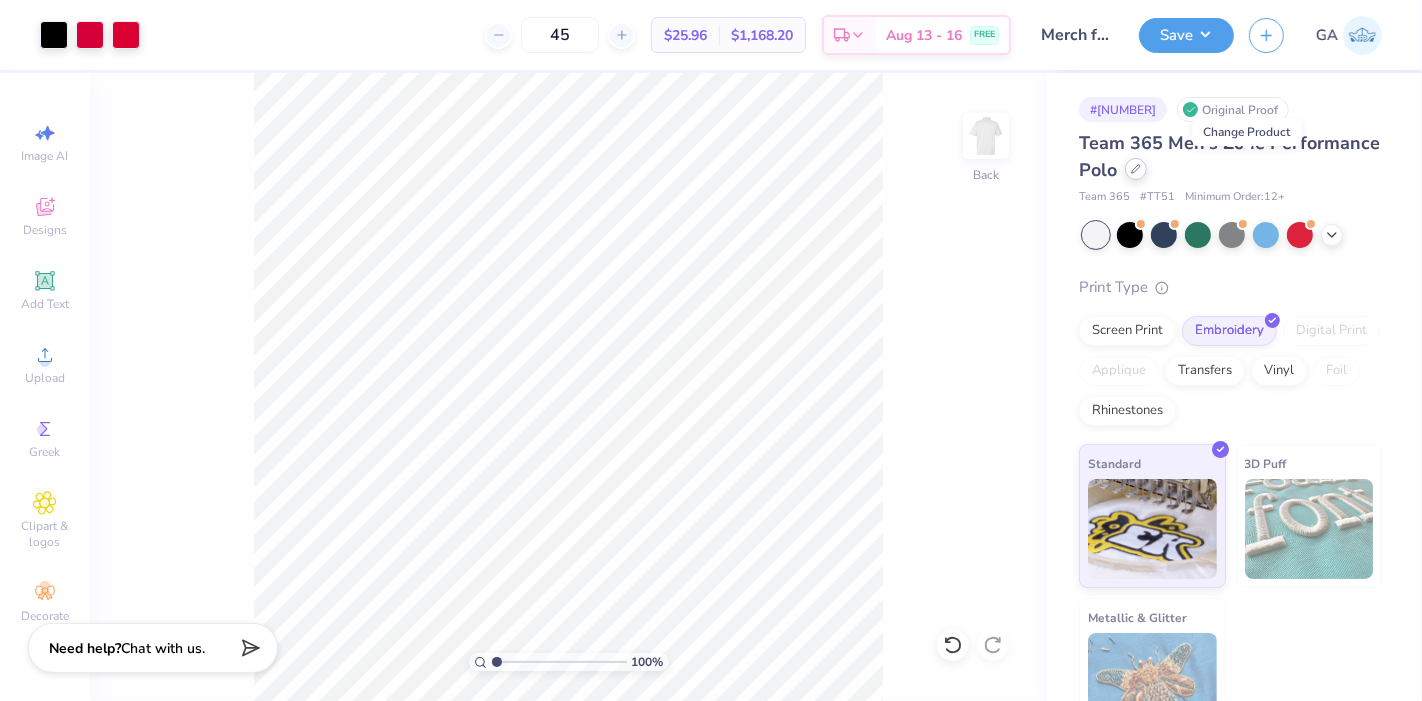 click 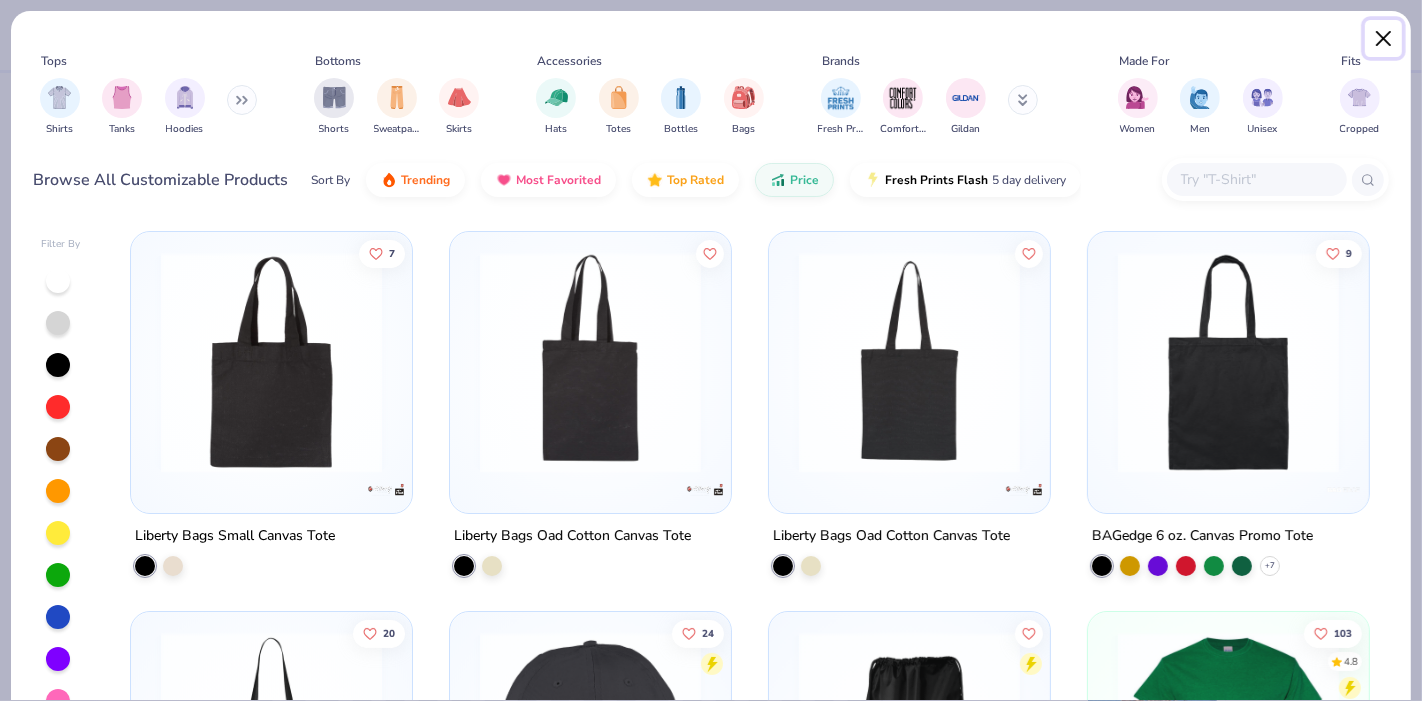 click at bounding box center (1384, 39) 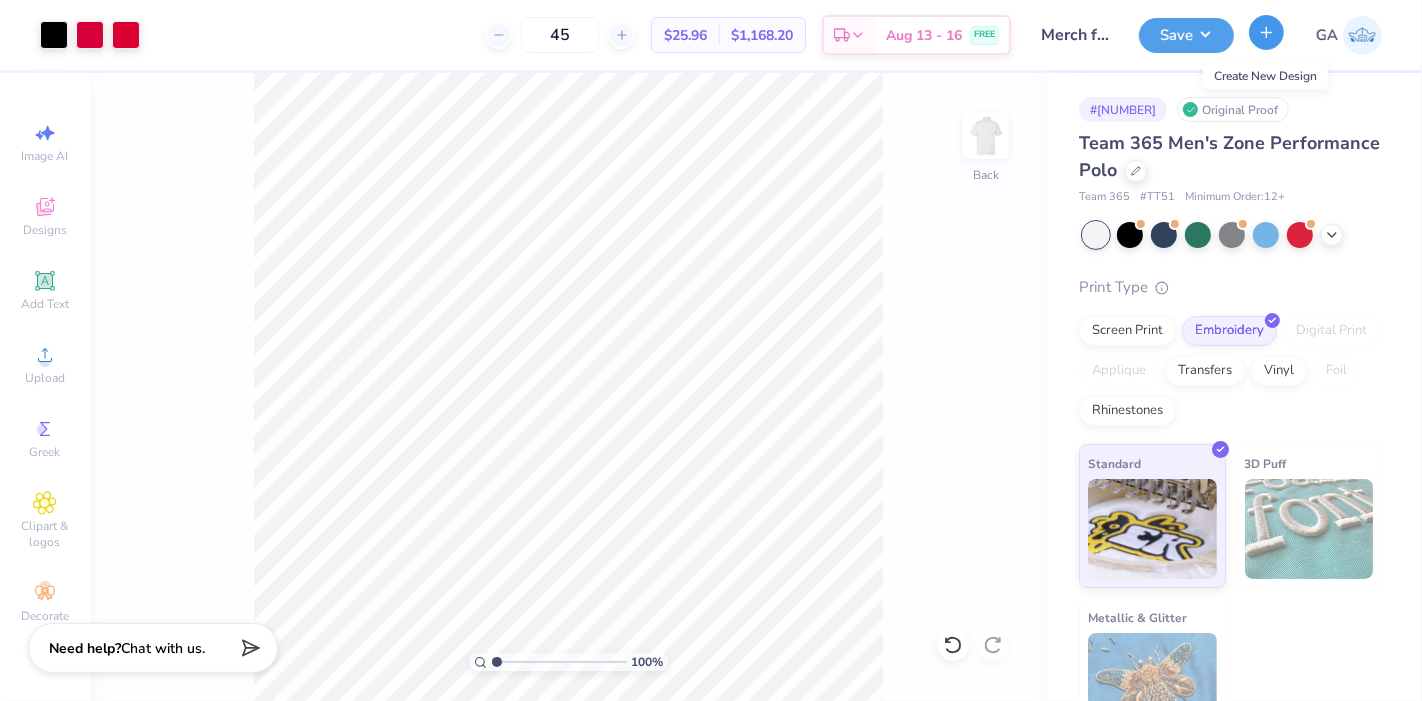 click at bounding box center (1266, 32) 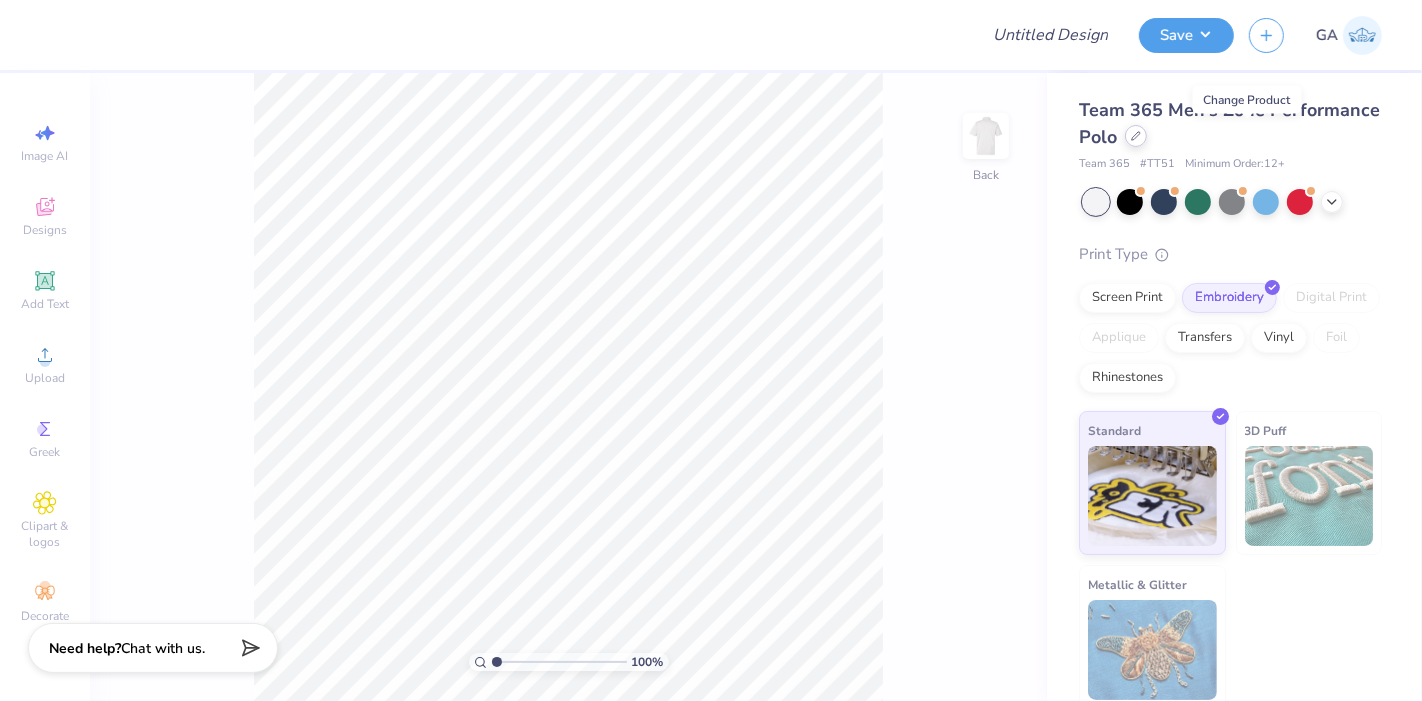 click at bounding box center [1136, 136] 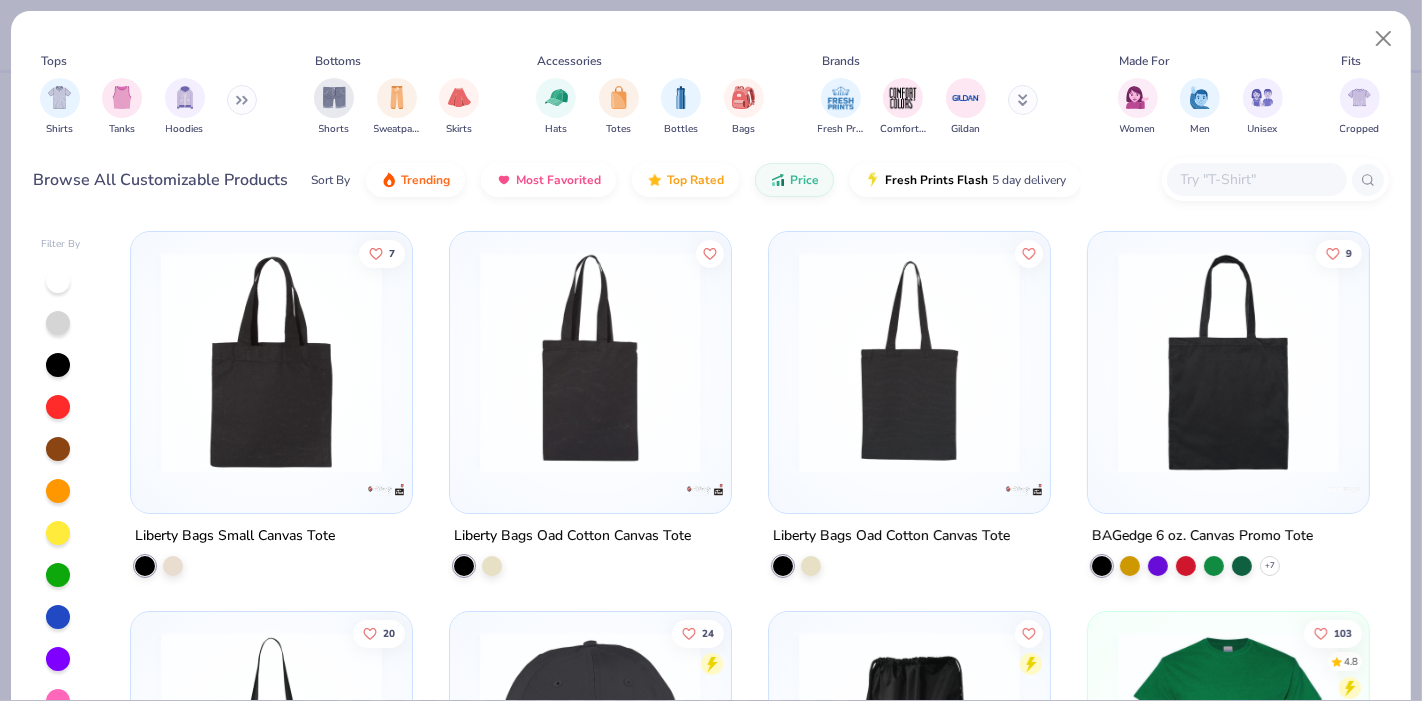 click at bounding box center [242, 100] 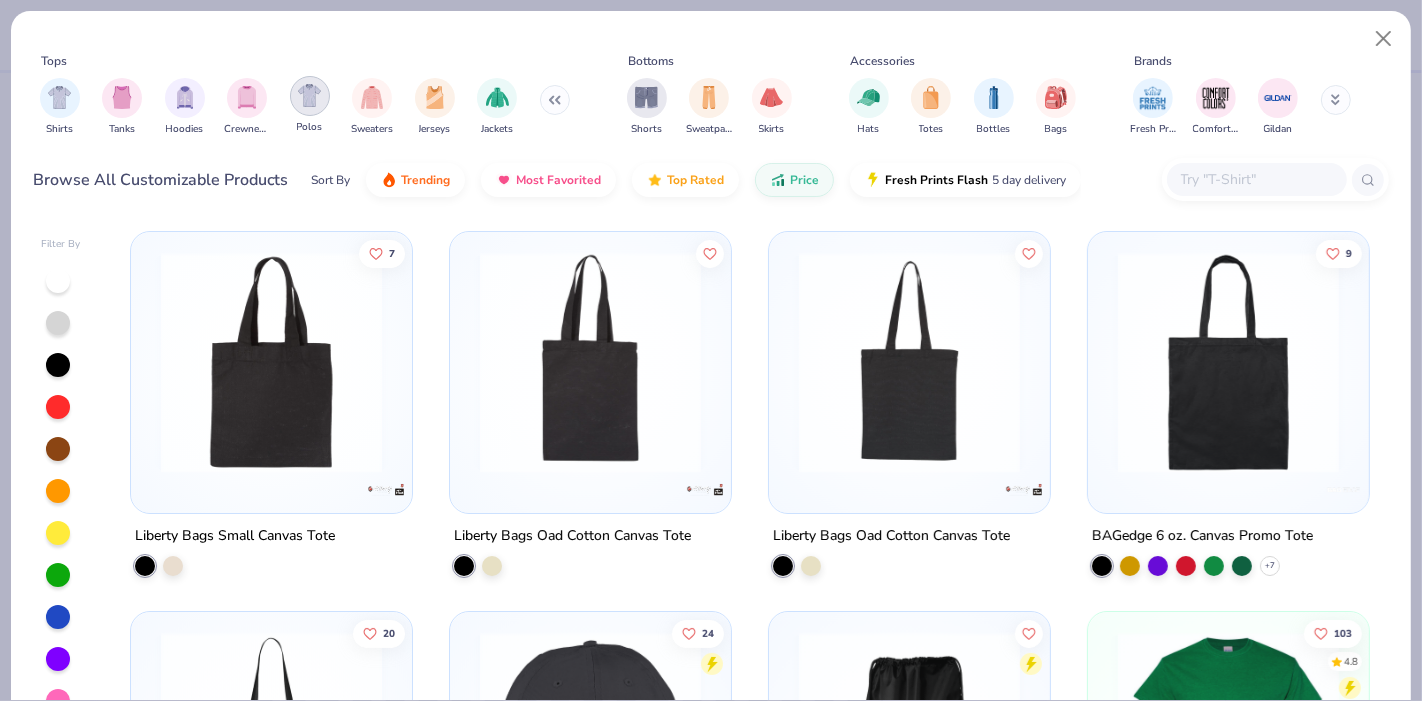 click at bounding box center (310, 96) 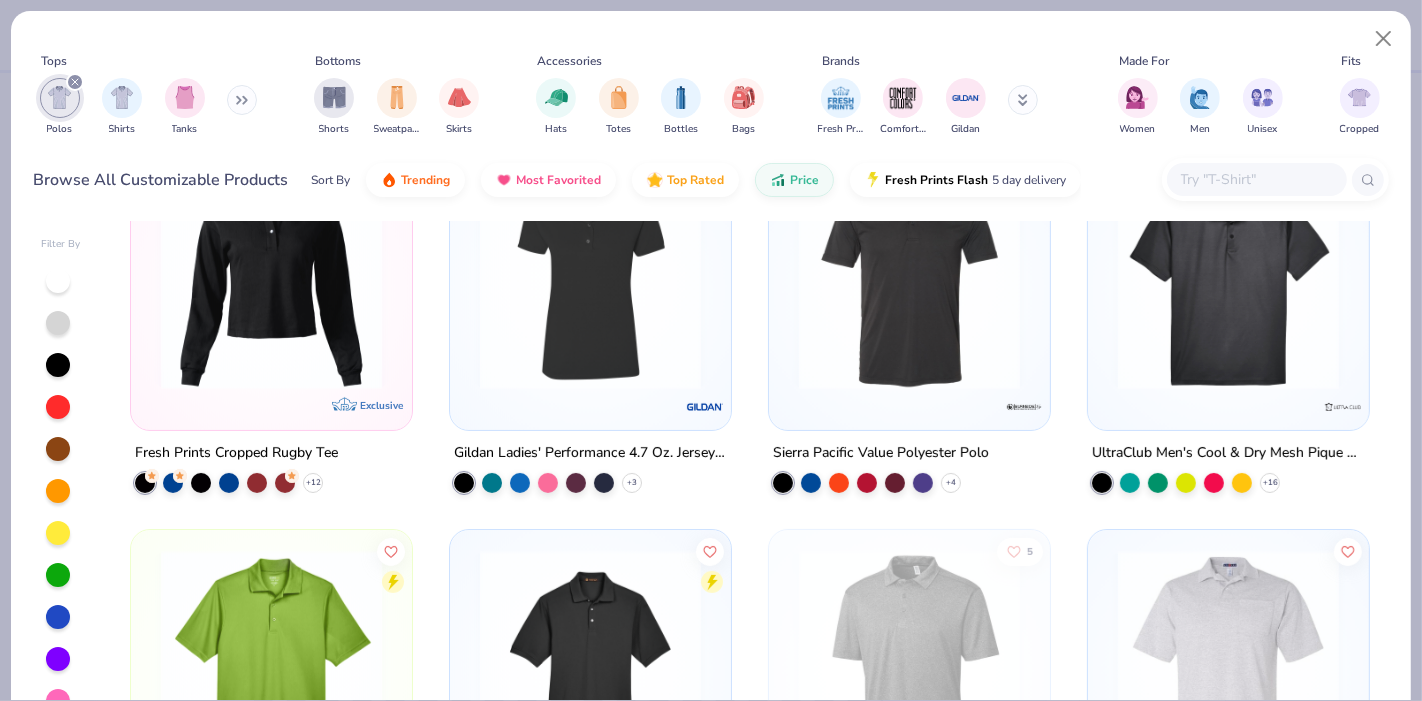 scroll, scrollTop: 468, scrollLeft: 0, axis: vertical 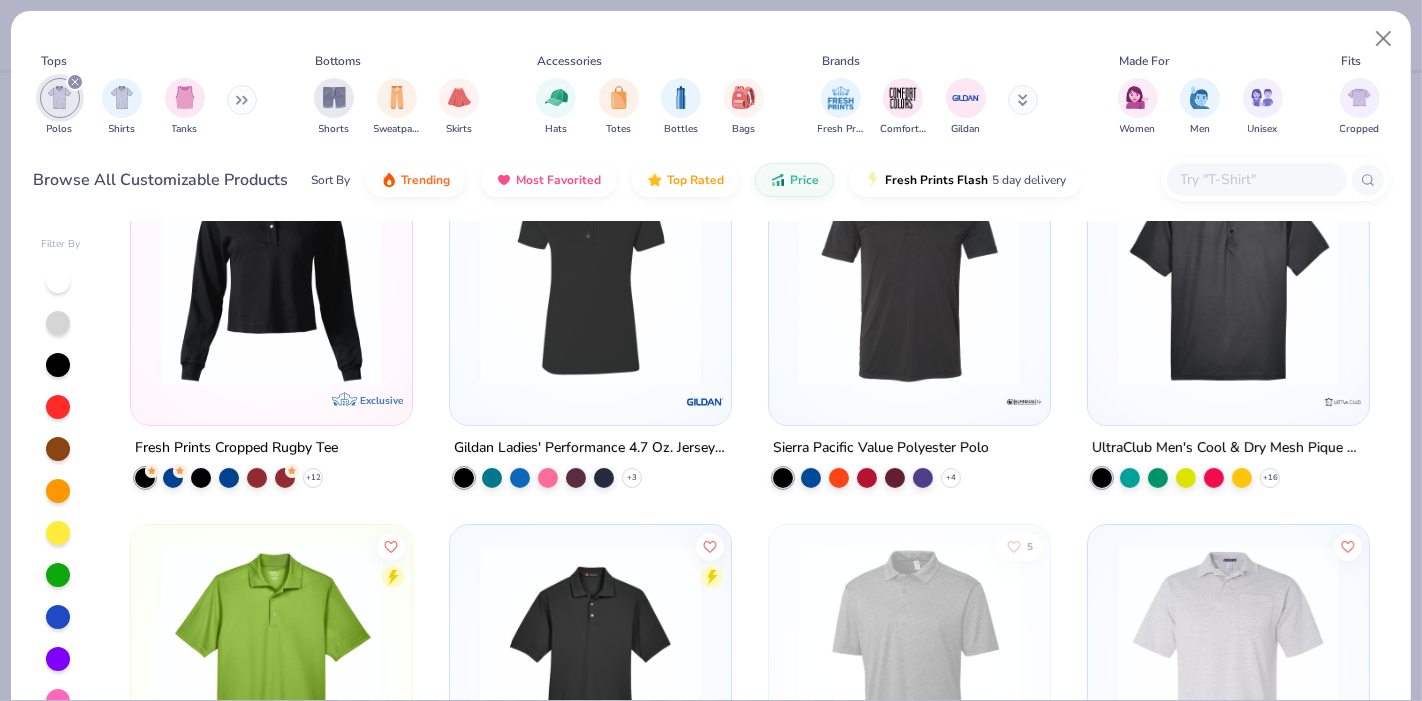 click at bounding box center [909, 274] 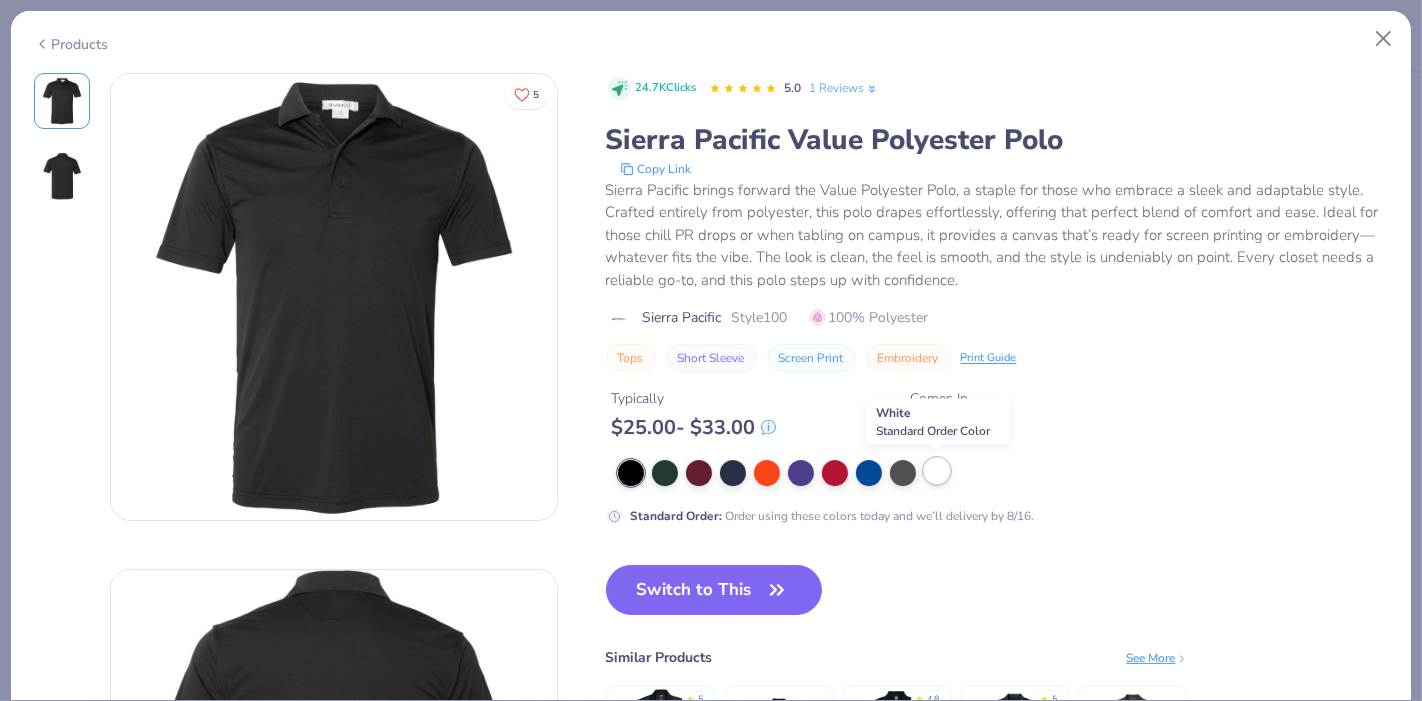 click at bounding box center [937, 471] 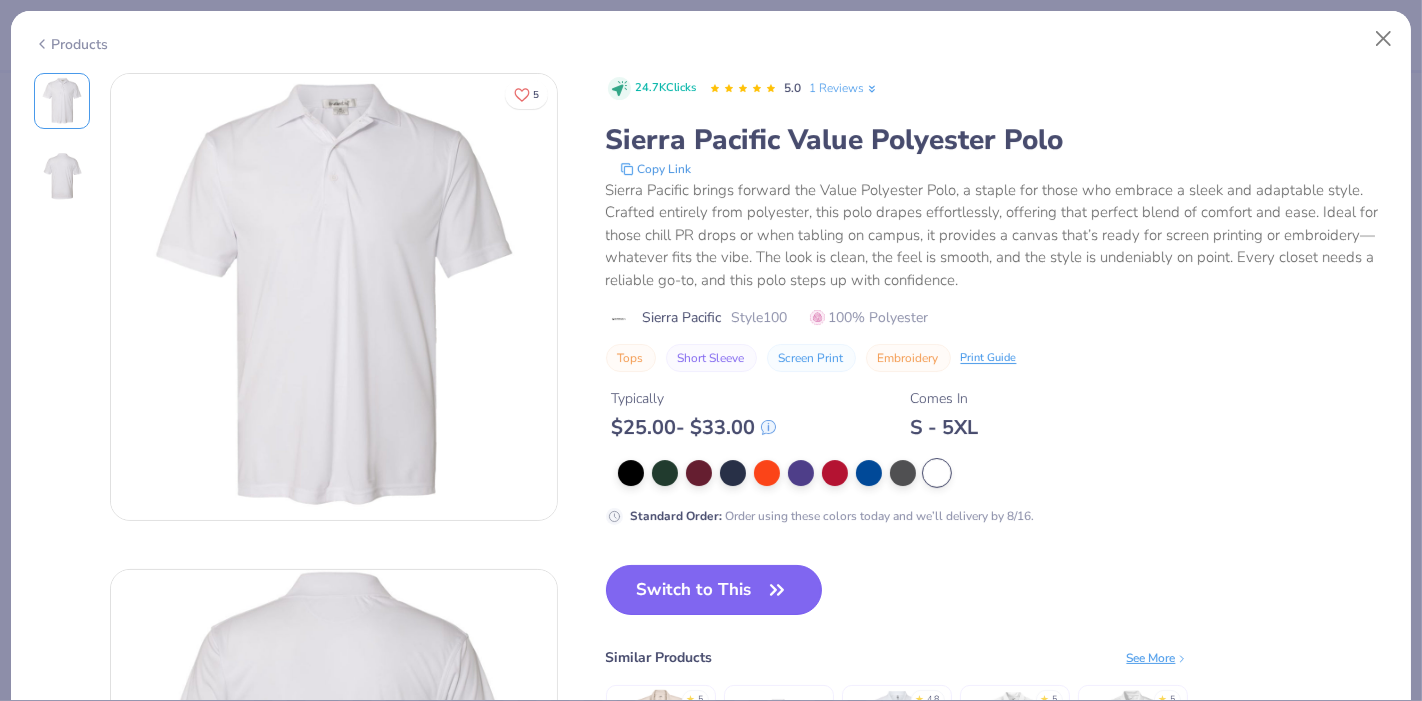 click on "Switch to This" at bounding box center (714, 590) 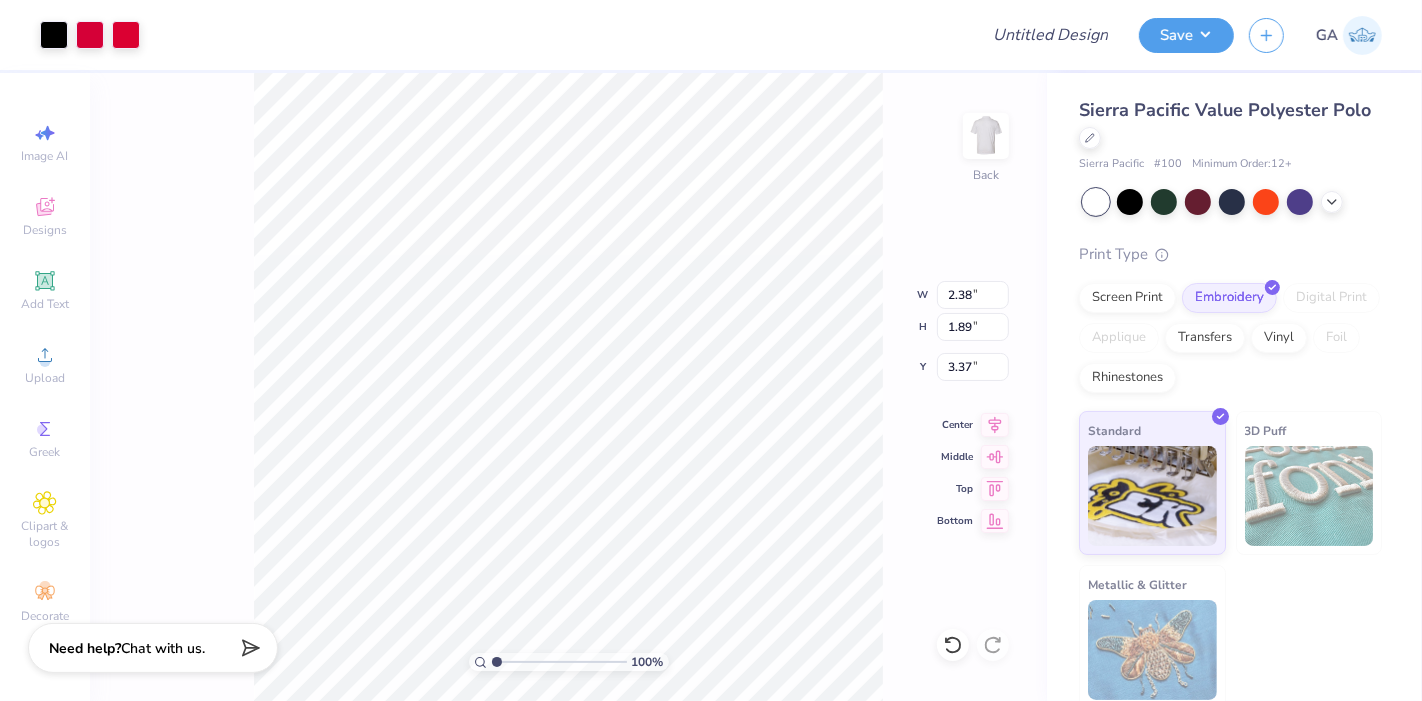 type on "3.49" 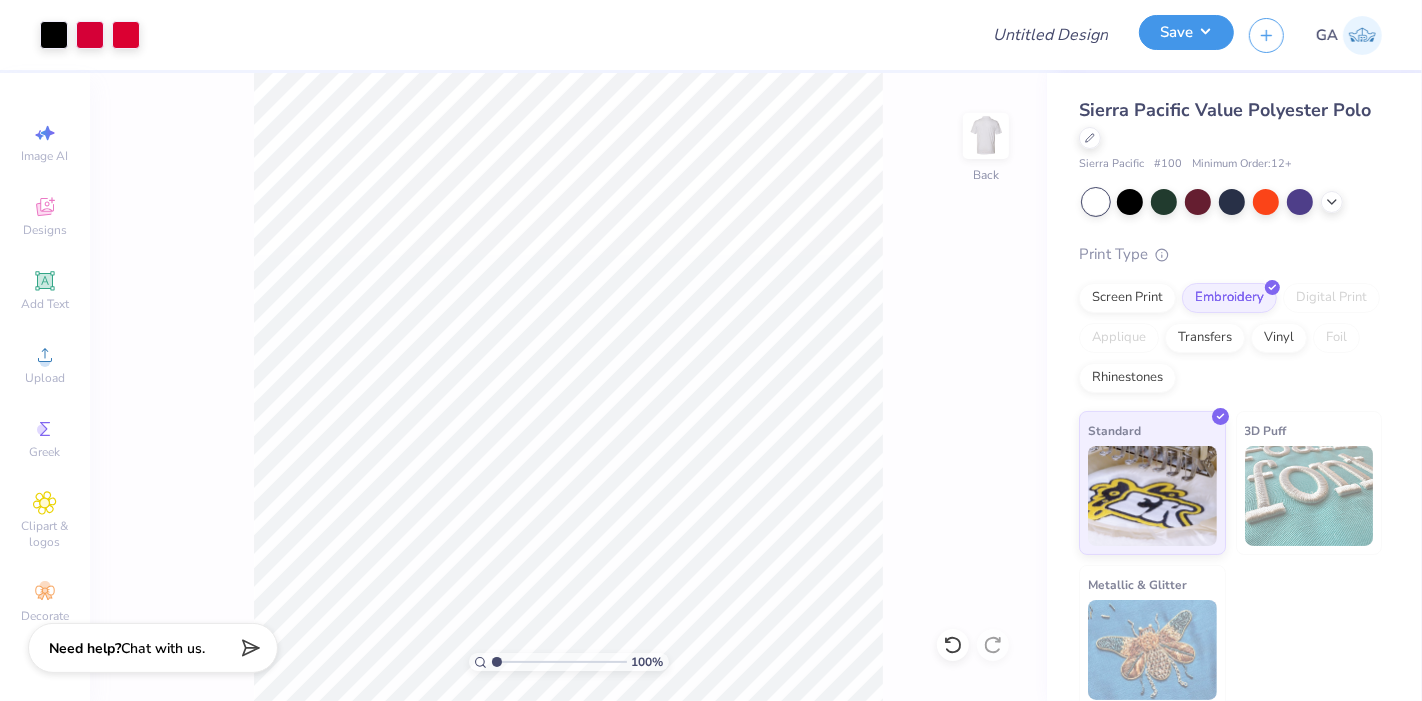 click on "Save" at bounding box center [1186, 32] 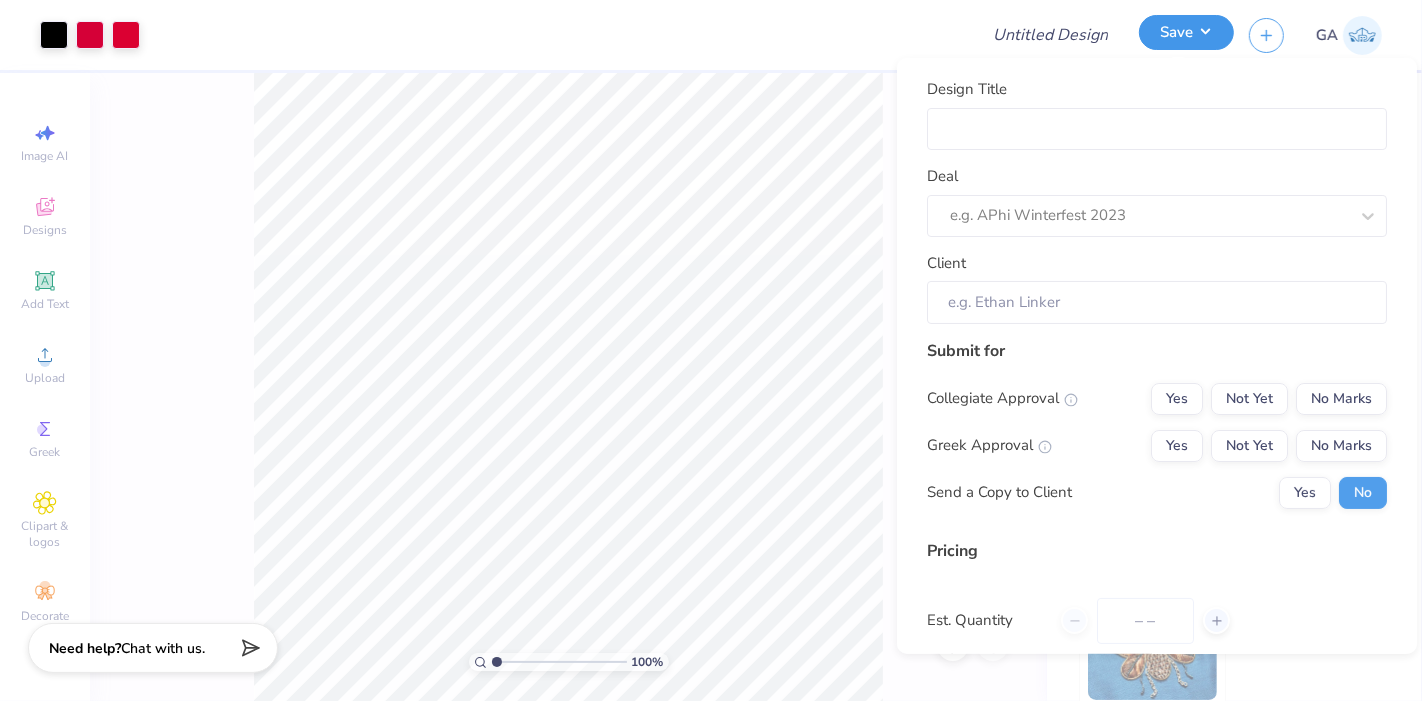 type on "0" 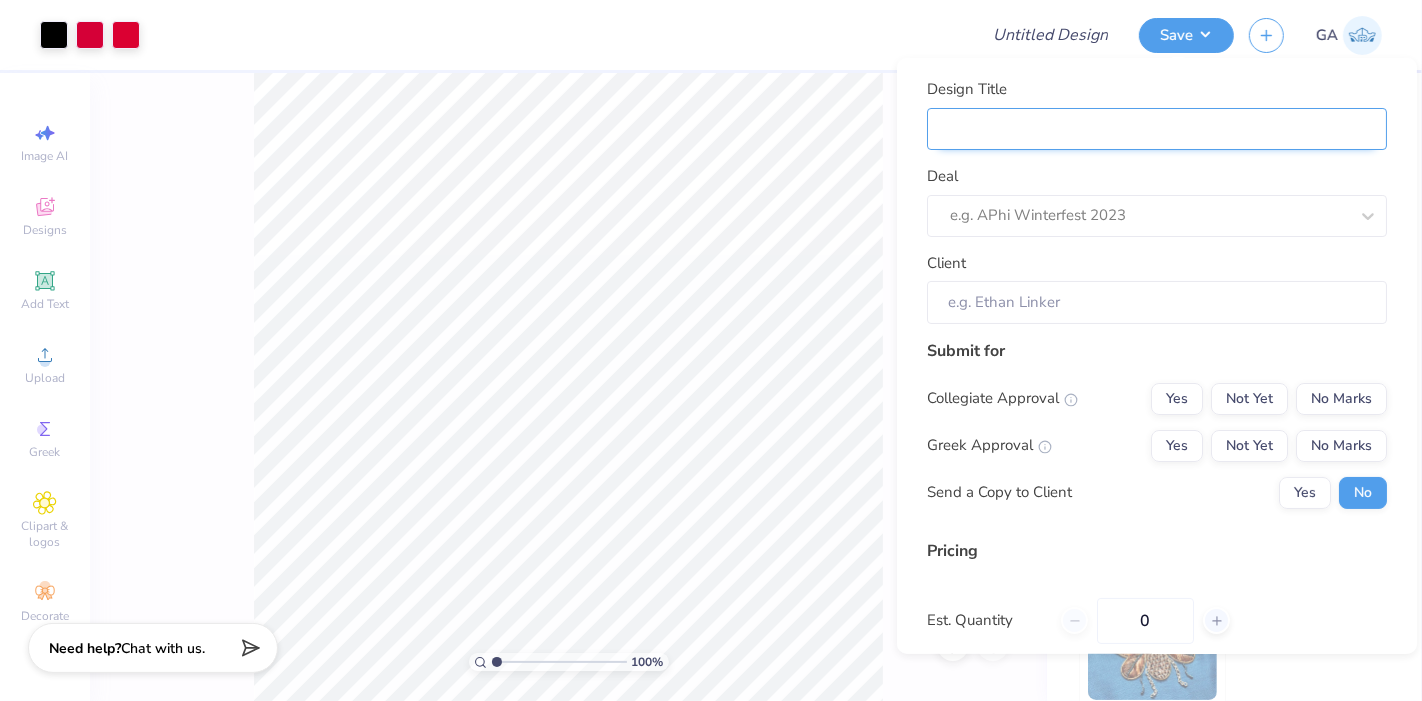 click on "Design Title" at bounding box center (1157, 128) 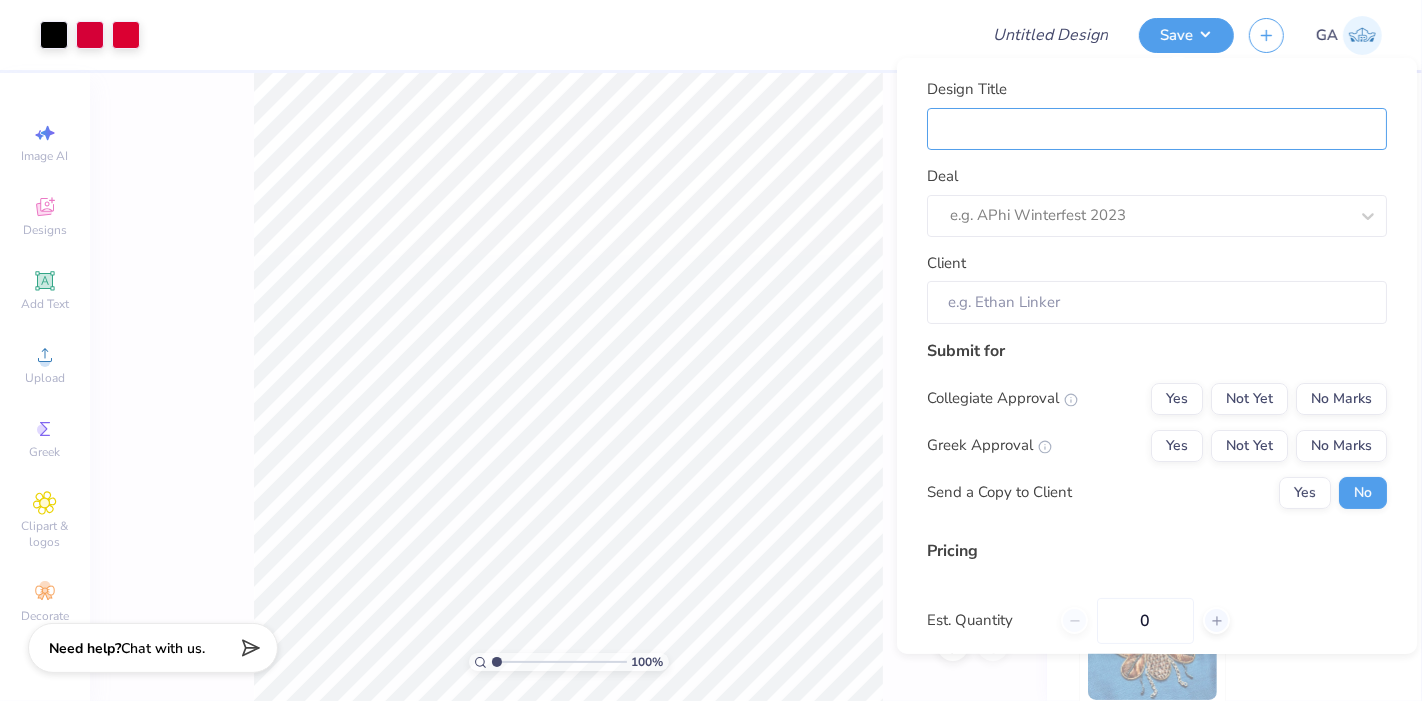 type on "Merch for Booster Club" 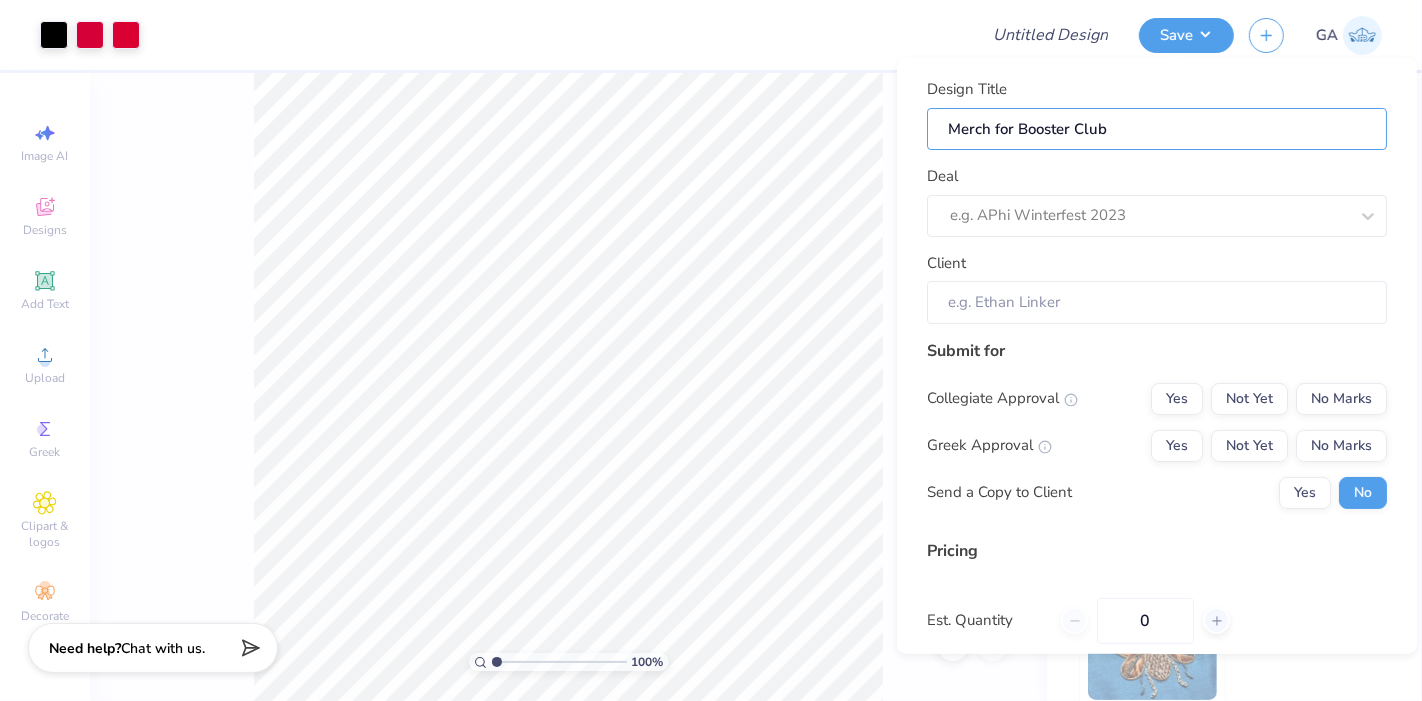type on "Merch for Booster Club" 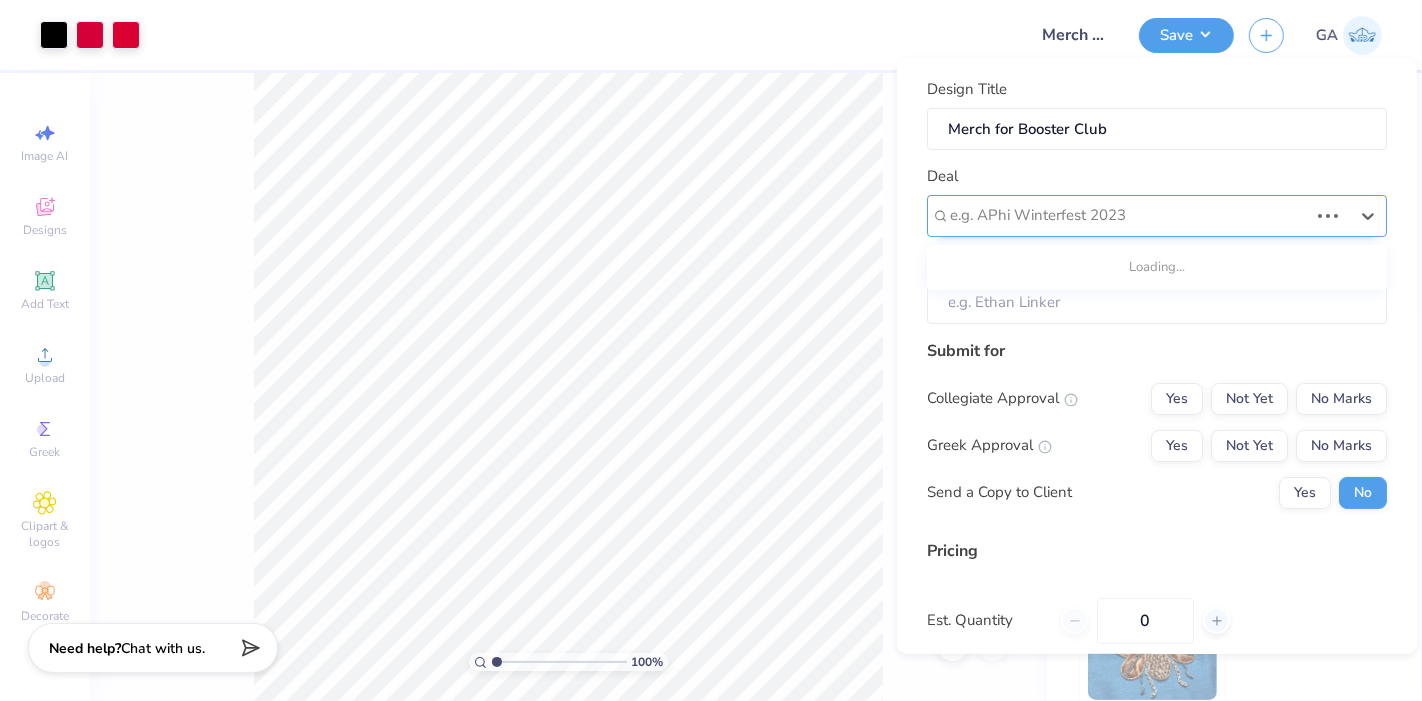 click at bounding box center (1129, 215) 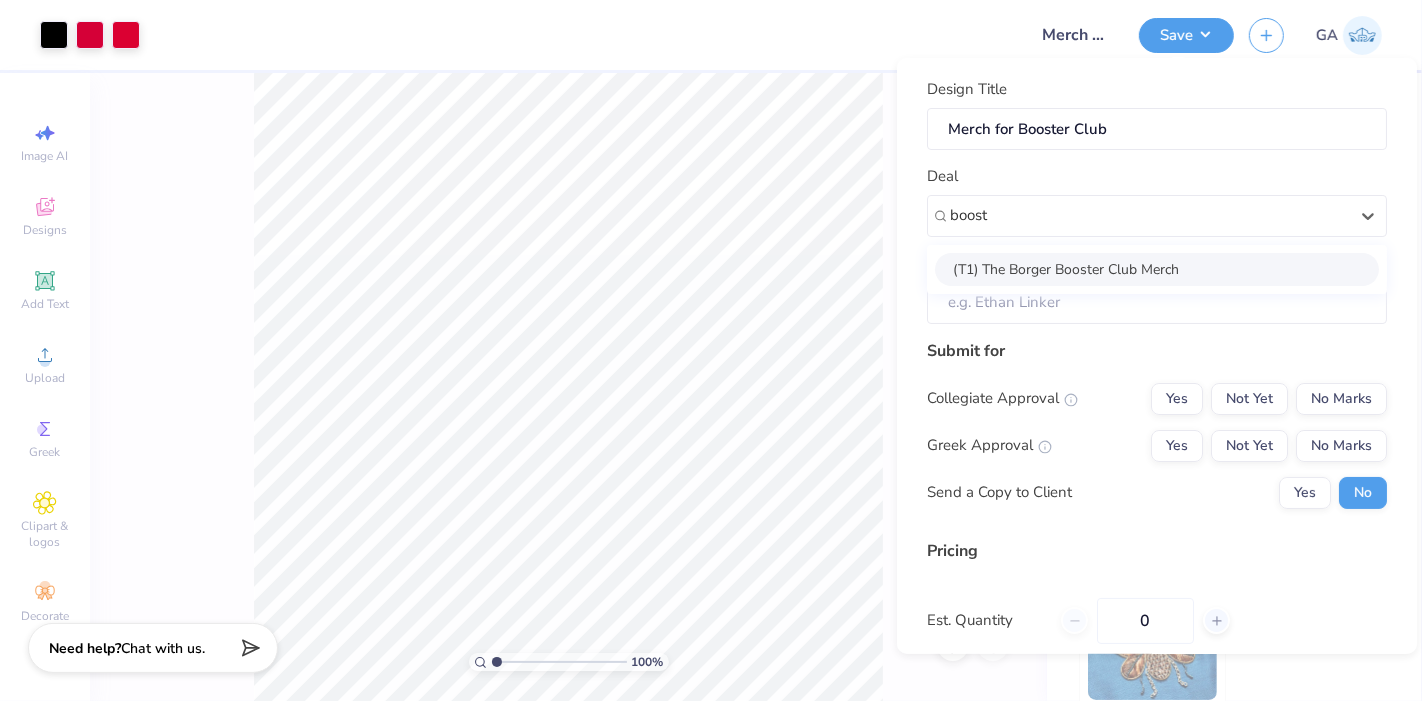 click on "(T1) The Borger Booster Club Merch" at bounding box center (1157, 268) 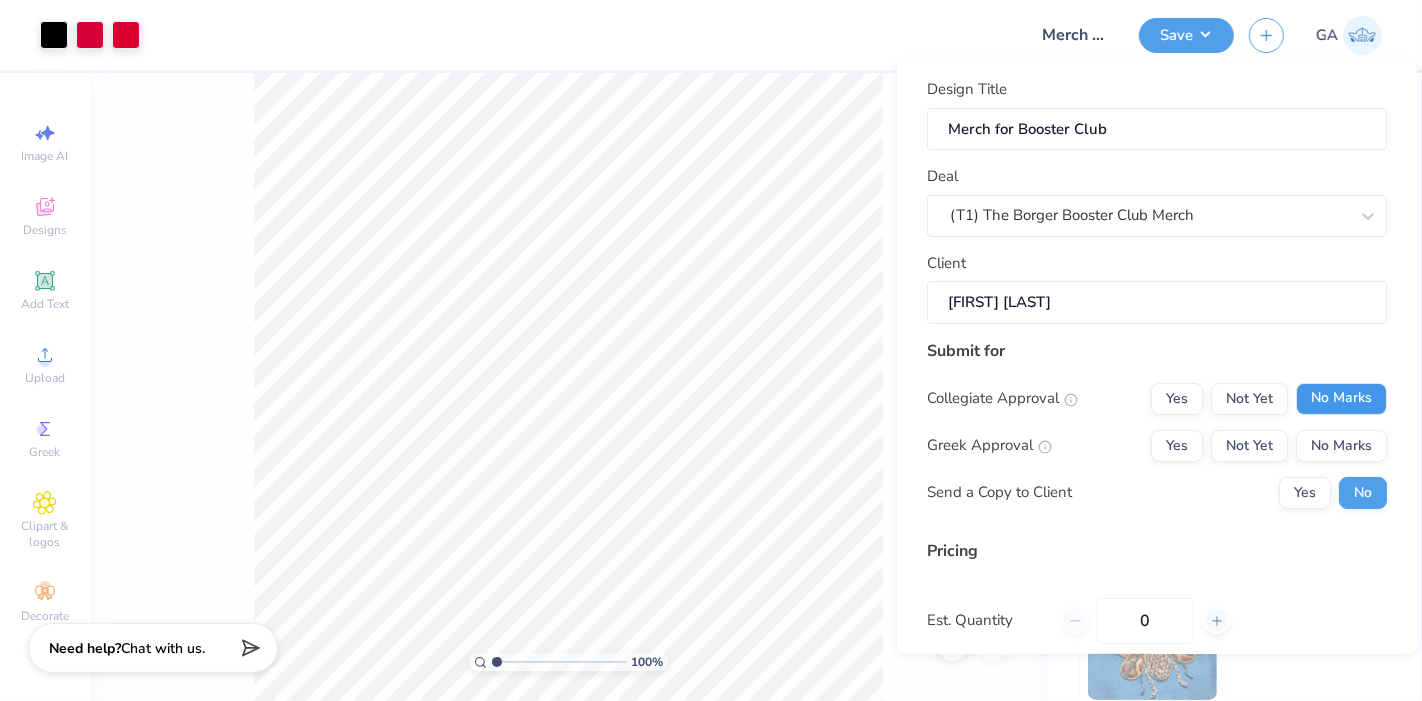 click on "No Marks" at bounding box center (1341, 398) 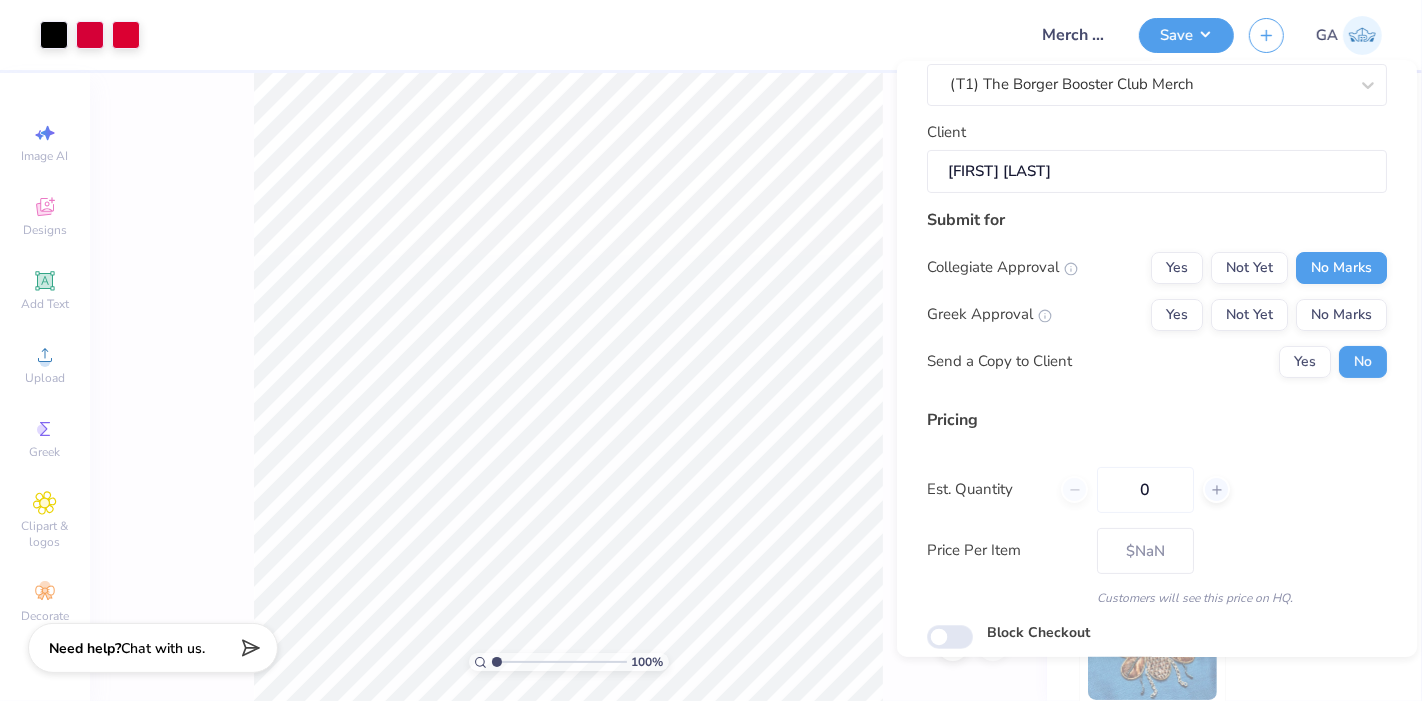 scroll, scrollTop: 135, scrollLeft: 0, axis: vertical 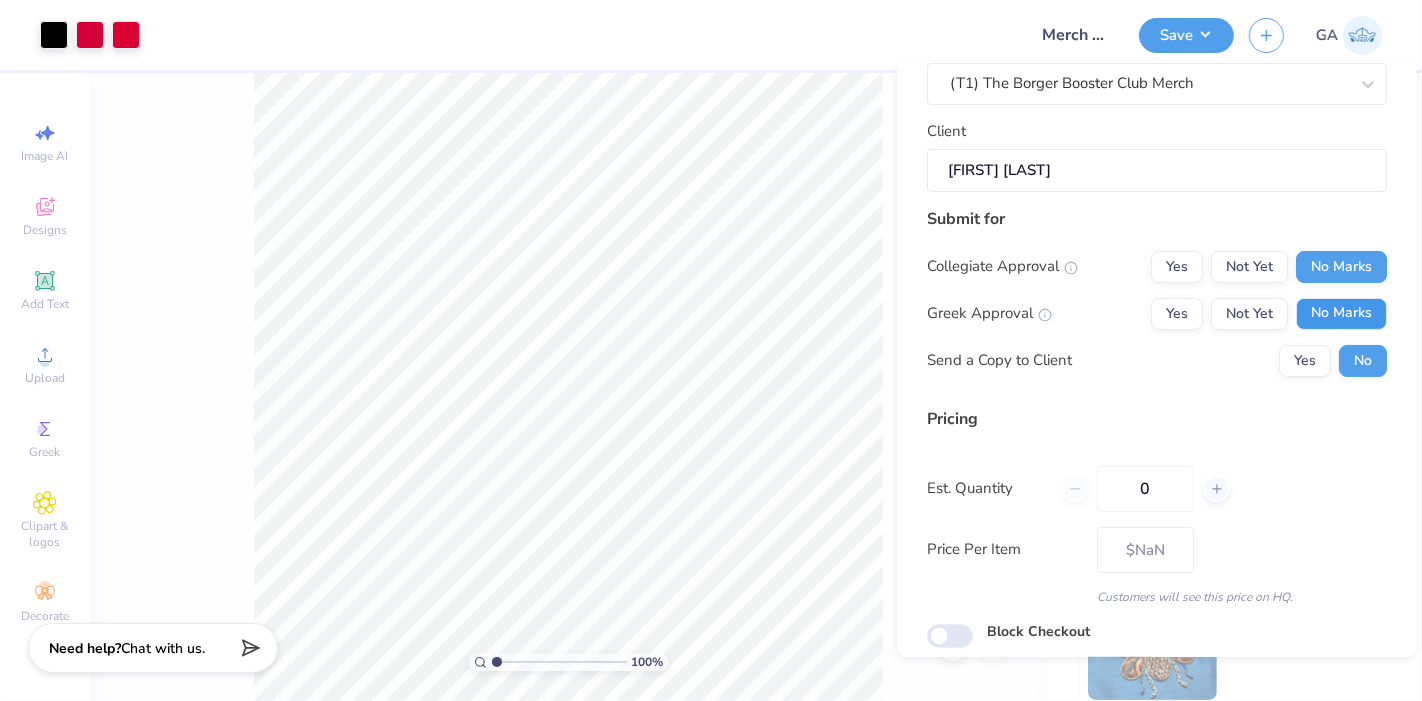 click on "No Marks" at bounding box center [1341, 313] 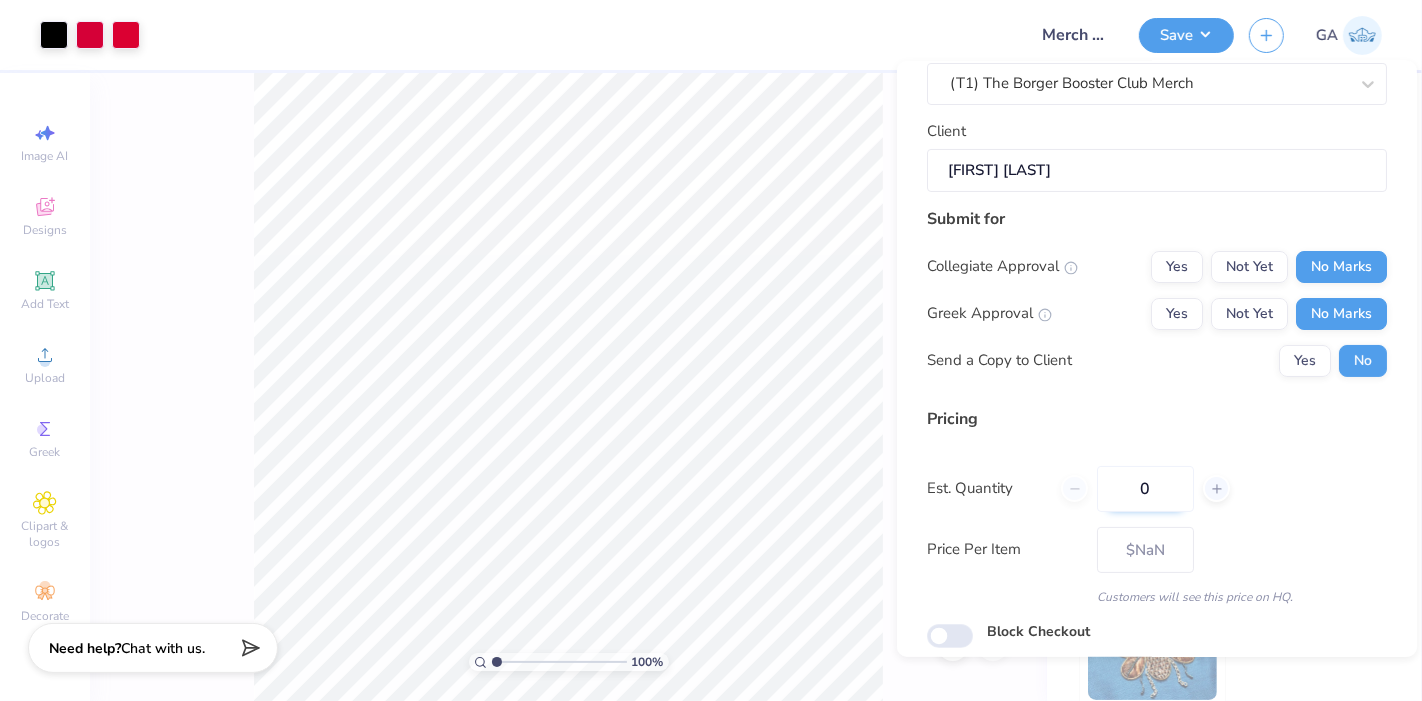 click on "0" at bounding box center (1145, 488) 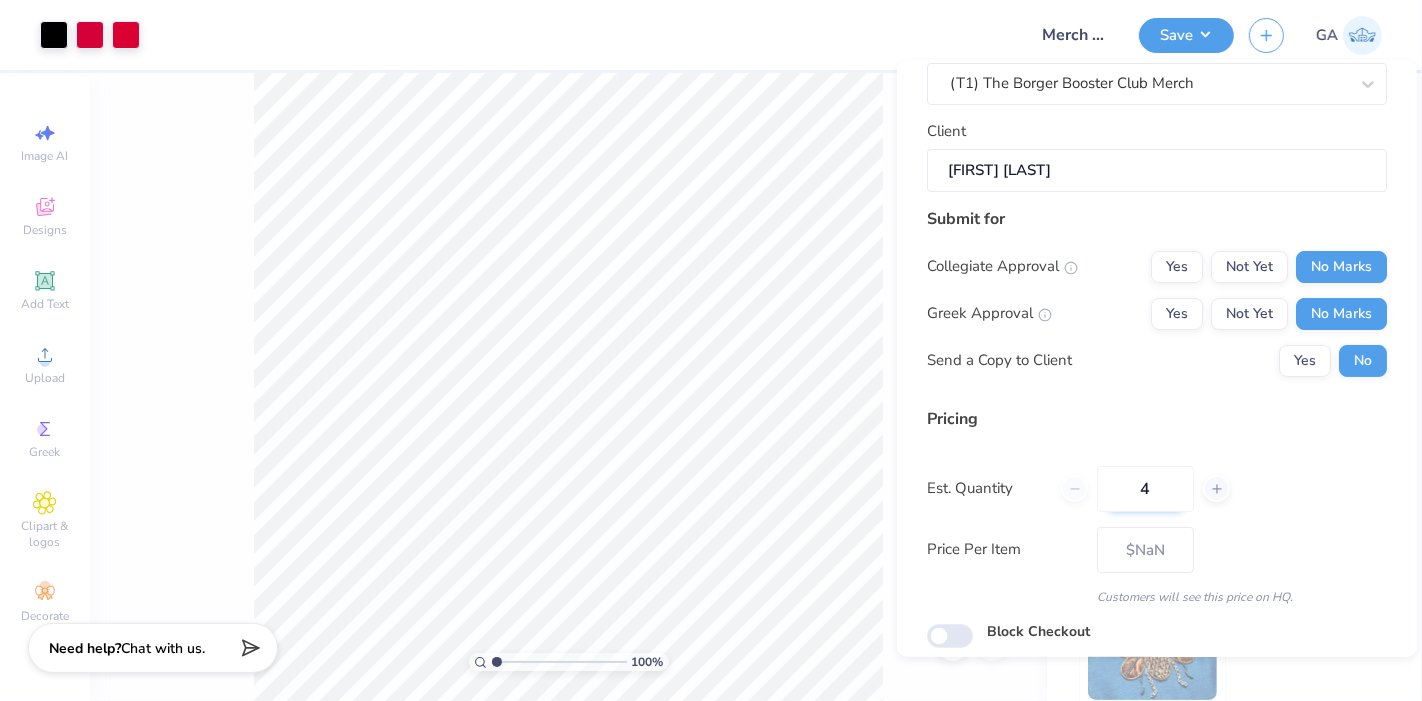 type on "45" 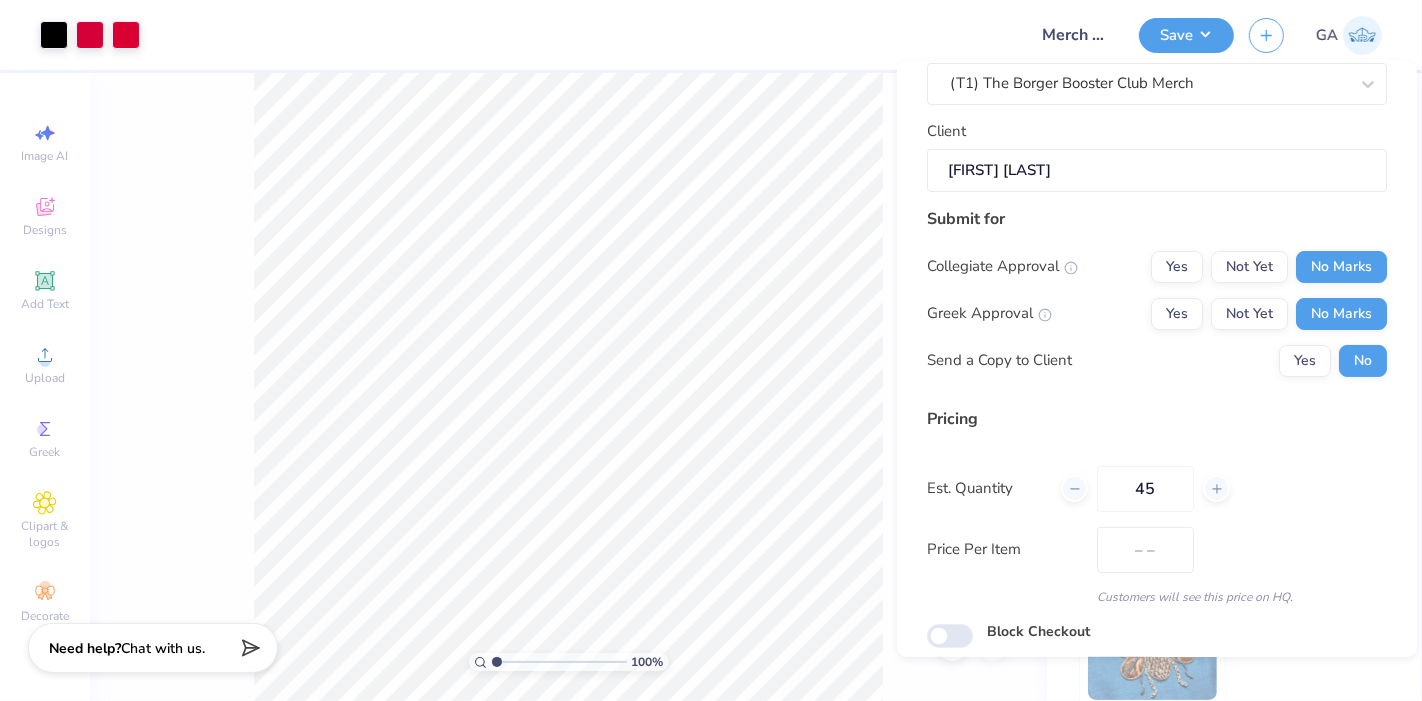 type on "$28.74" 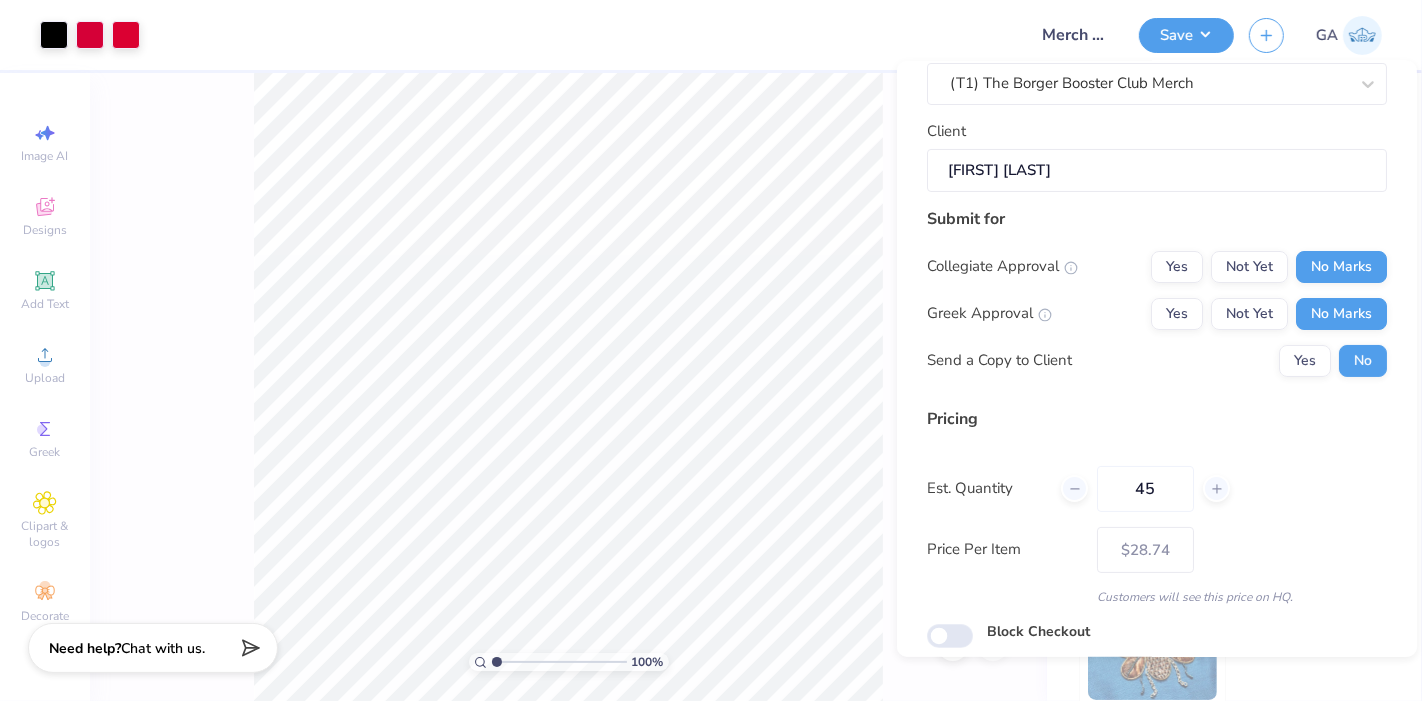 scroll, scrollTop: 206, scrollLeft: 0, axis: vertical 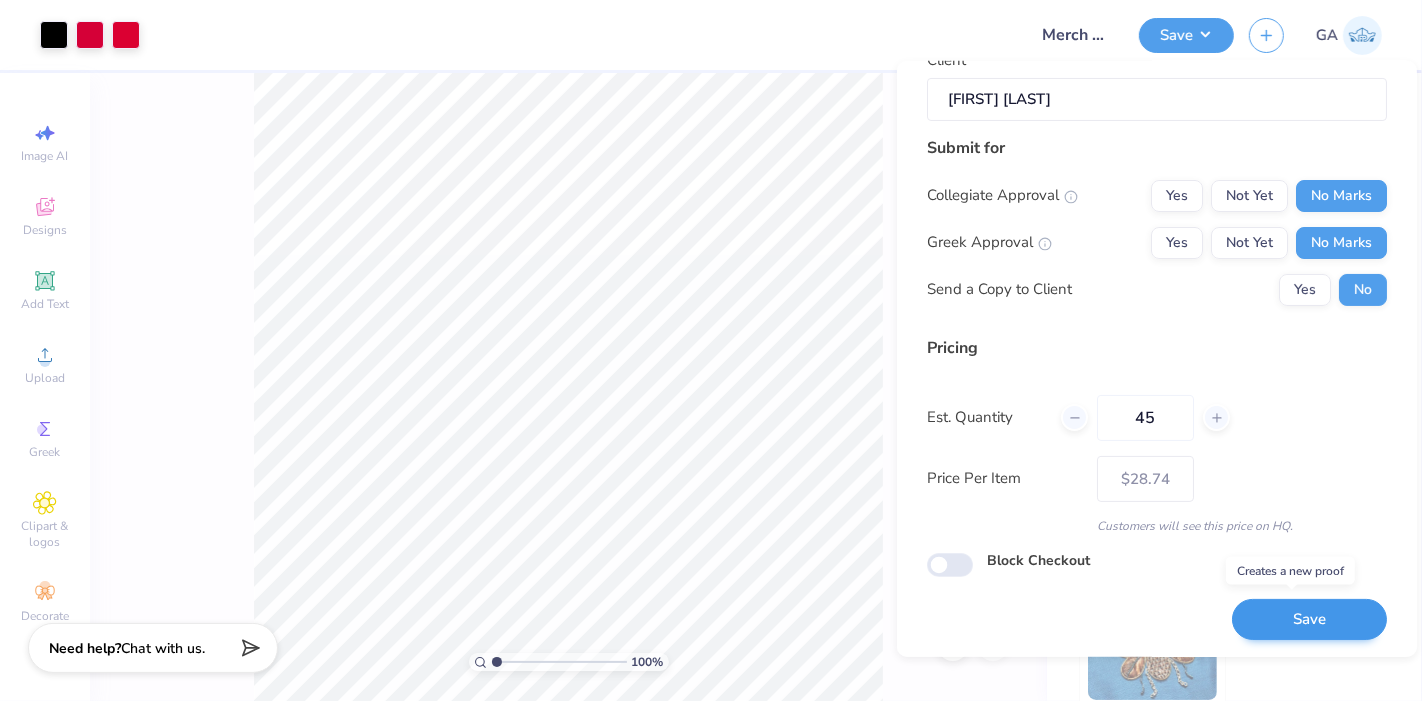 type on "45" 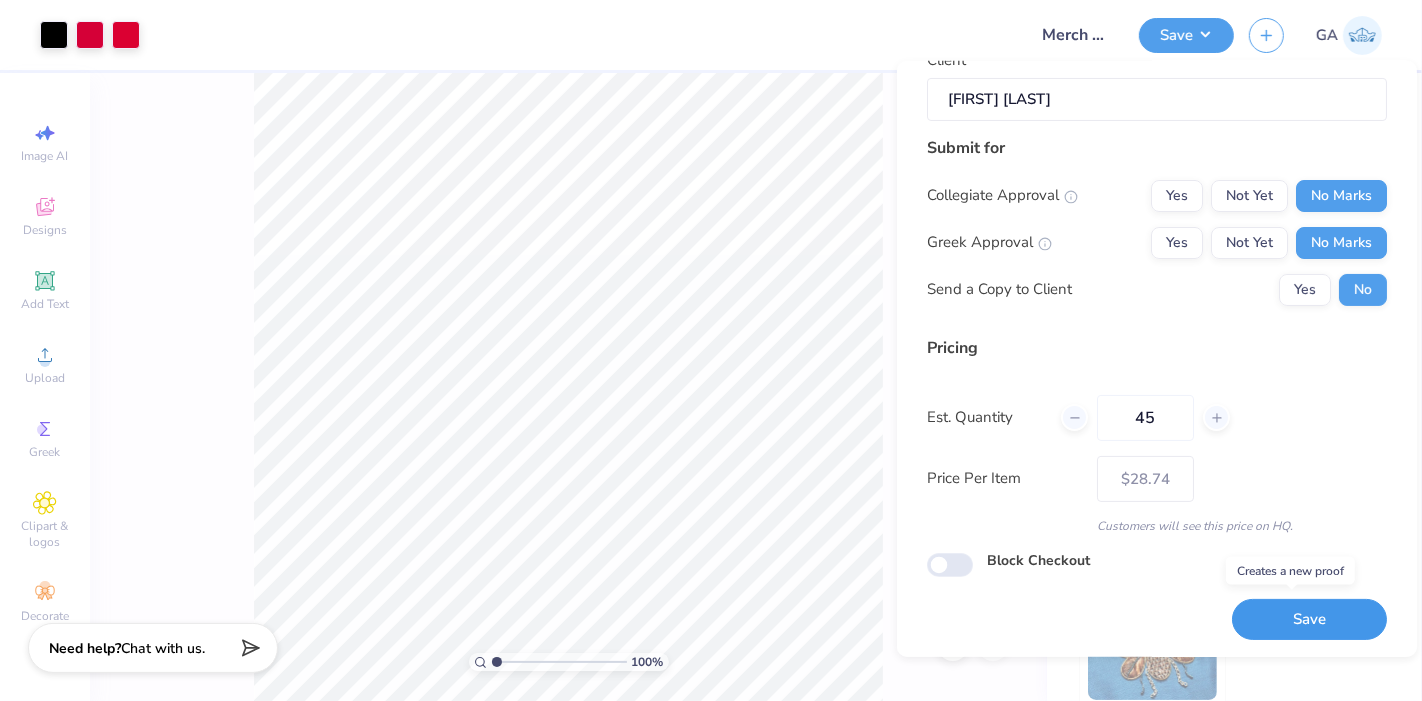 click on "Save" at bounding box center (1309, 619) 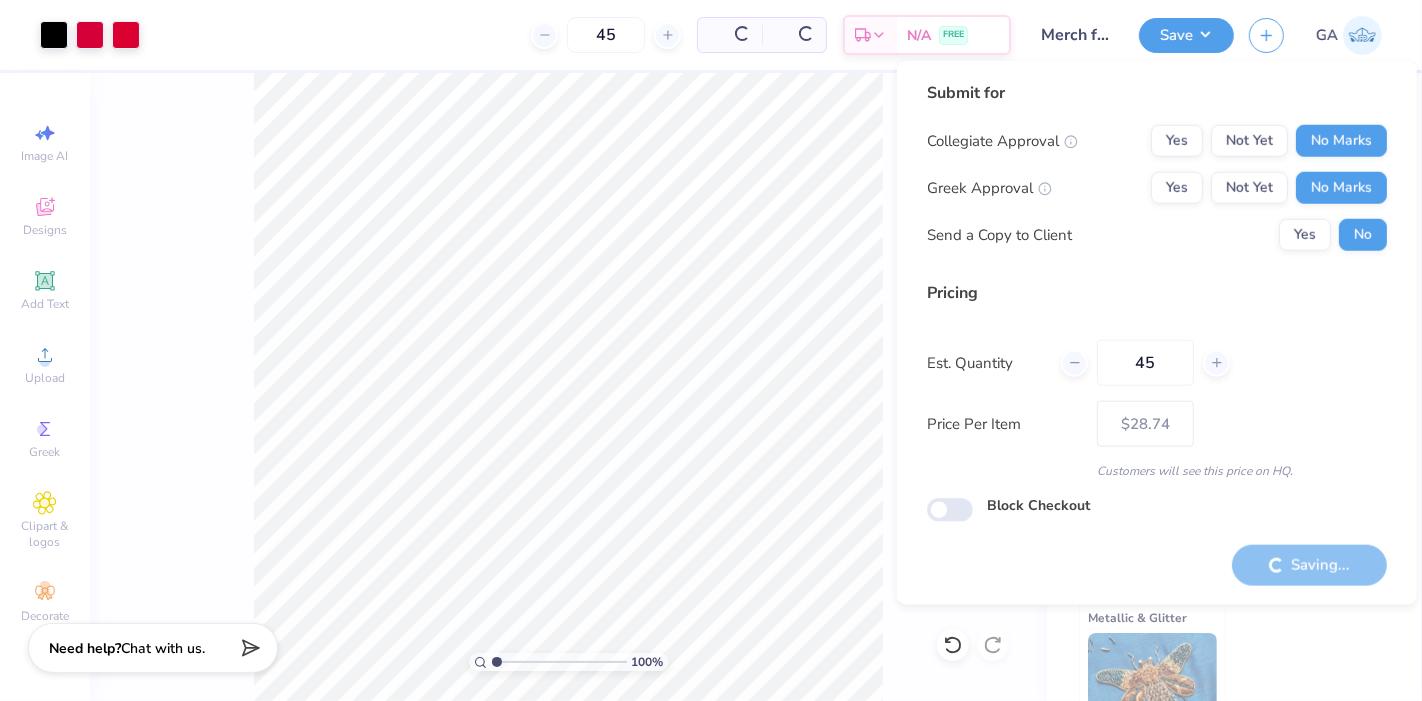 type on "– –" 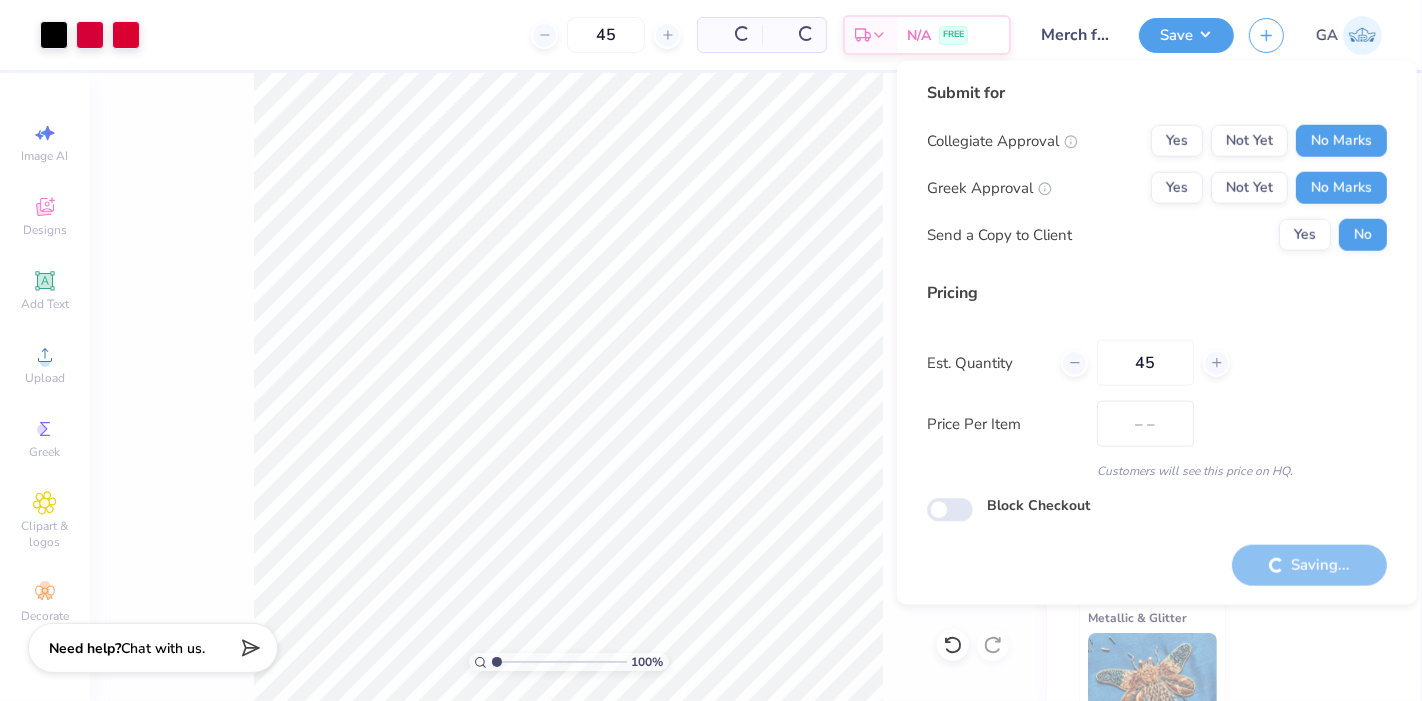 scroll, scrollTop: 0, scrollLeft: 0, axis: both 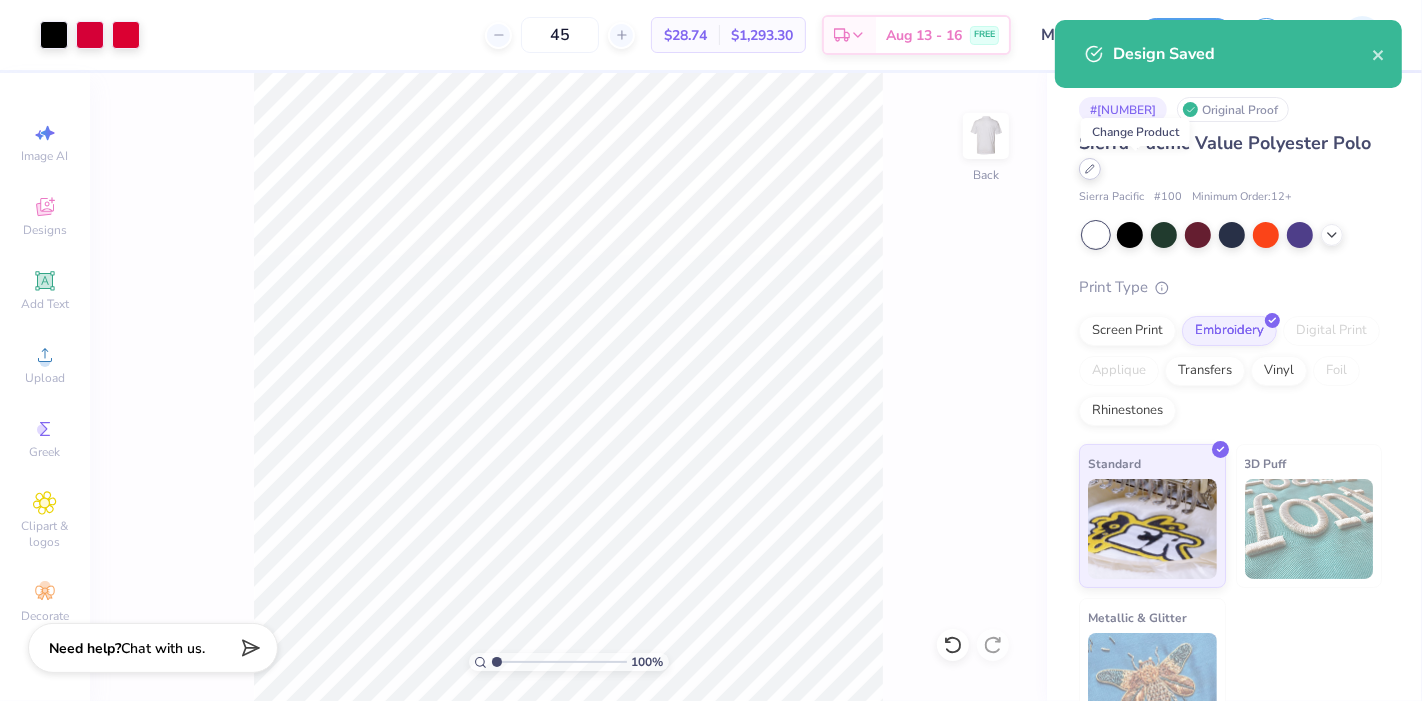 click at bounding box center (1090, 169) 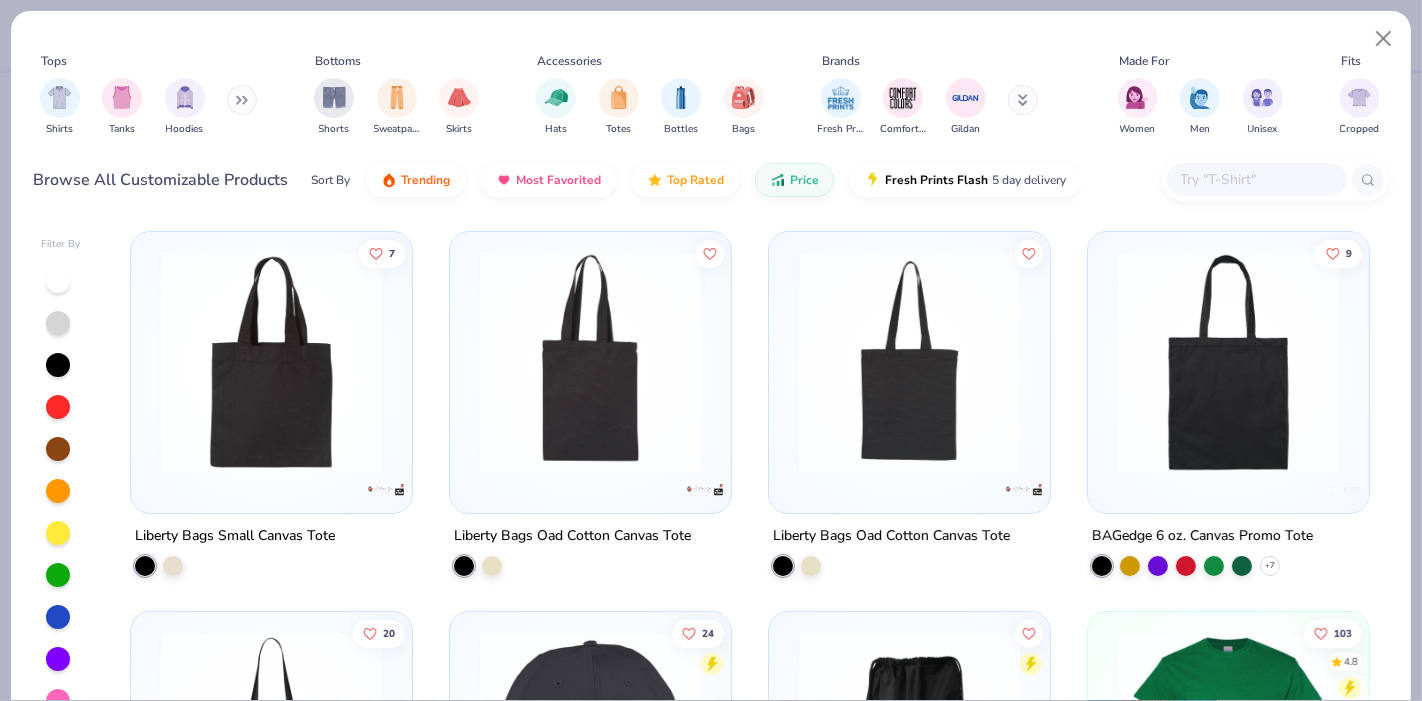 click 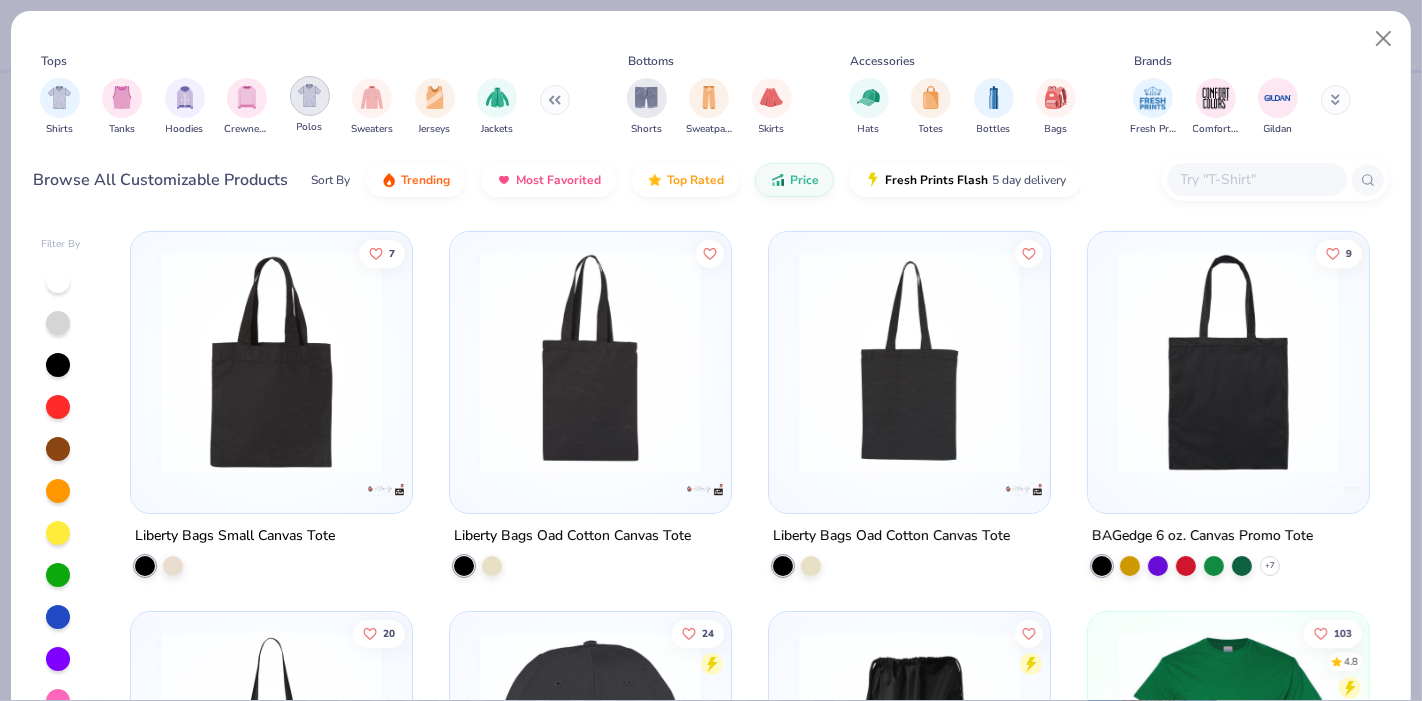 click at bounding box center [309, 95] 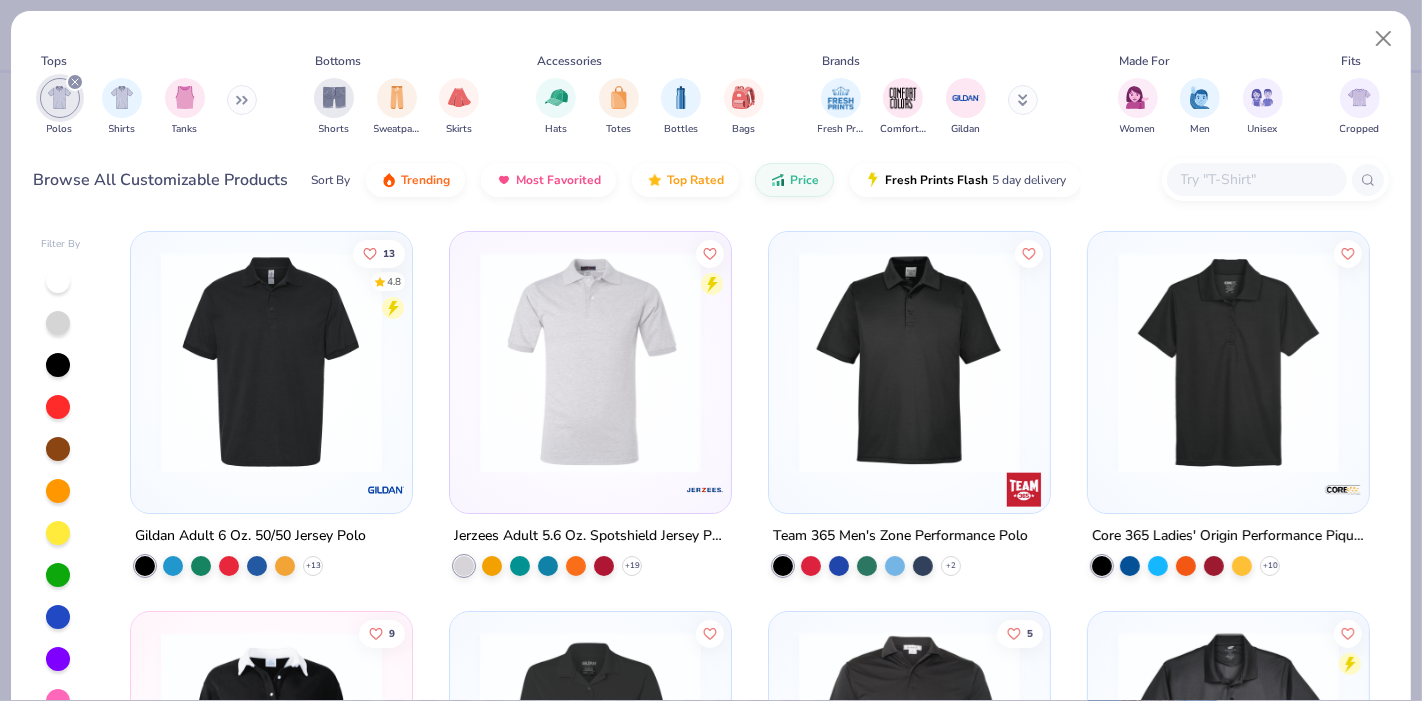 click at bounding box center [271, 362] 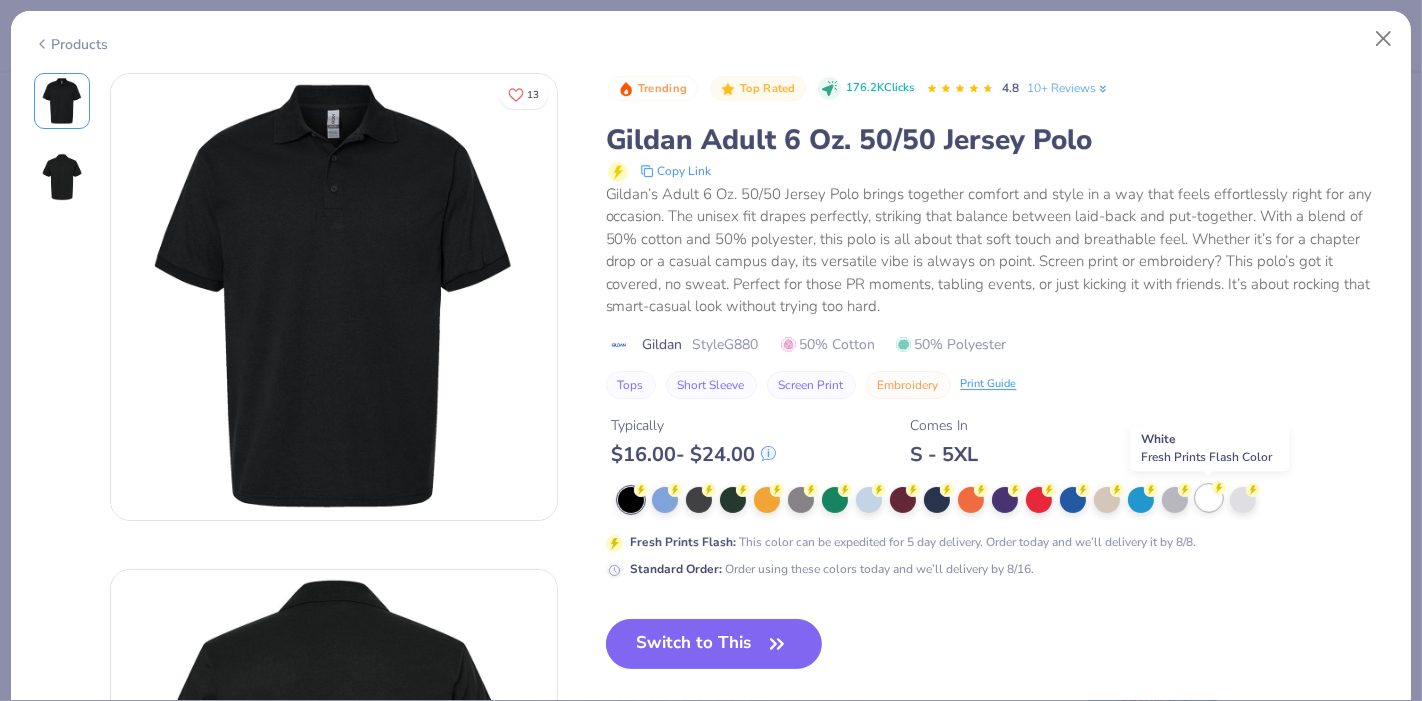 click at bounding box center (1209, 498) 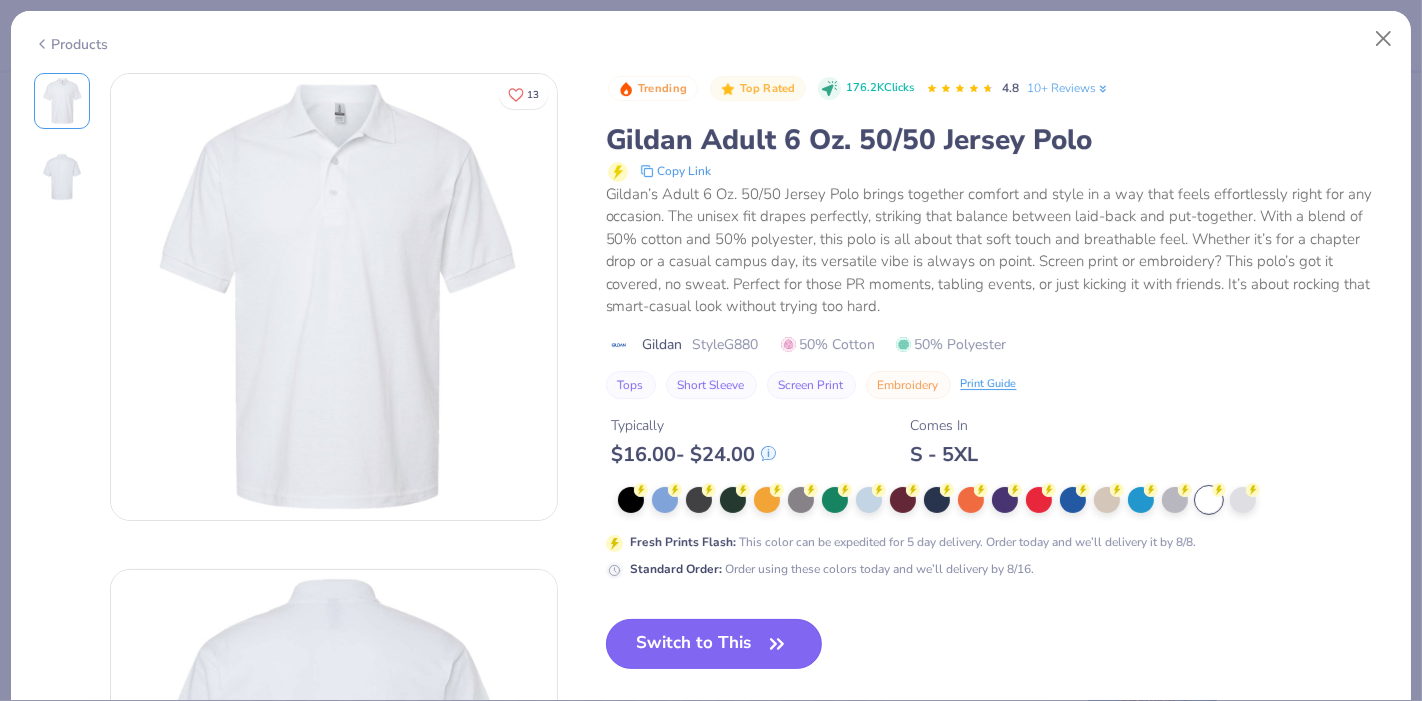 click on "Switch to This" at bounding box center [714, 644] 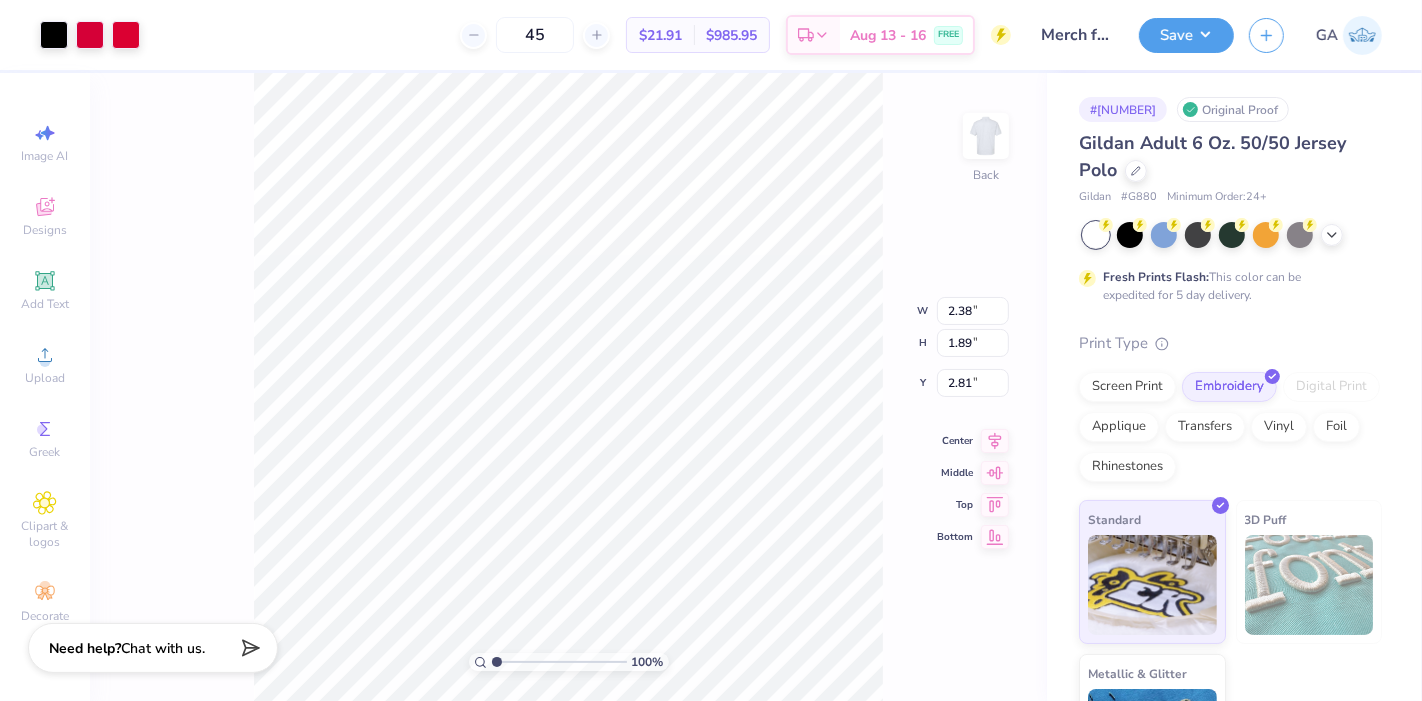 type on "3.46" 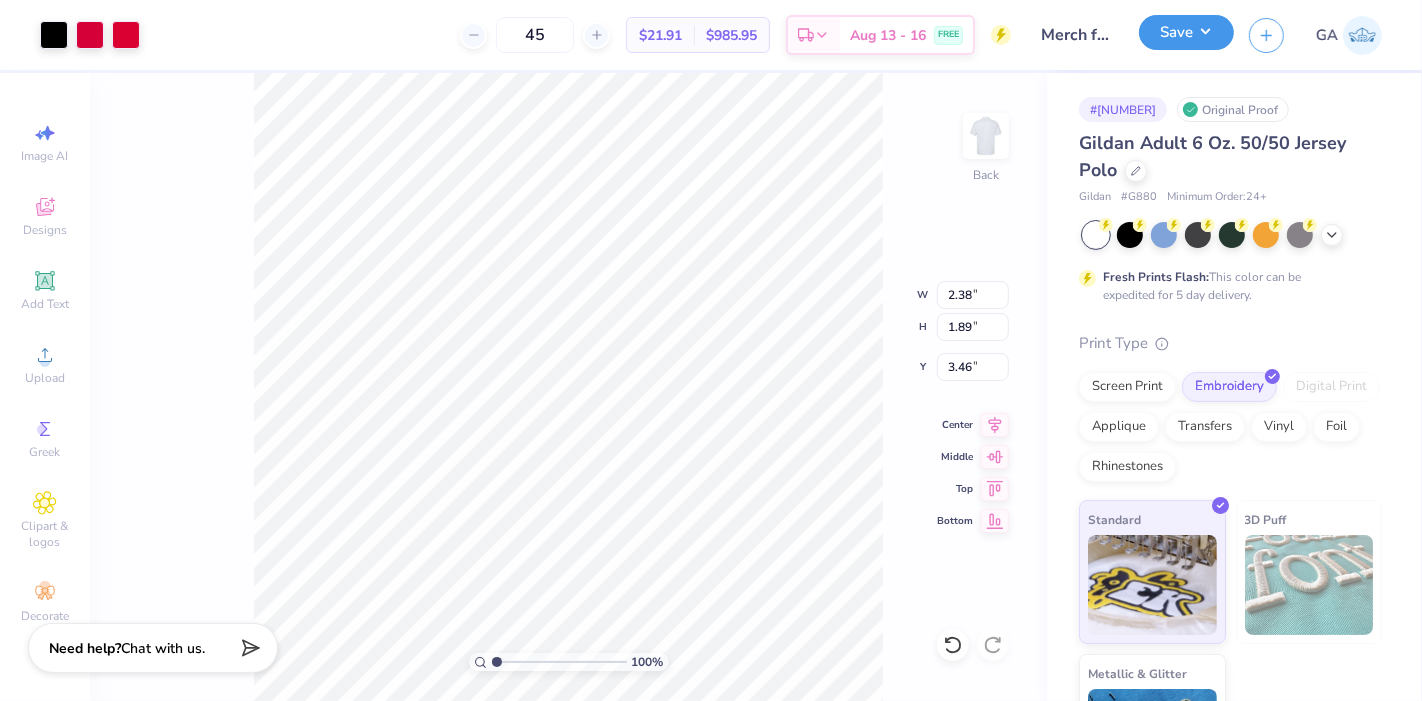 click on "Save" at bounding box center [1186, 32] 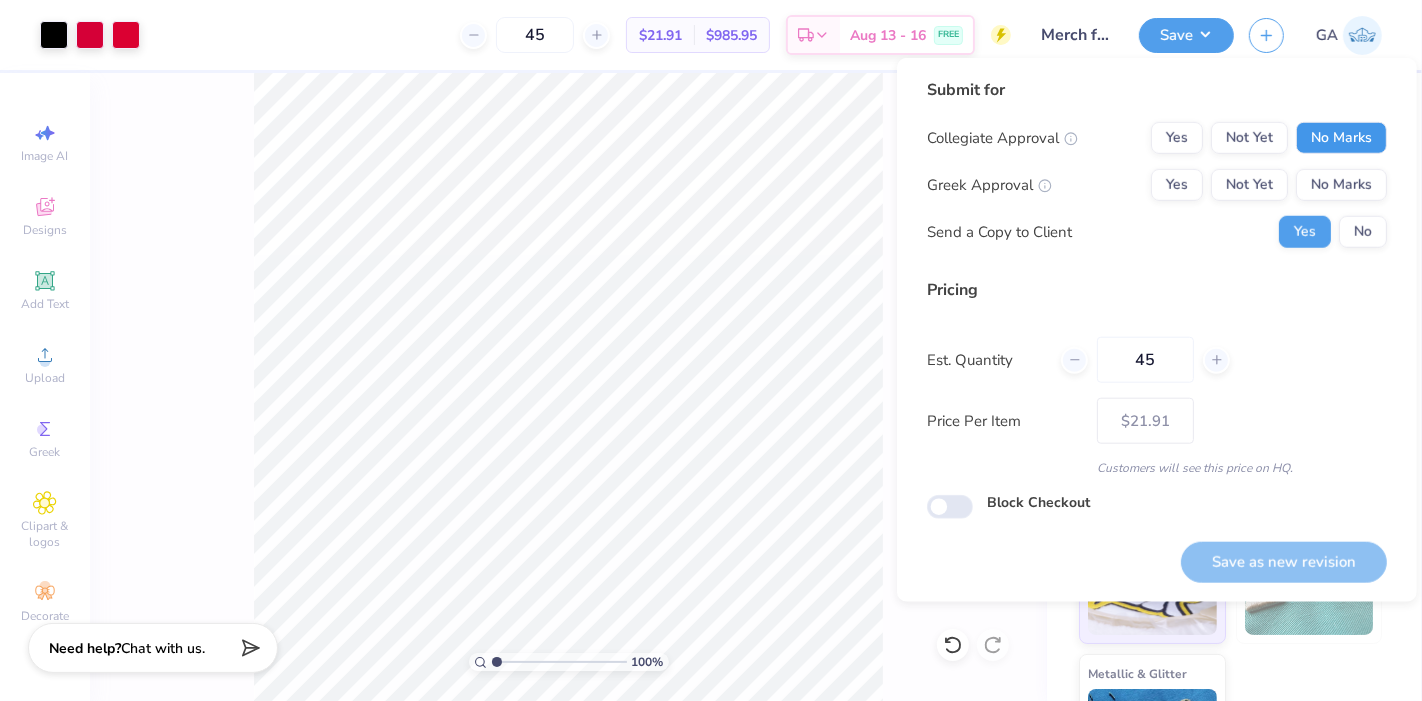 click on "No Marks" at bounding box center [1341, 138] 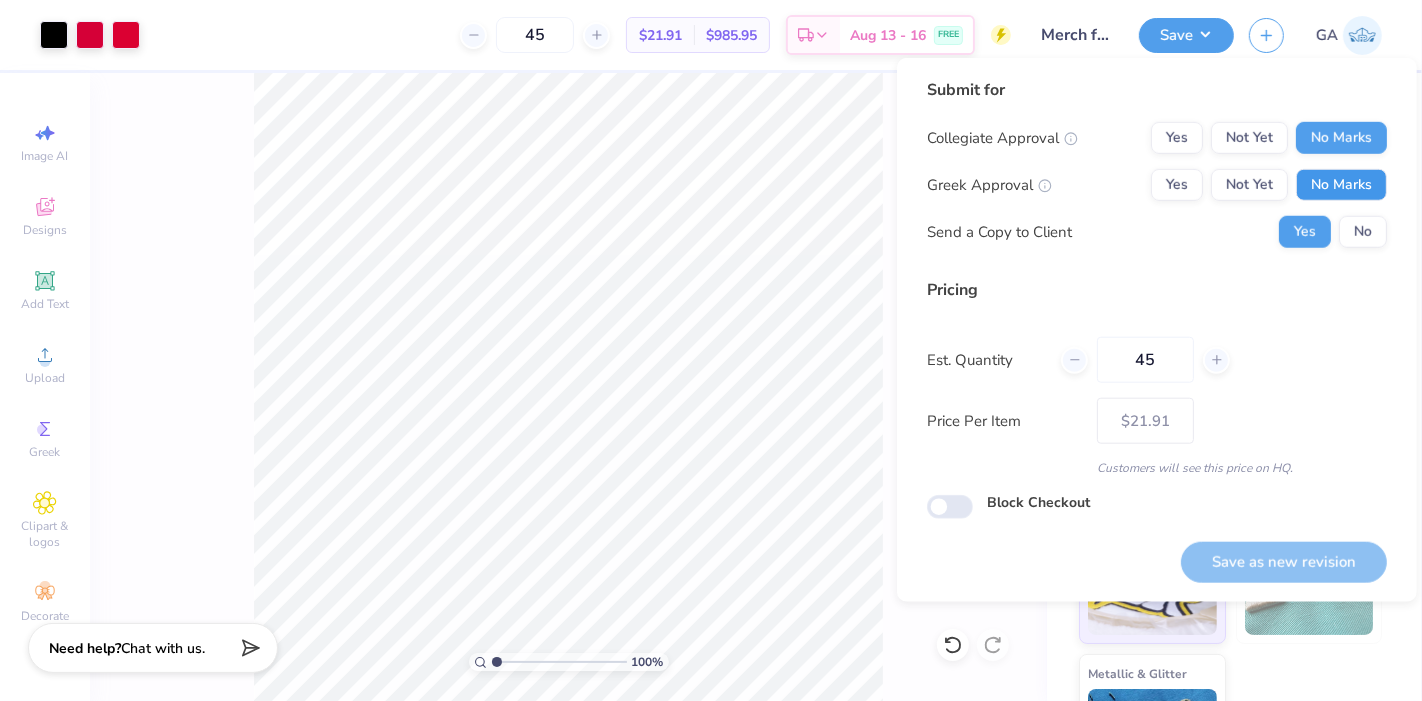 click on "No Marks" at bounding box center [1341, 185] 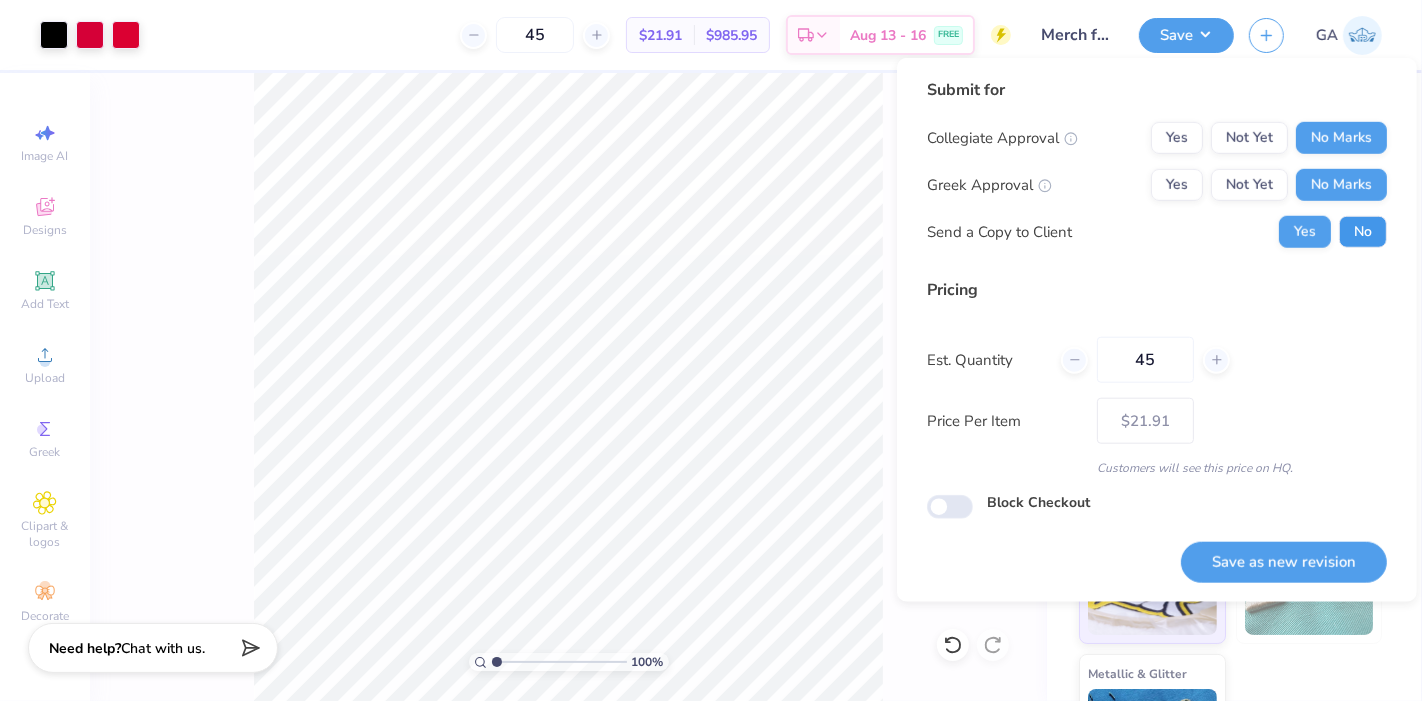 click on "No" at bounding box center [1363, 232] 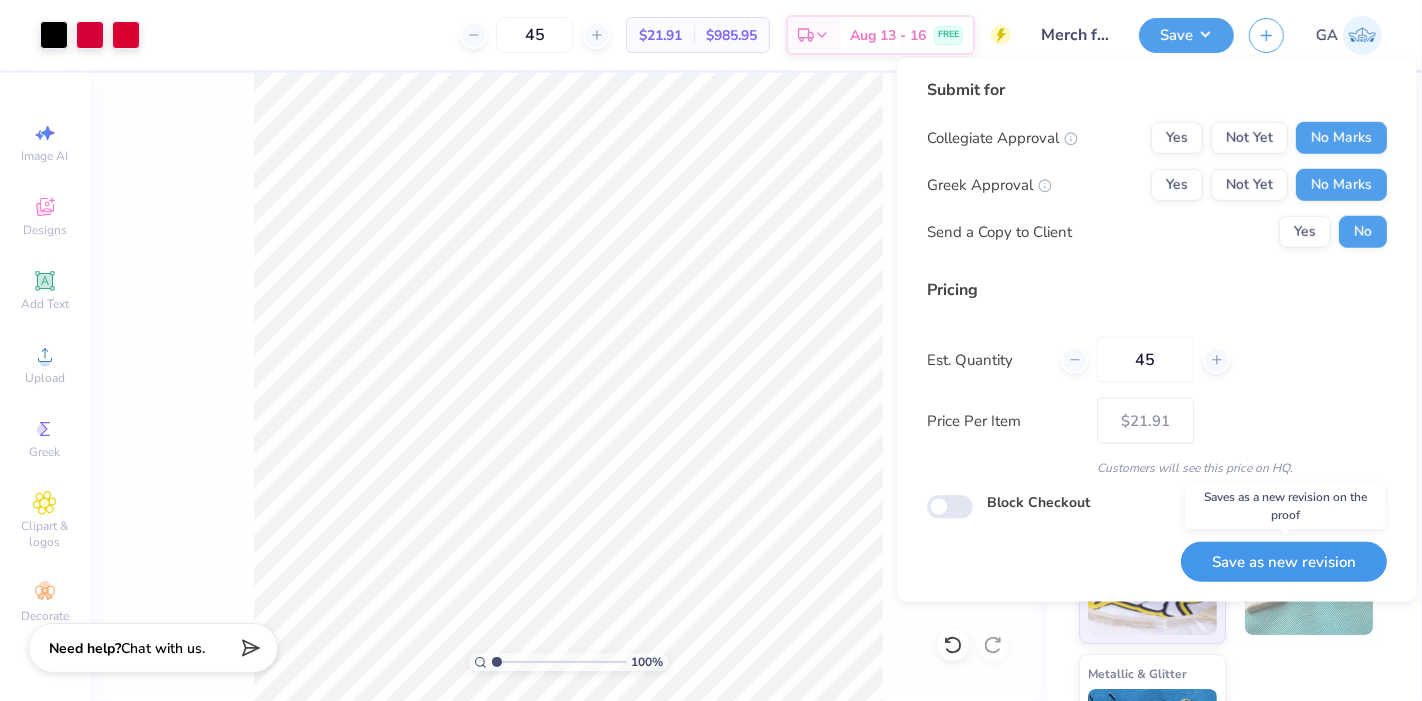 click on "Save as new revision" at bounding box center [1284, 562] 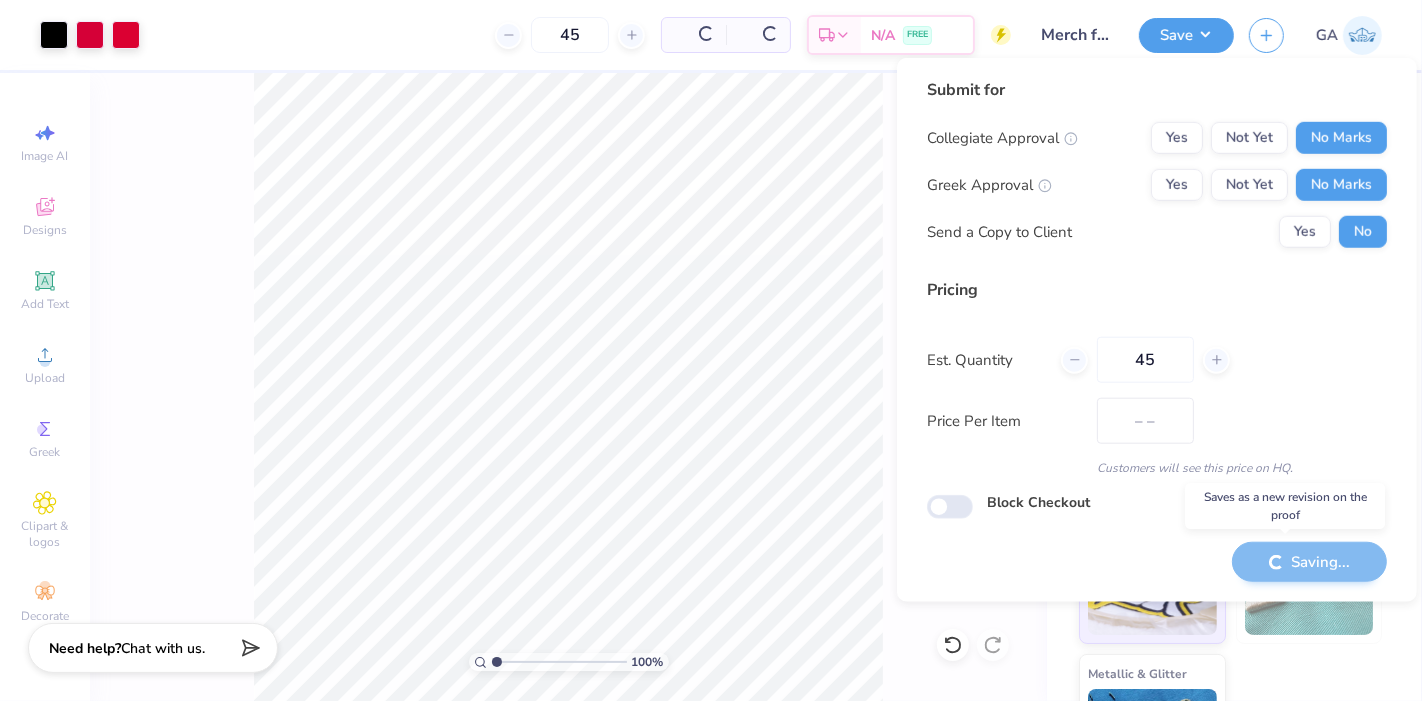 type on "$21.91" 